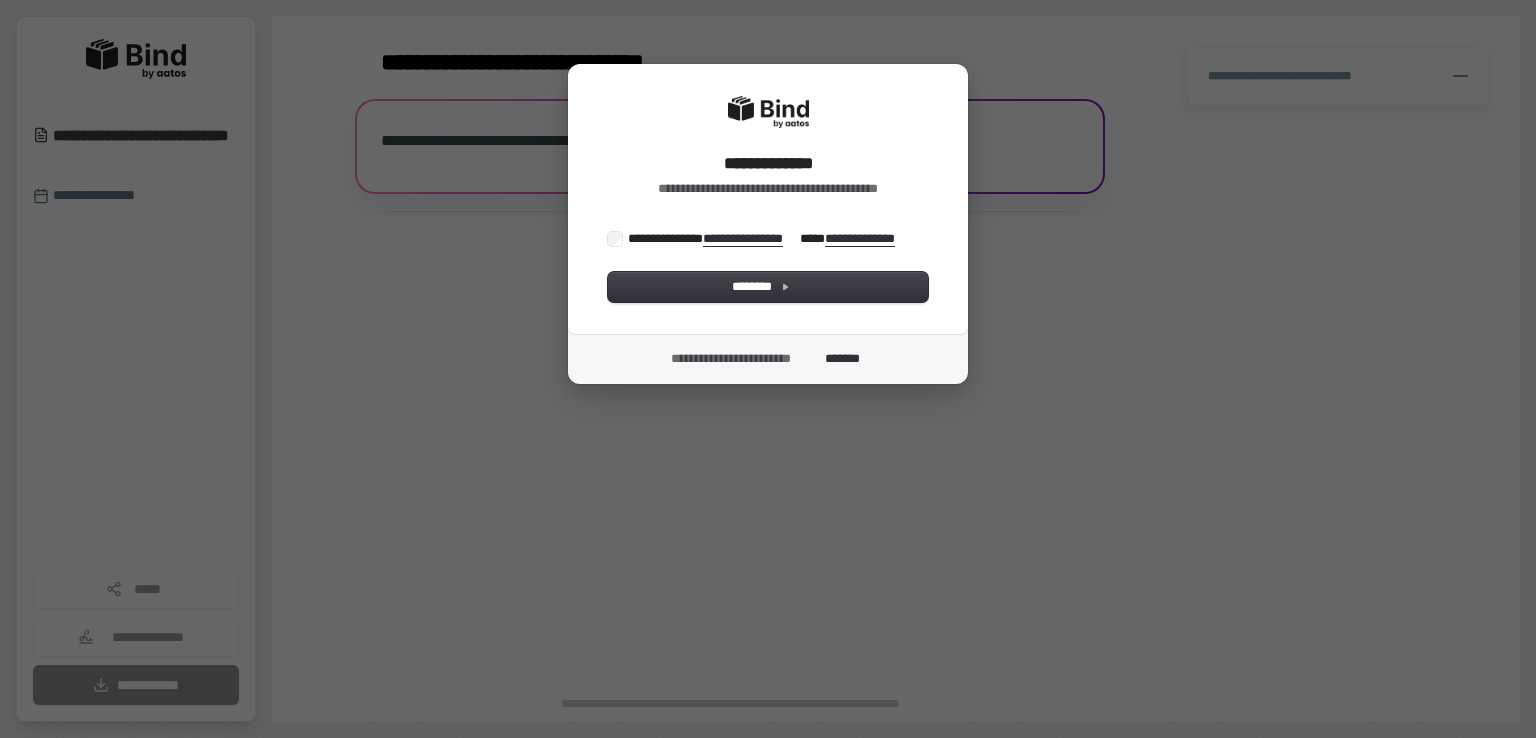 scroll, scrollTop: 0, scrollLeft: 0, axis: both 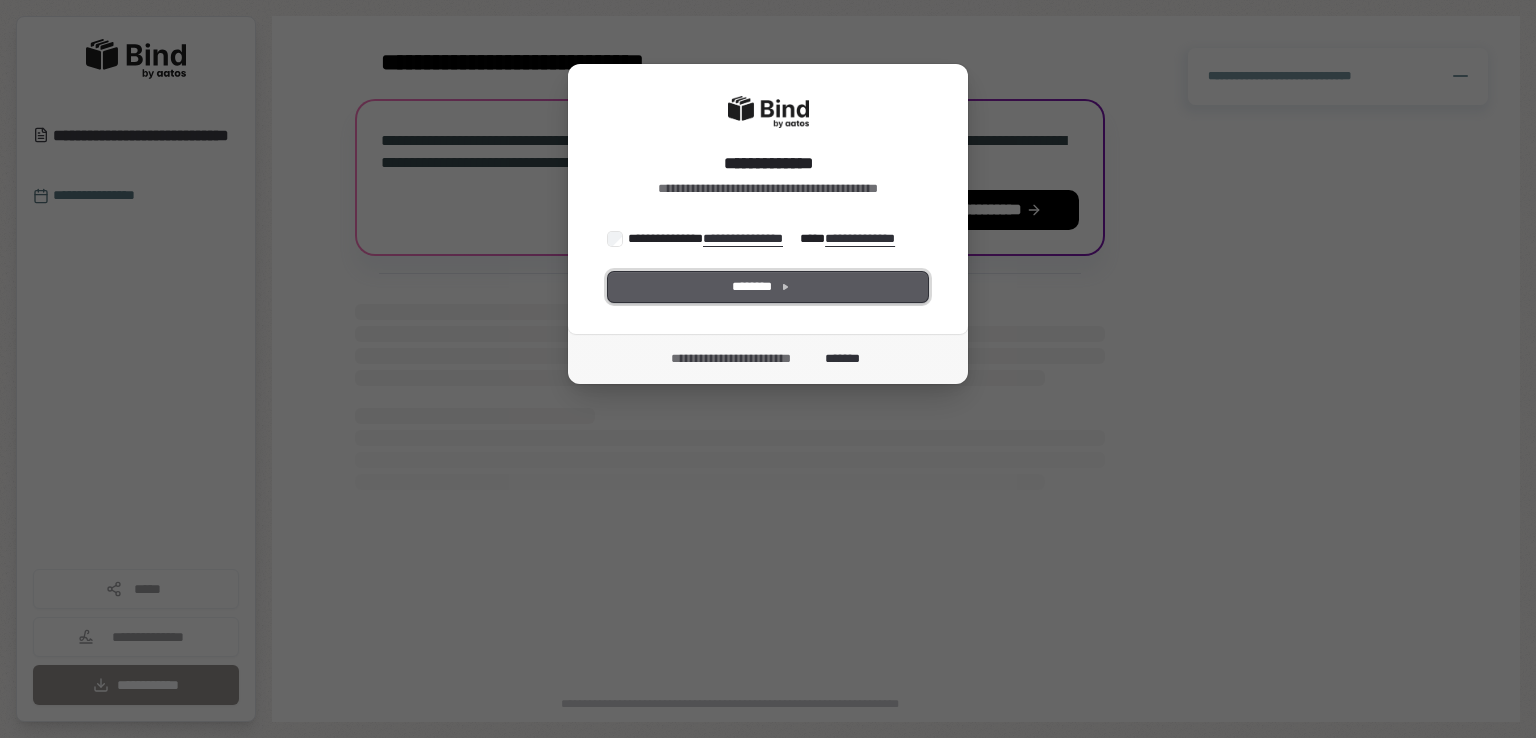 click on "********" at bounding box center [768, 287] 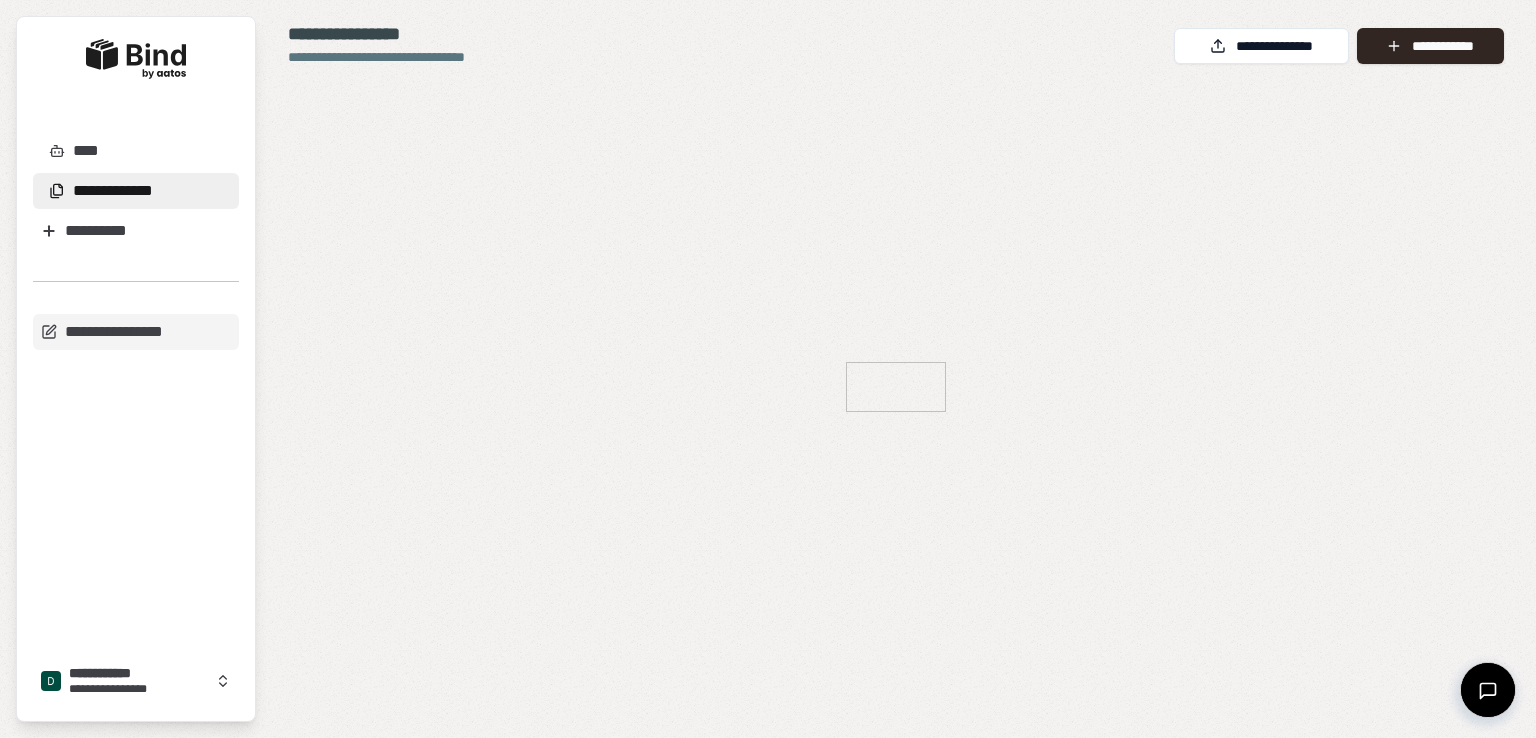 scroll, scrollTop: 0, scrollLeft: 0, axis: both 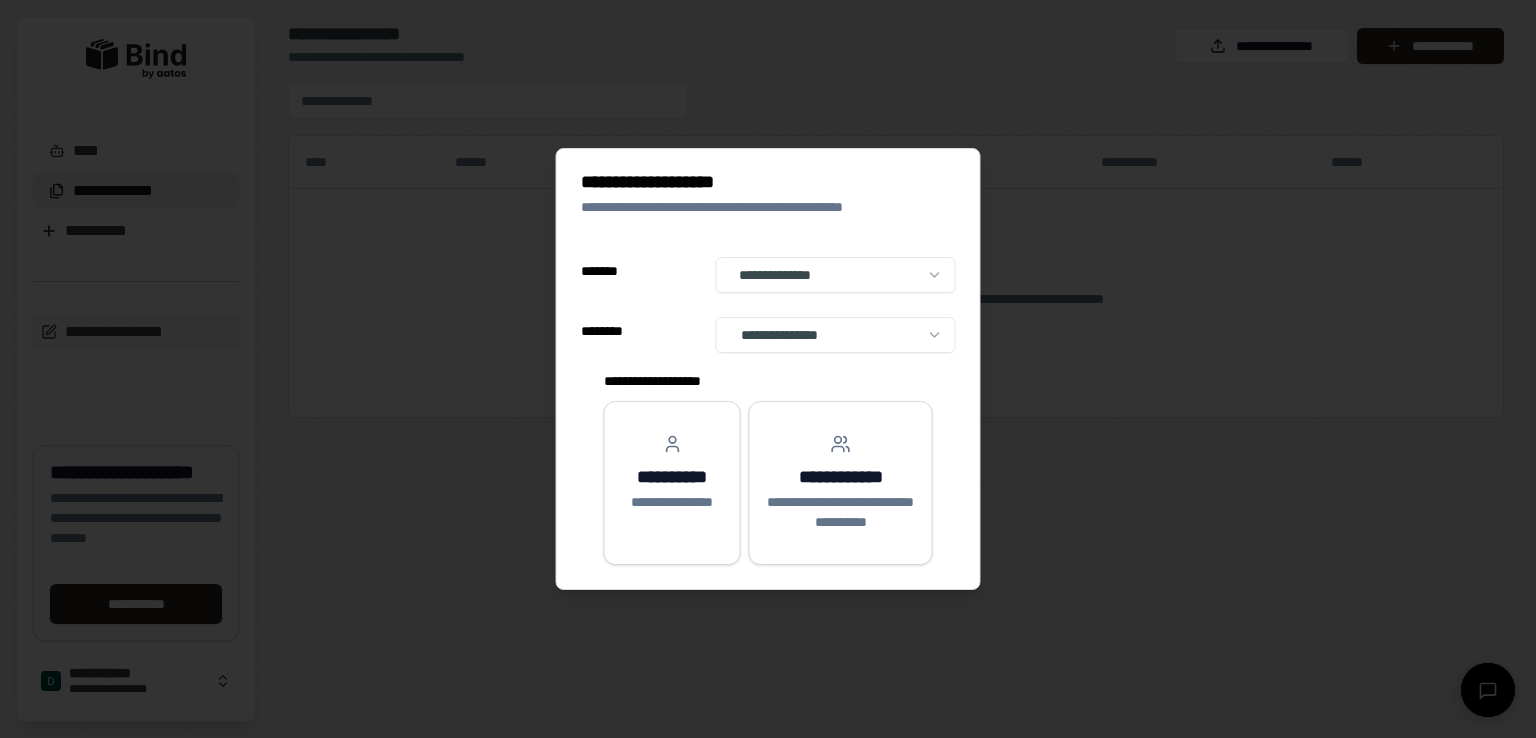 select on "**" 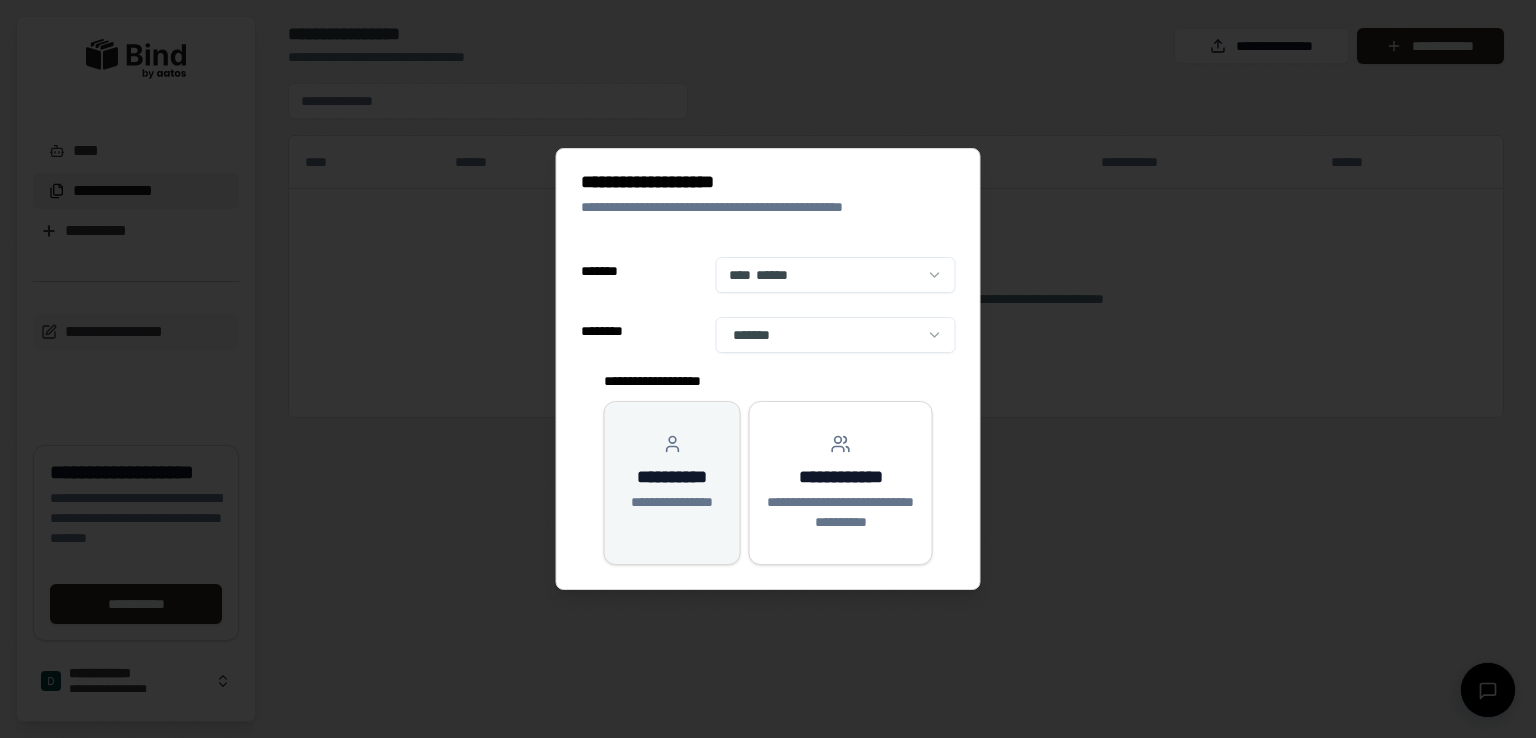 click on "**********" at bounding box center (672, 502) 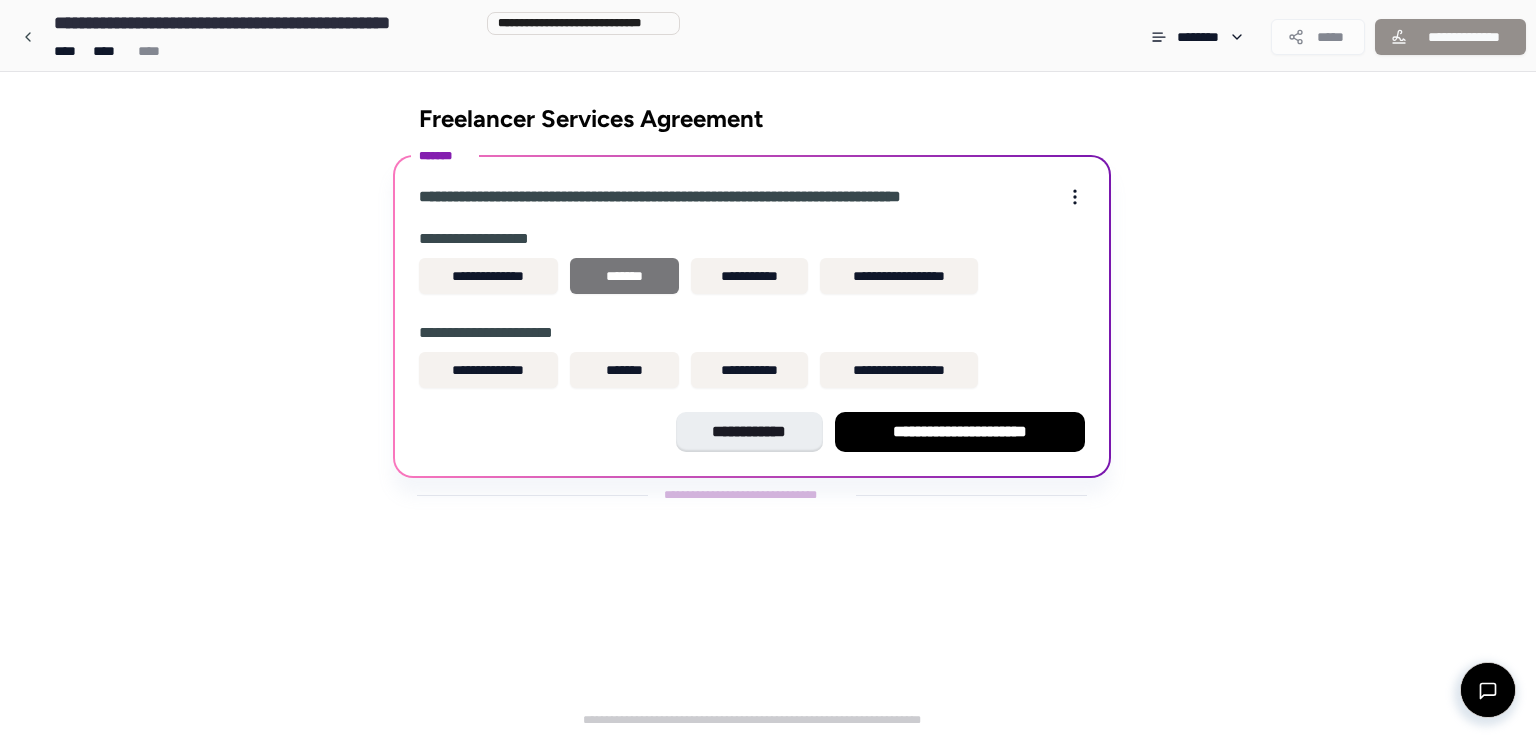 click on "*******" at bounding box center (624, 276) 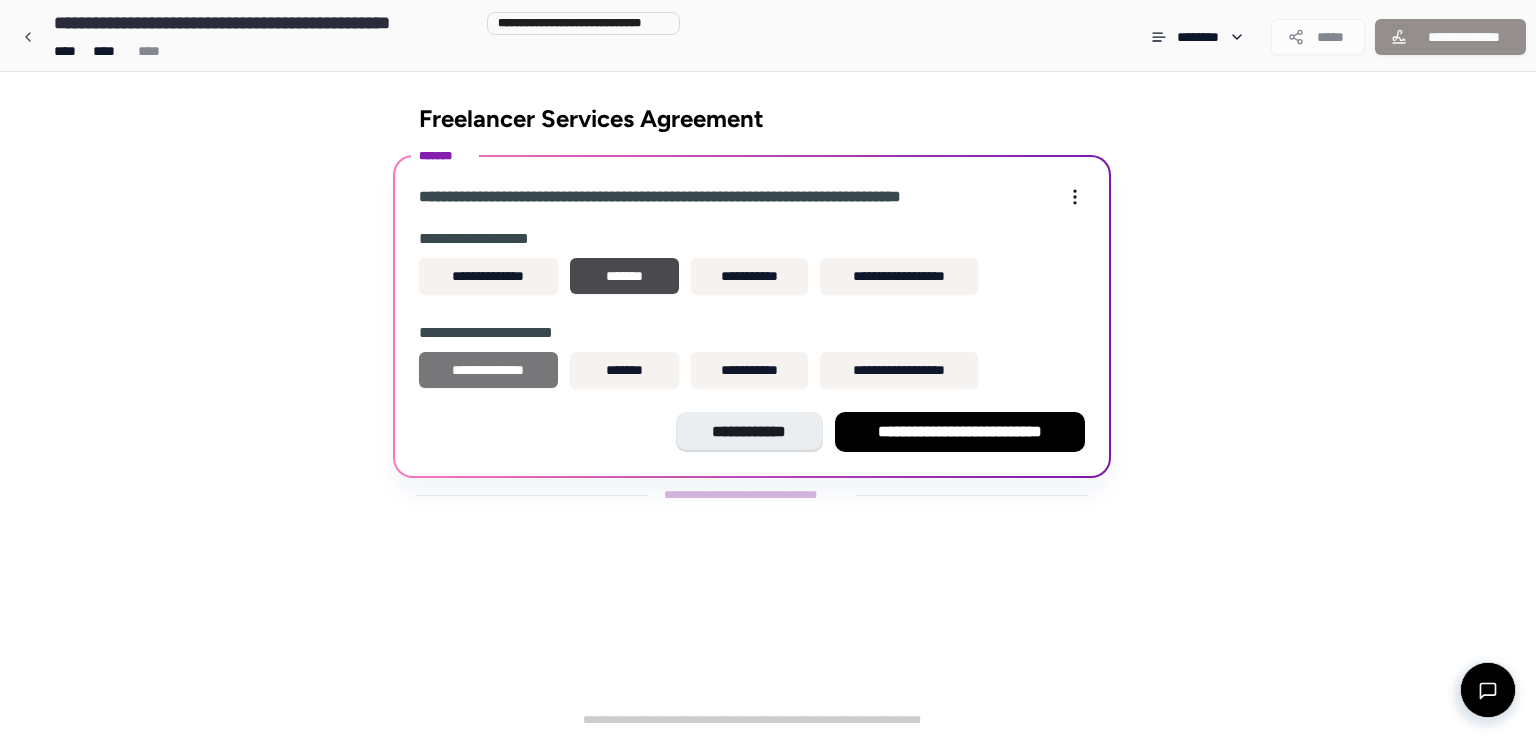 click on "**********" at bounding box center (488, 370) 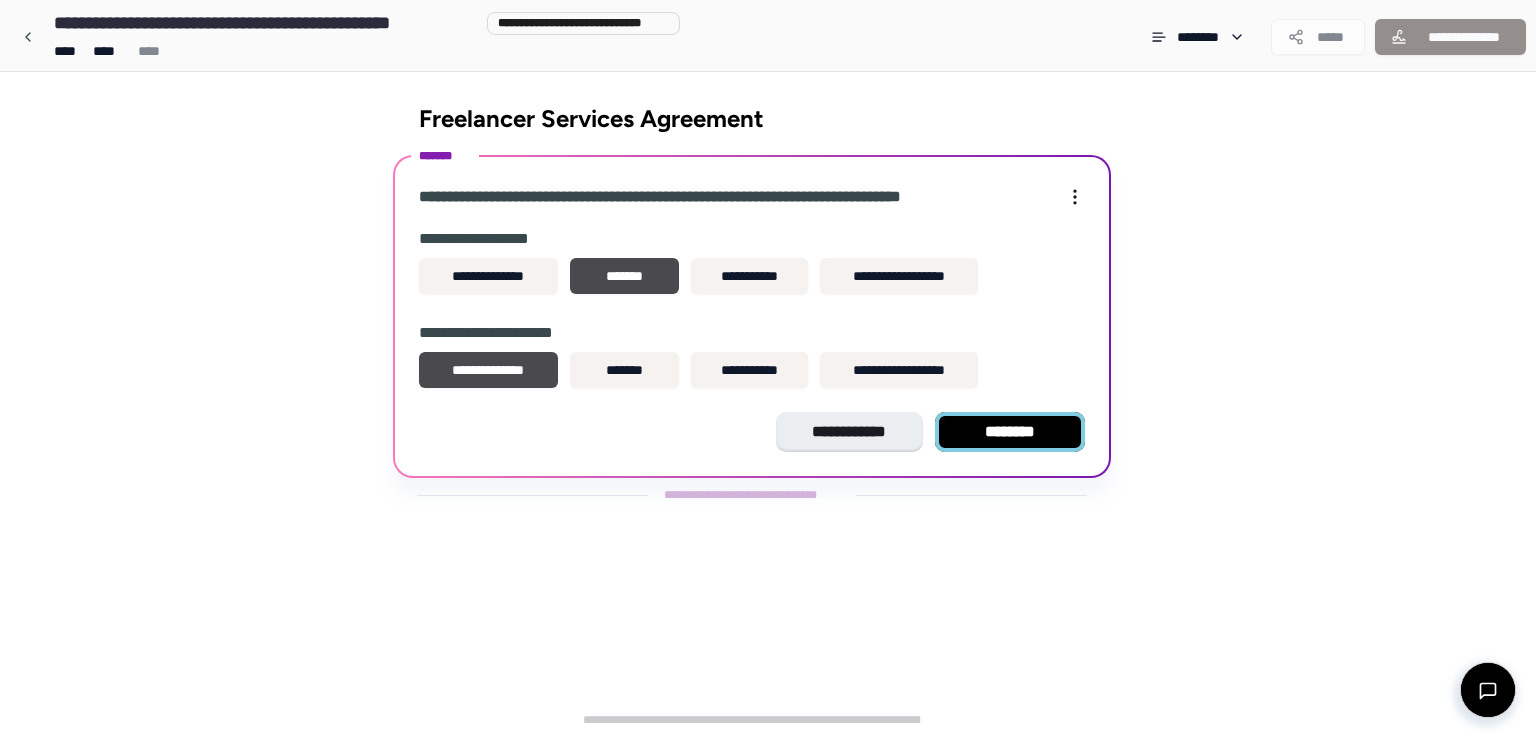 click on "********" at bounding box center (1010, 432) 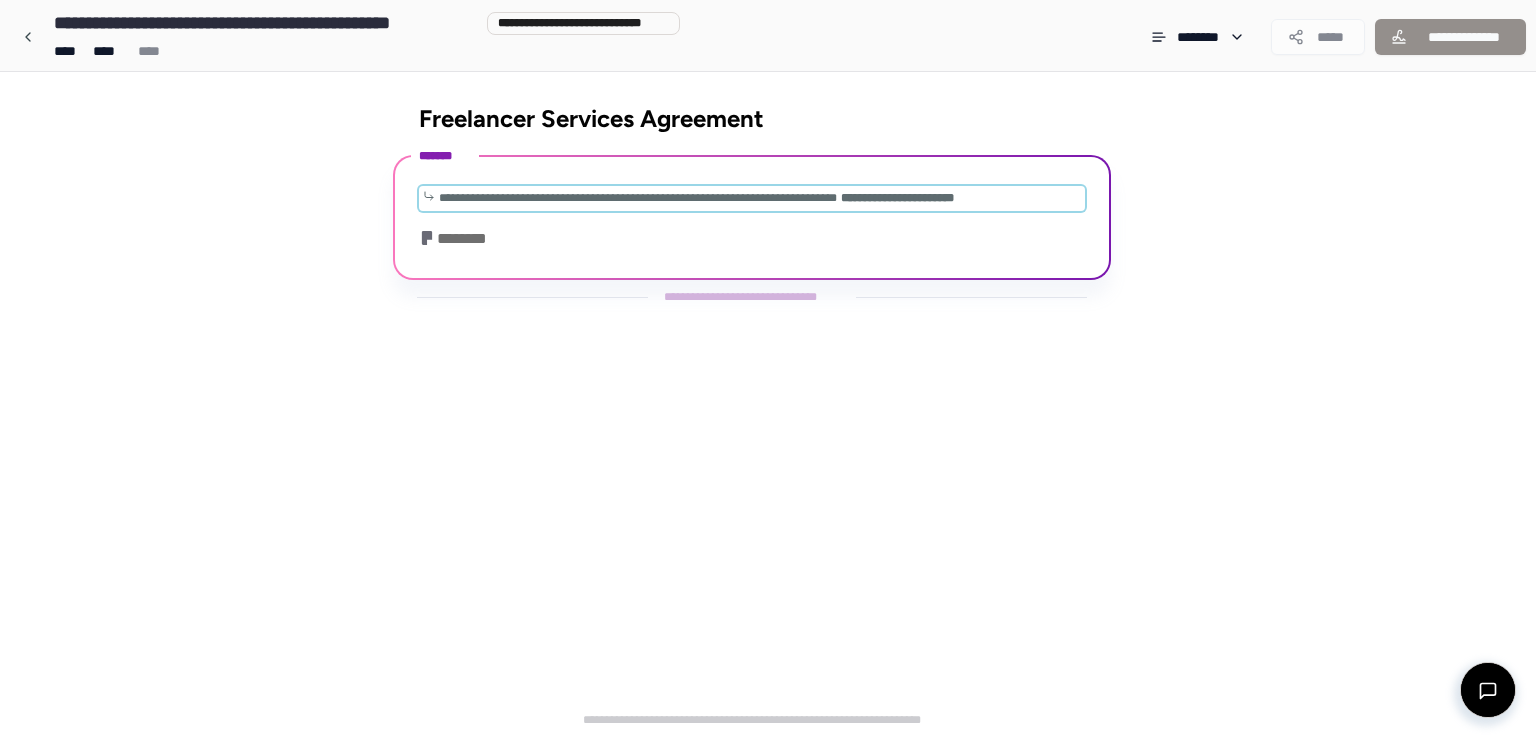 click on "**********" at bounding box center (638, 198) 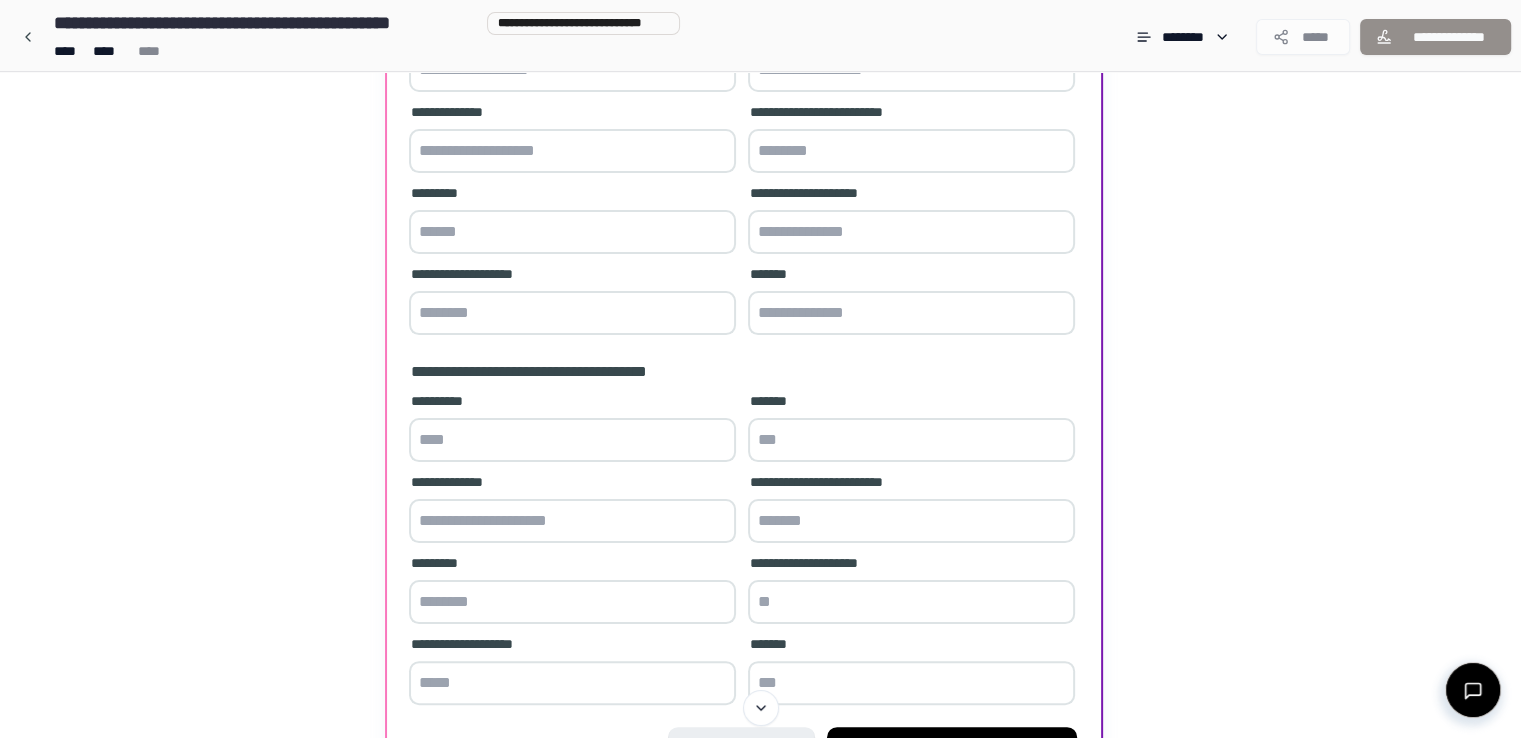 scroll, scrollTop: 400, scrollLeft: 0, axis: vertical 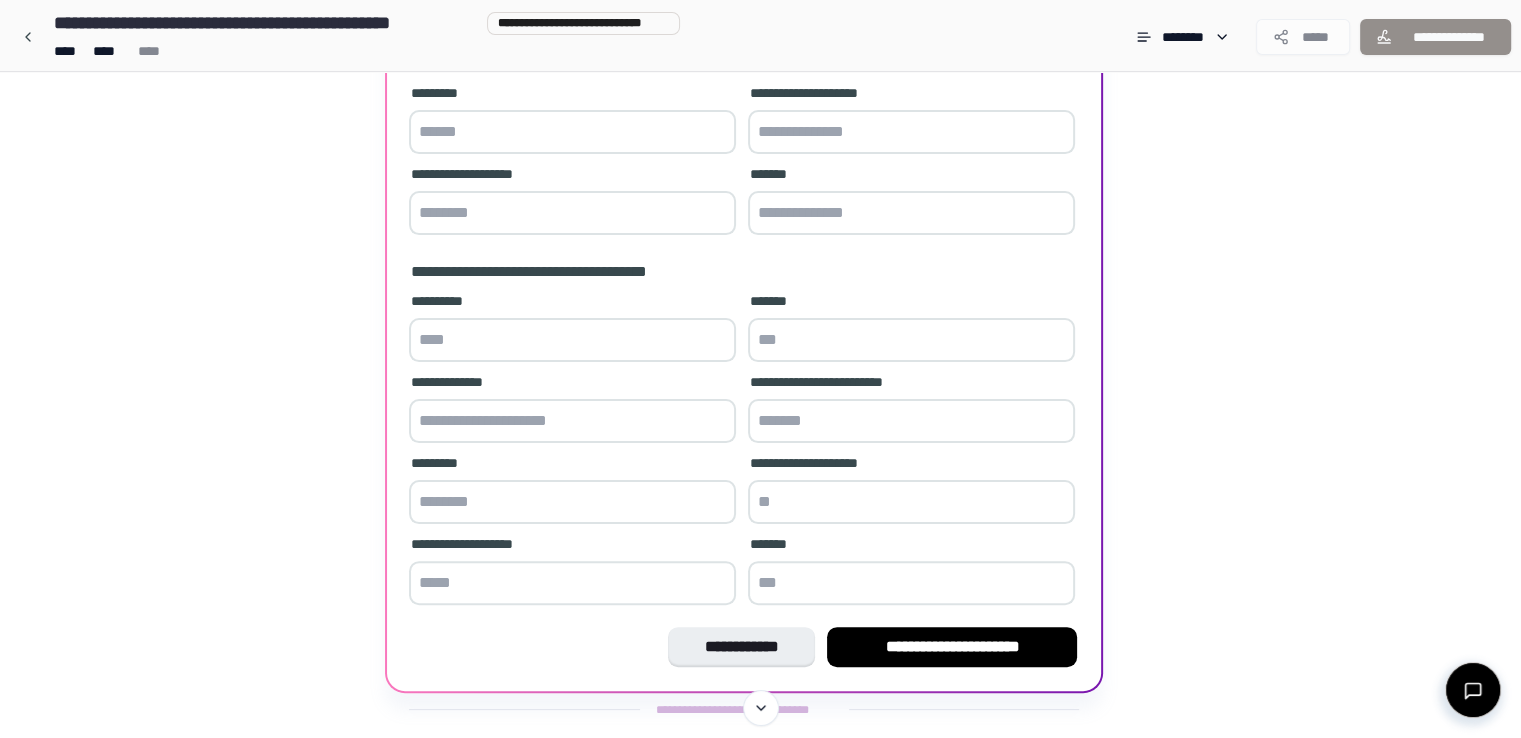 click at bounding box center (911, 213) 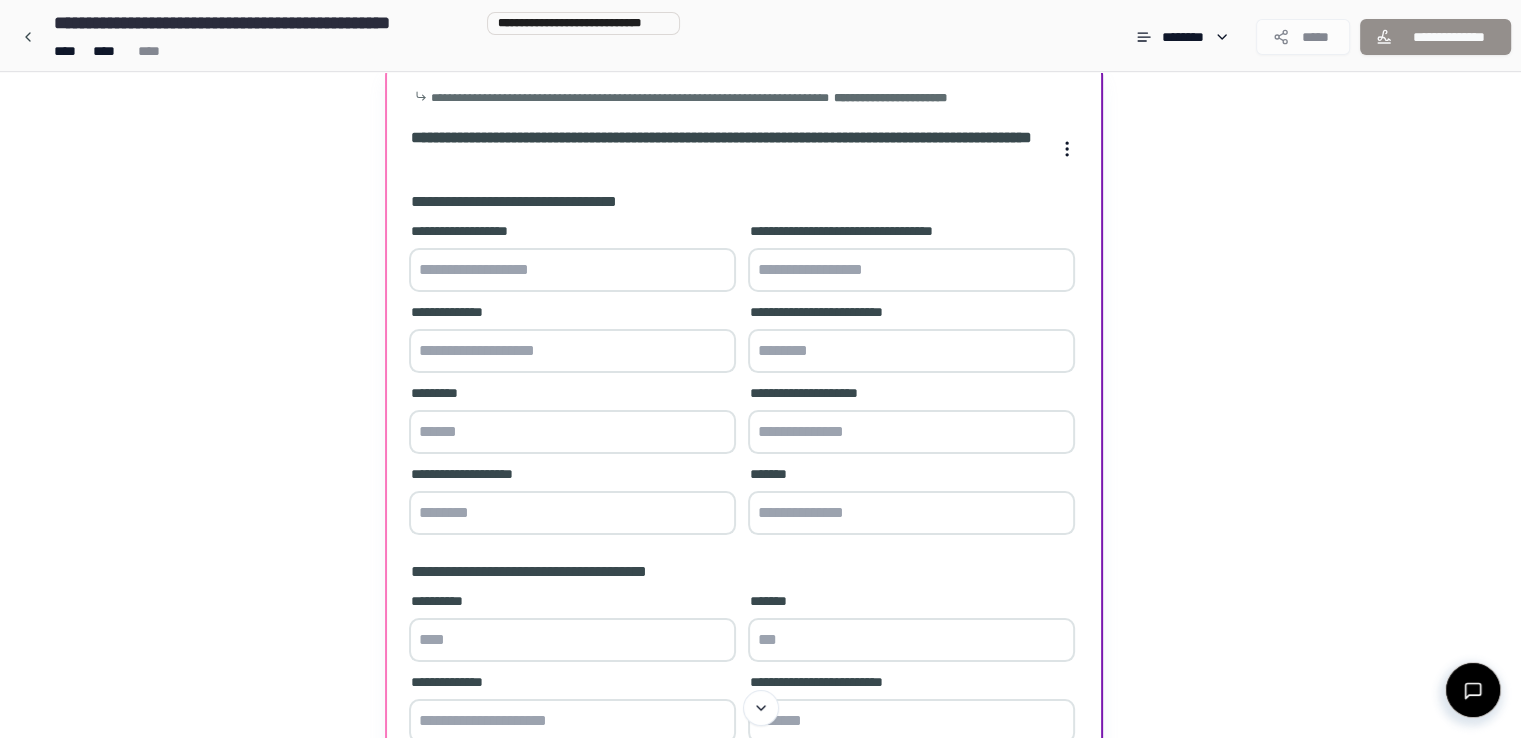 scroll, scrollTop: 100, scrollLeft: 0, axis: vertical 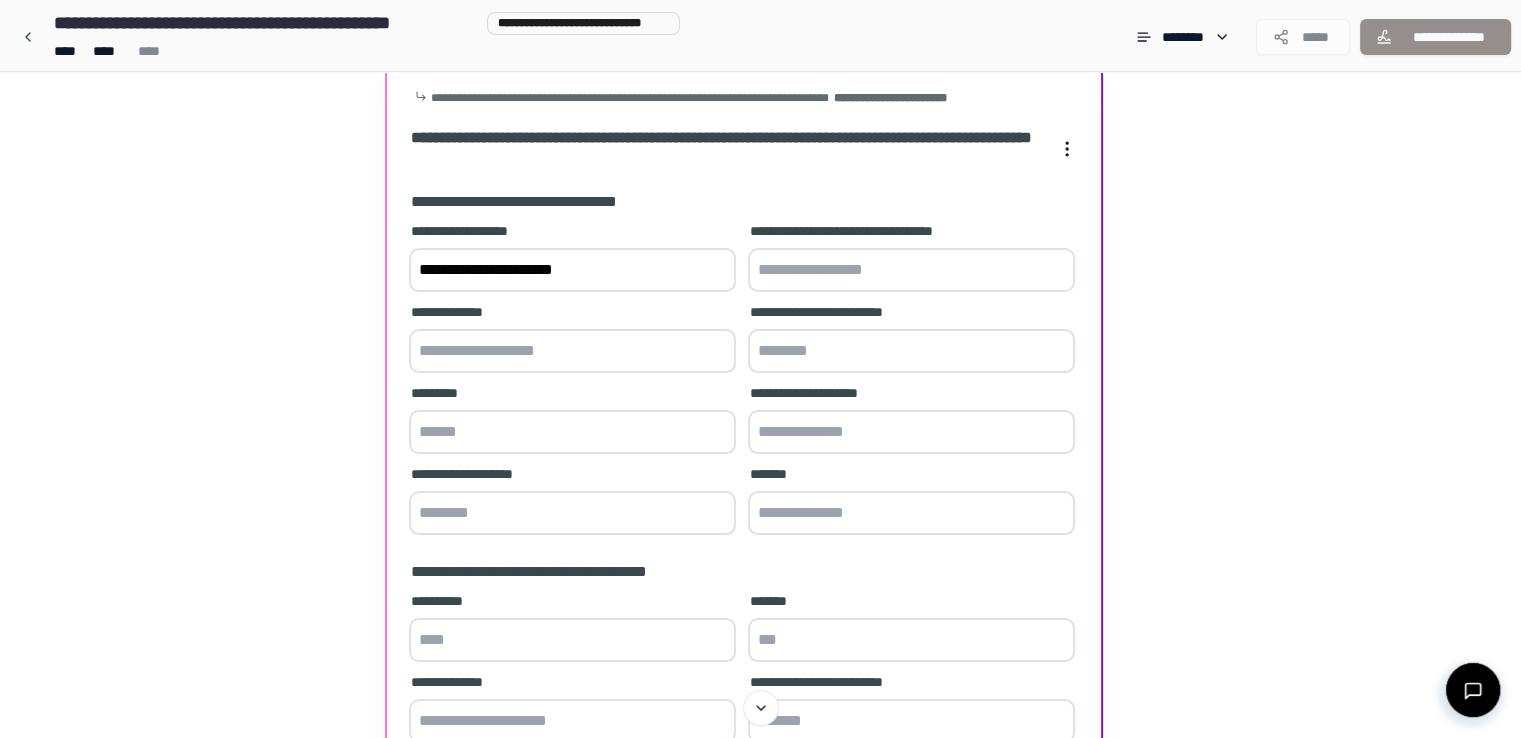 type on "**********" 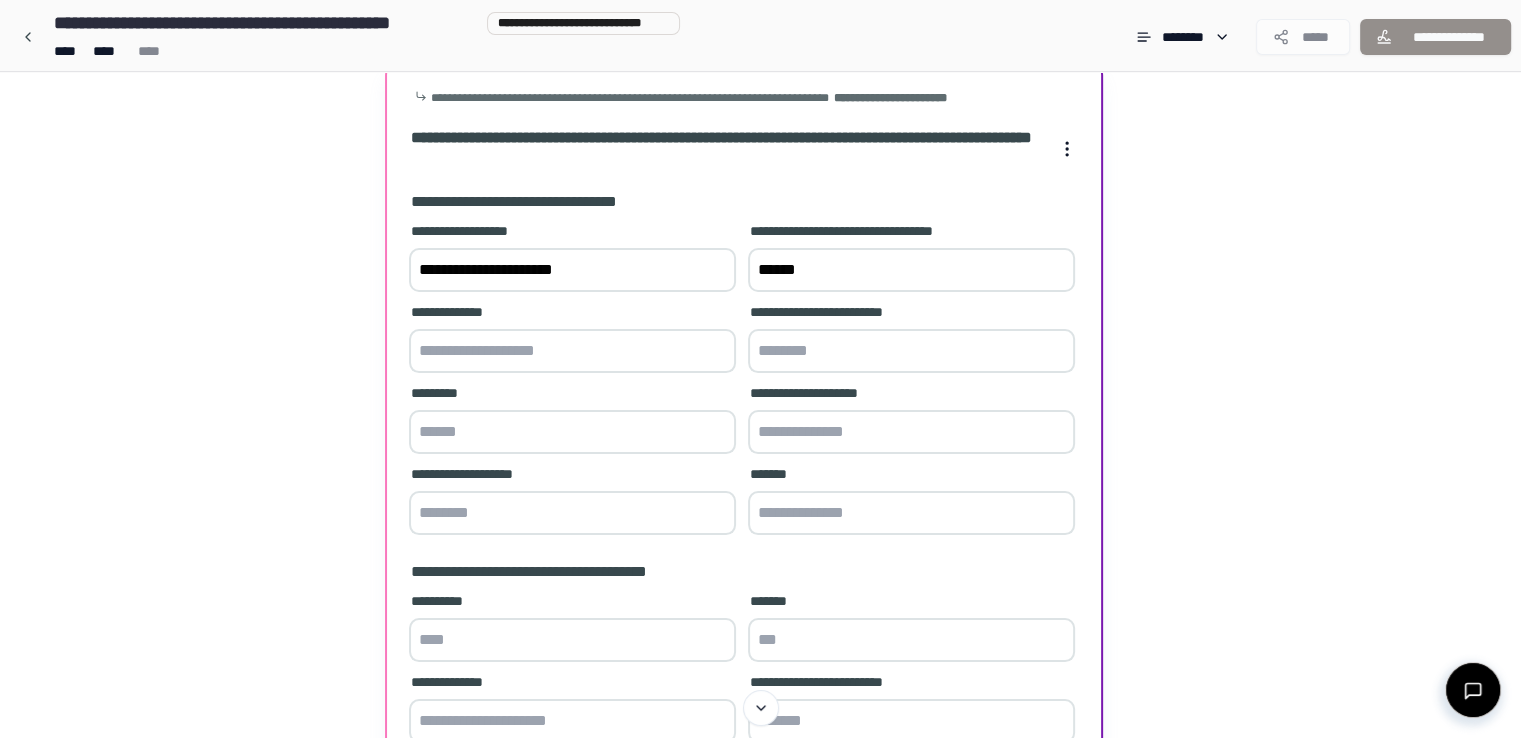 type on "******" 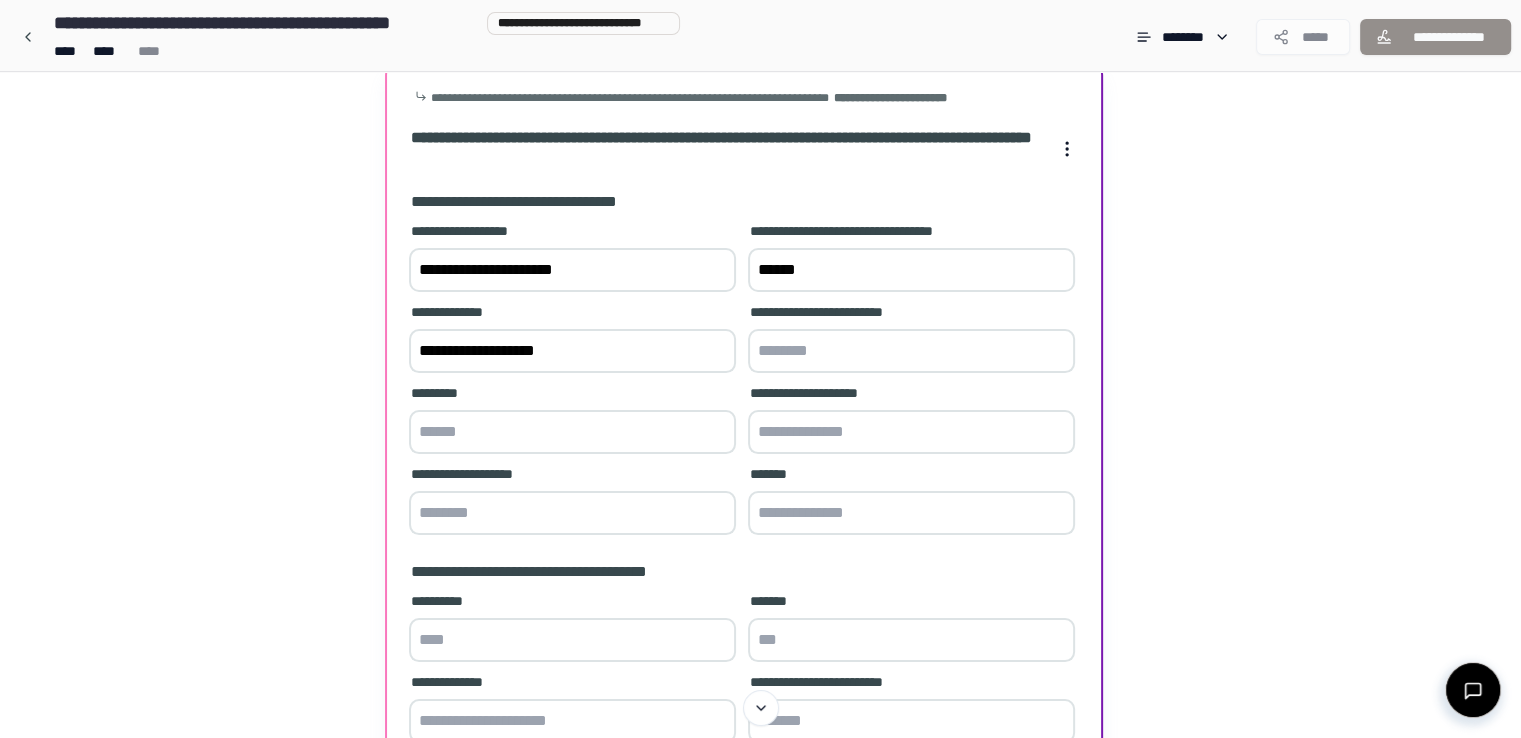 click on "**********" at bounding box center [572, 351] 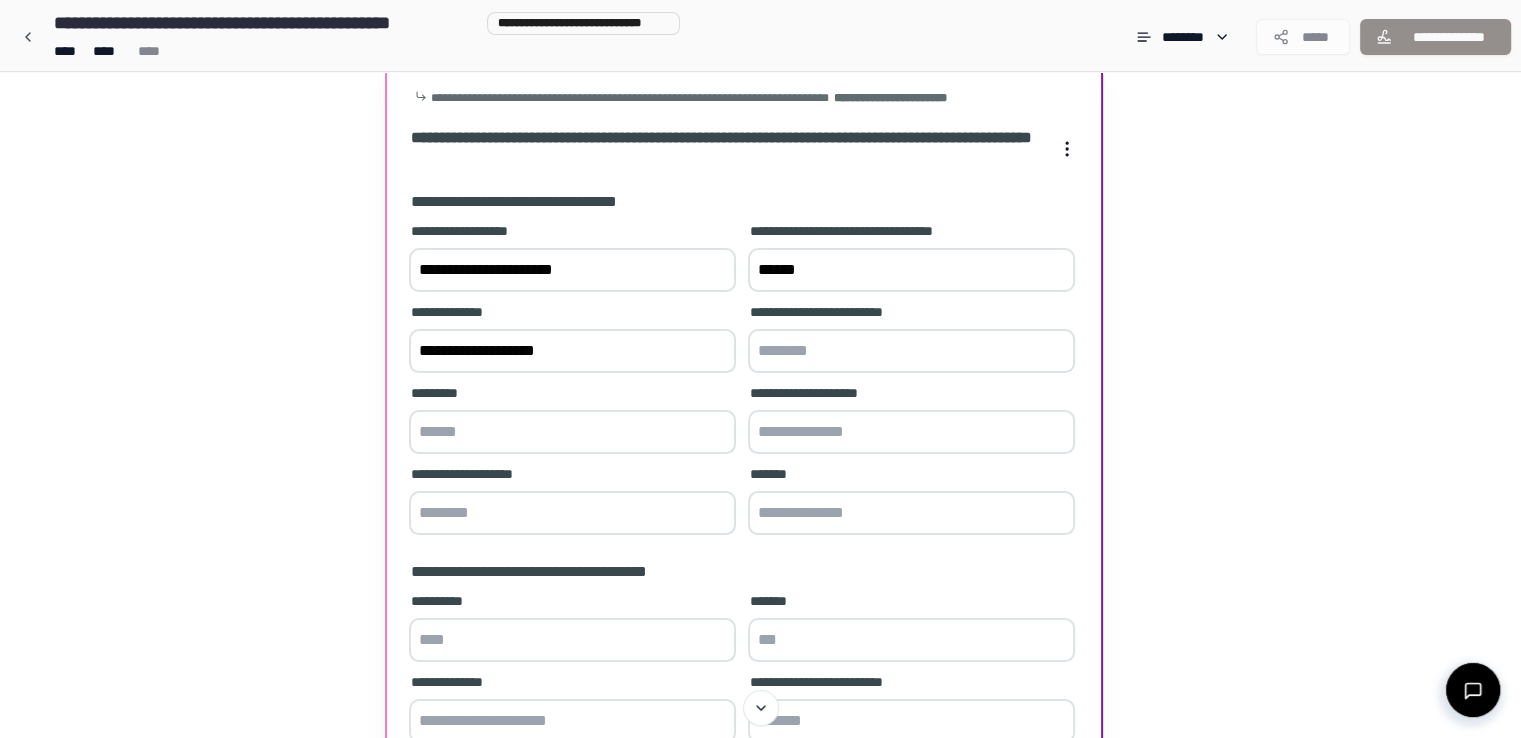 click at bounding box center [572, 432] 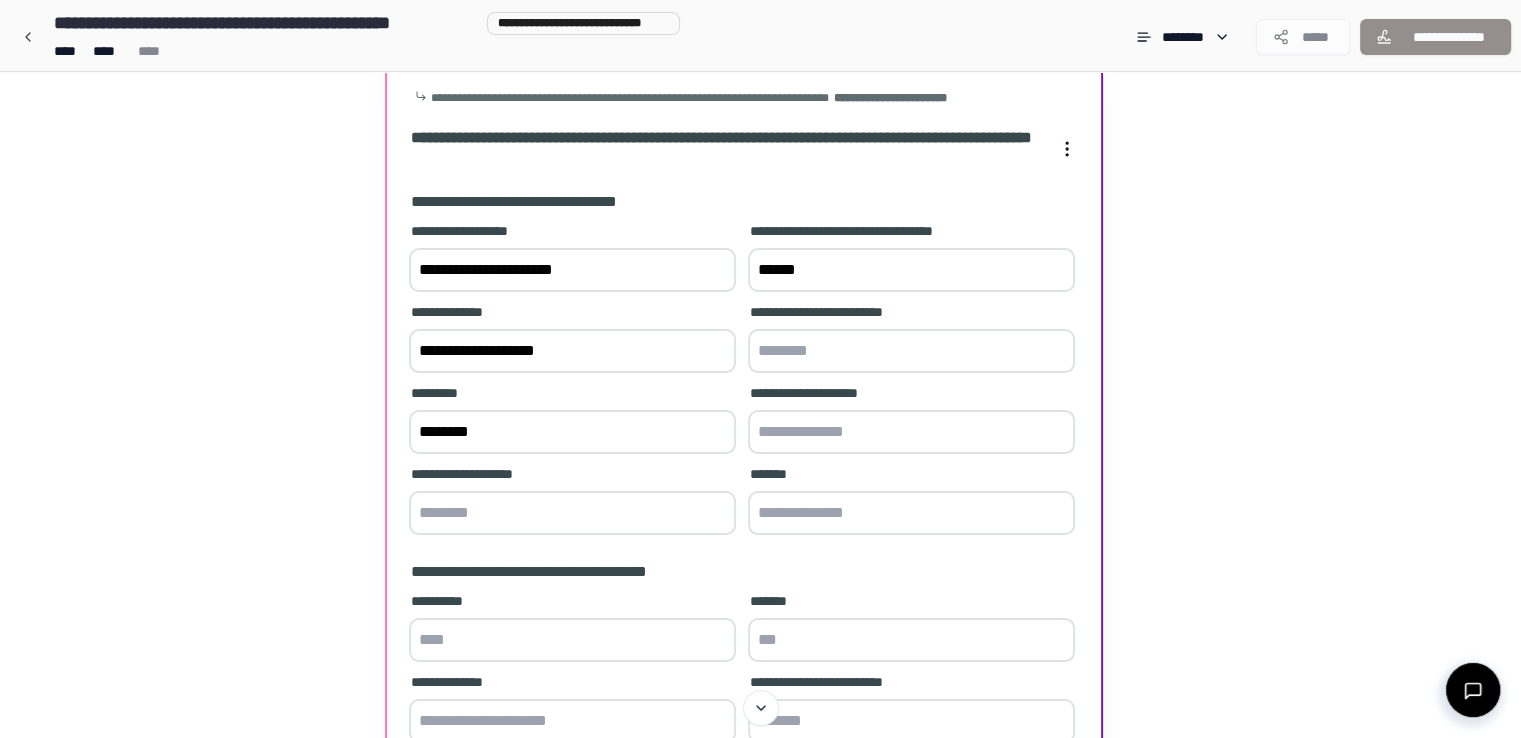 type on "********" 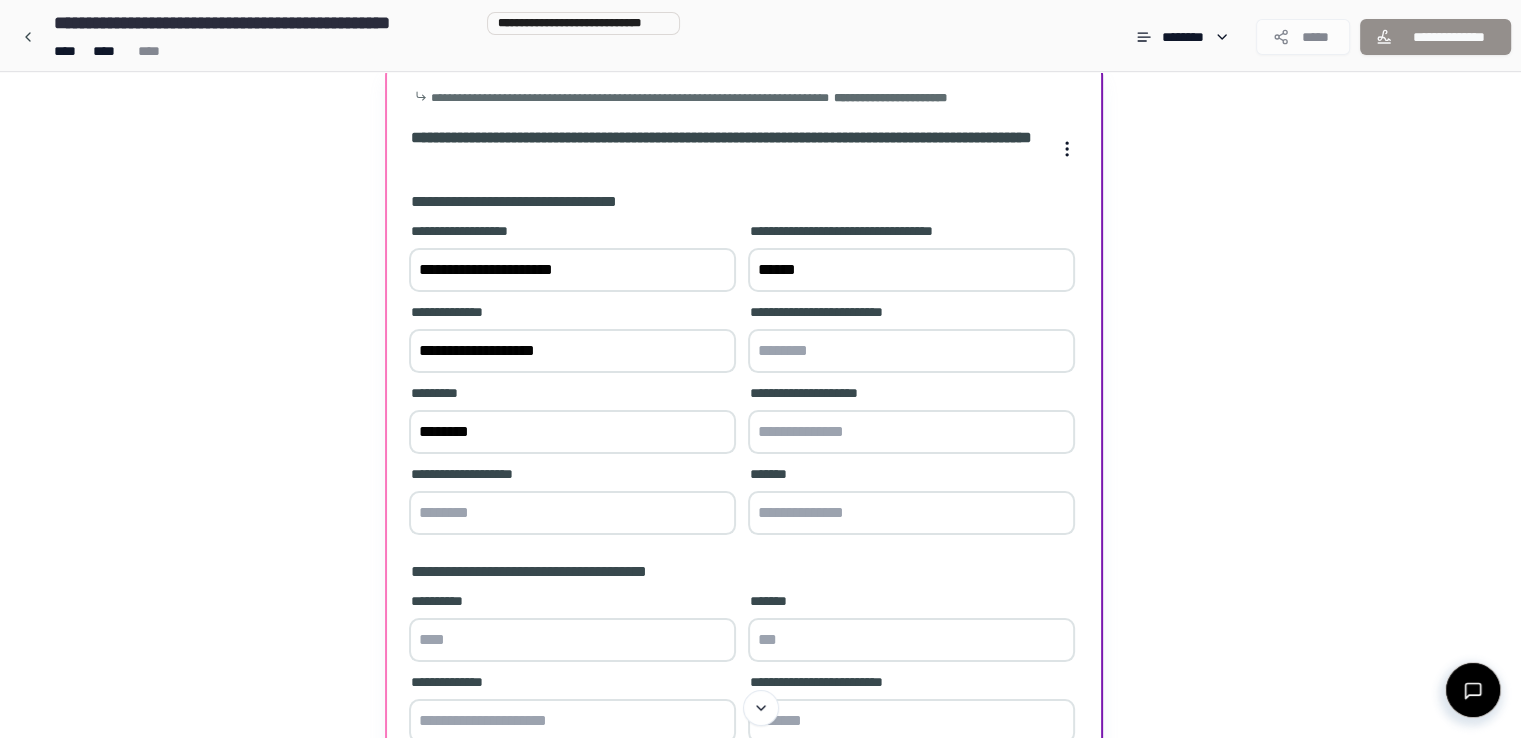 click on "**********" at bounding box center [572, 502] 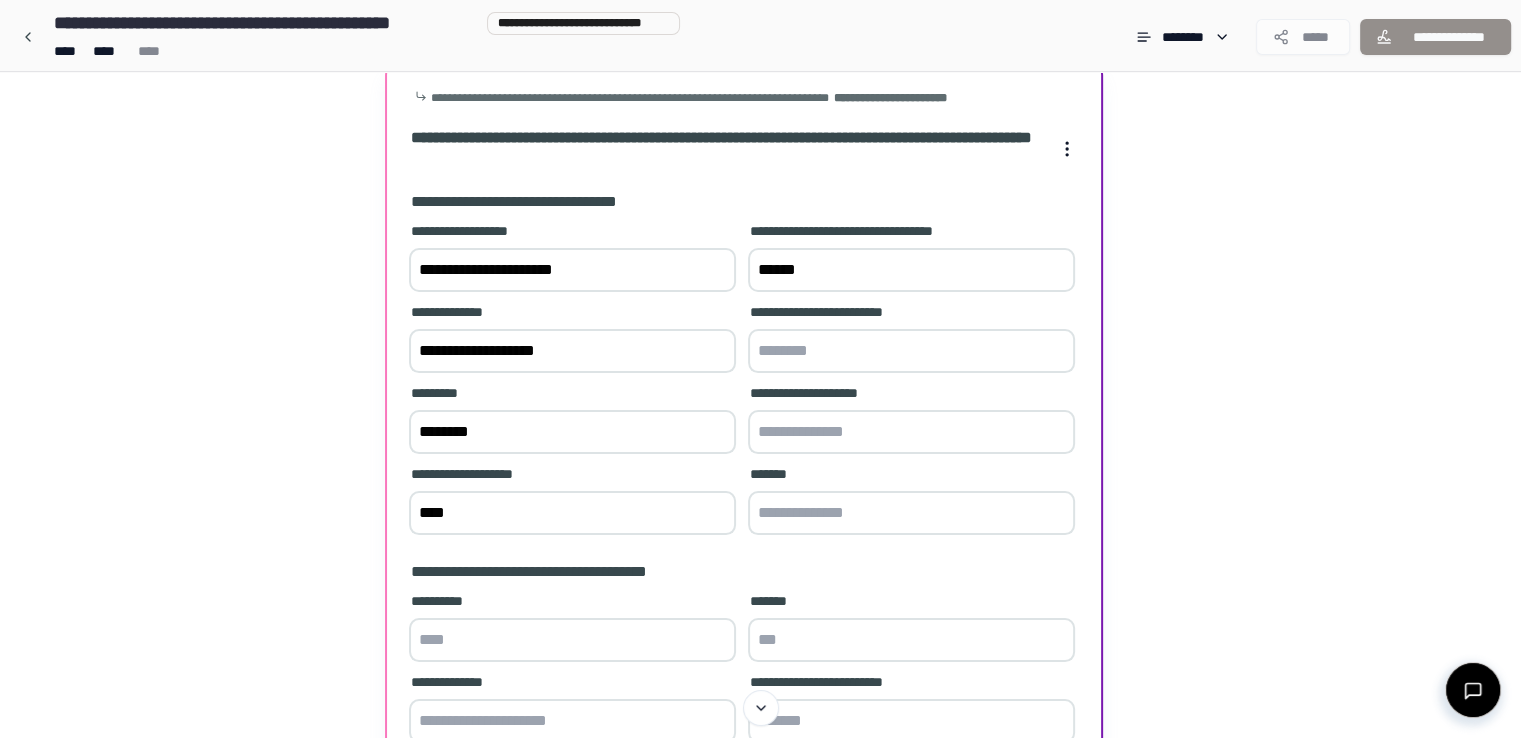 scroll, scrollTop: 300, scrollLeft: 0, axis: vertical 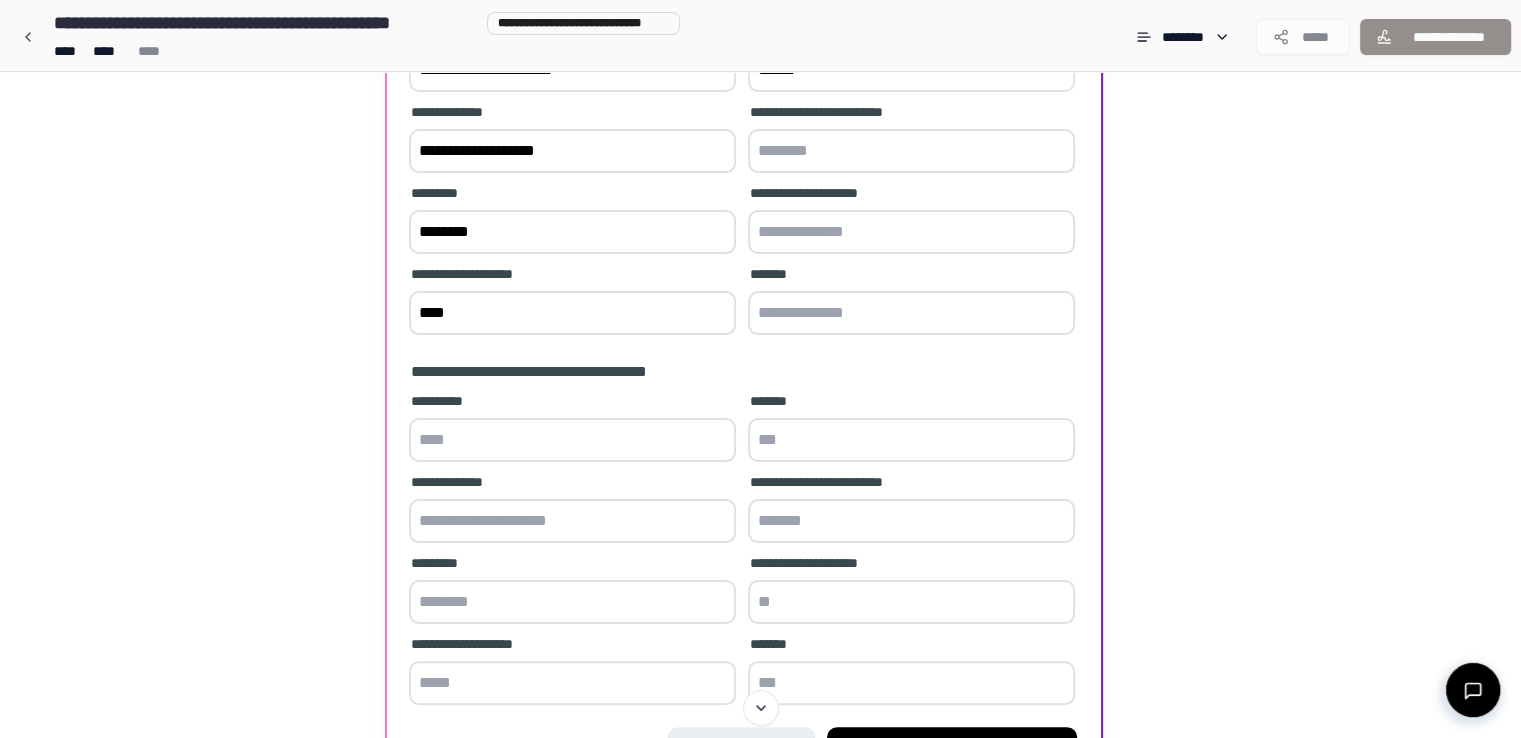 type on "****" 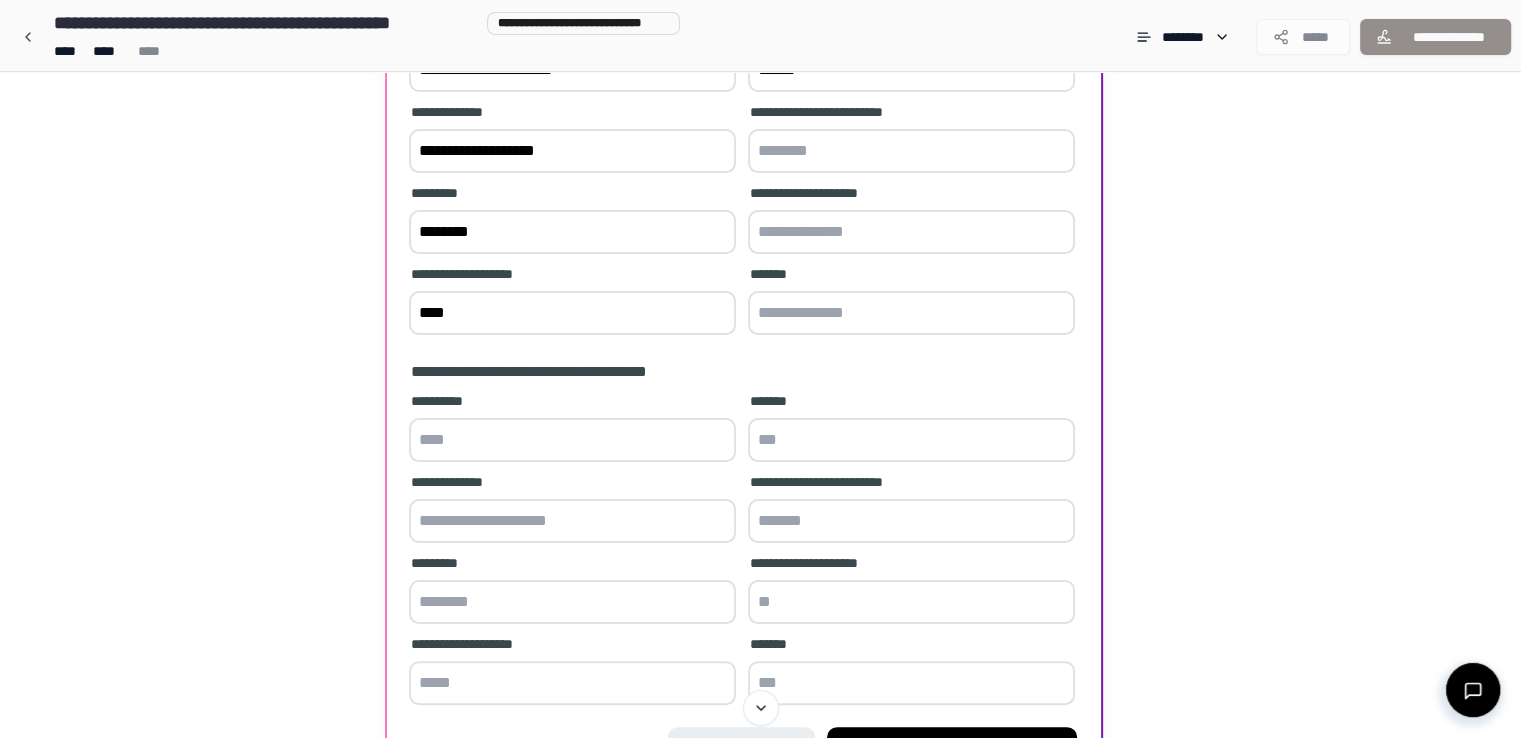 scroll, scrollTop: 400, scrollLeft: 0, axis: vertical 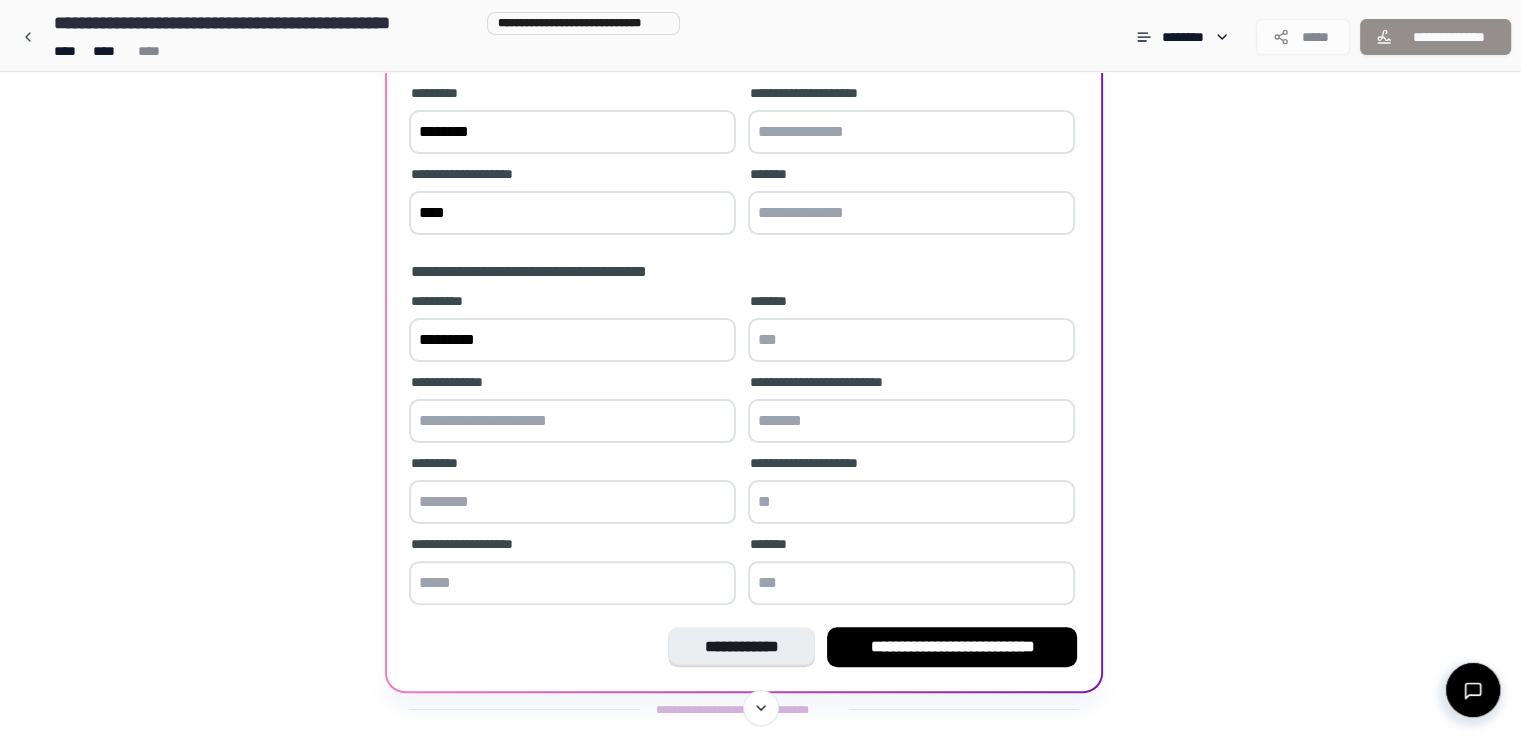type on "*********" 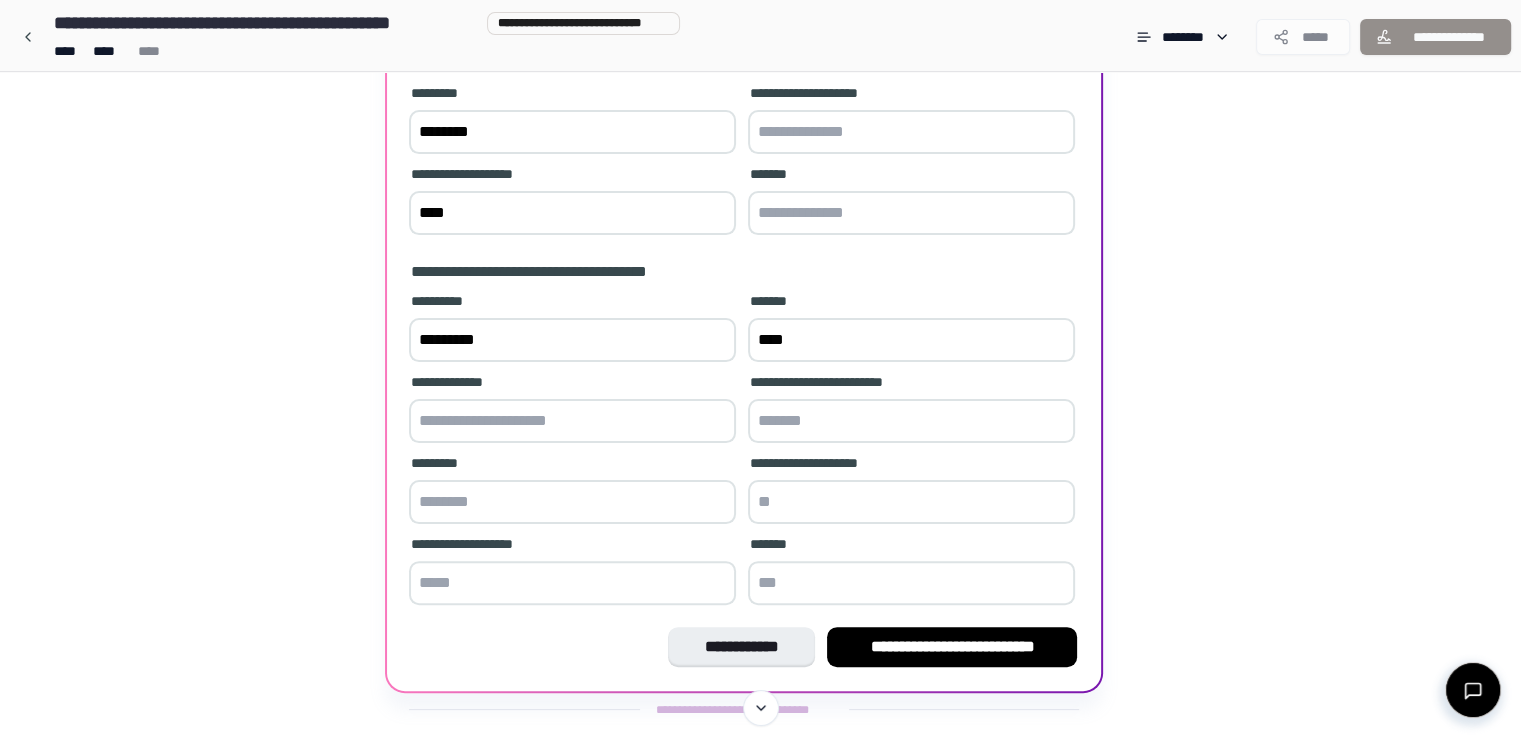 type on "****" 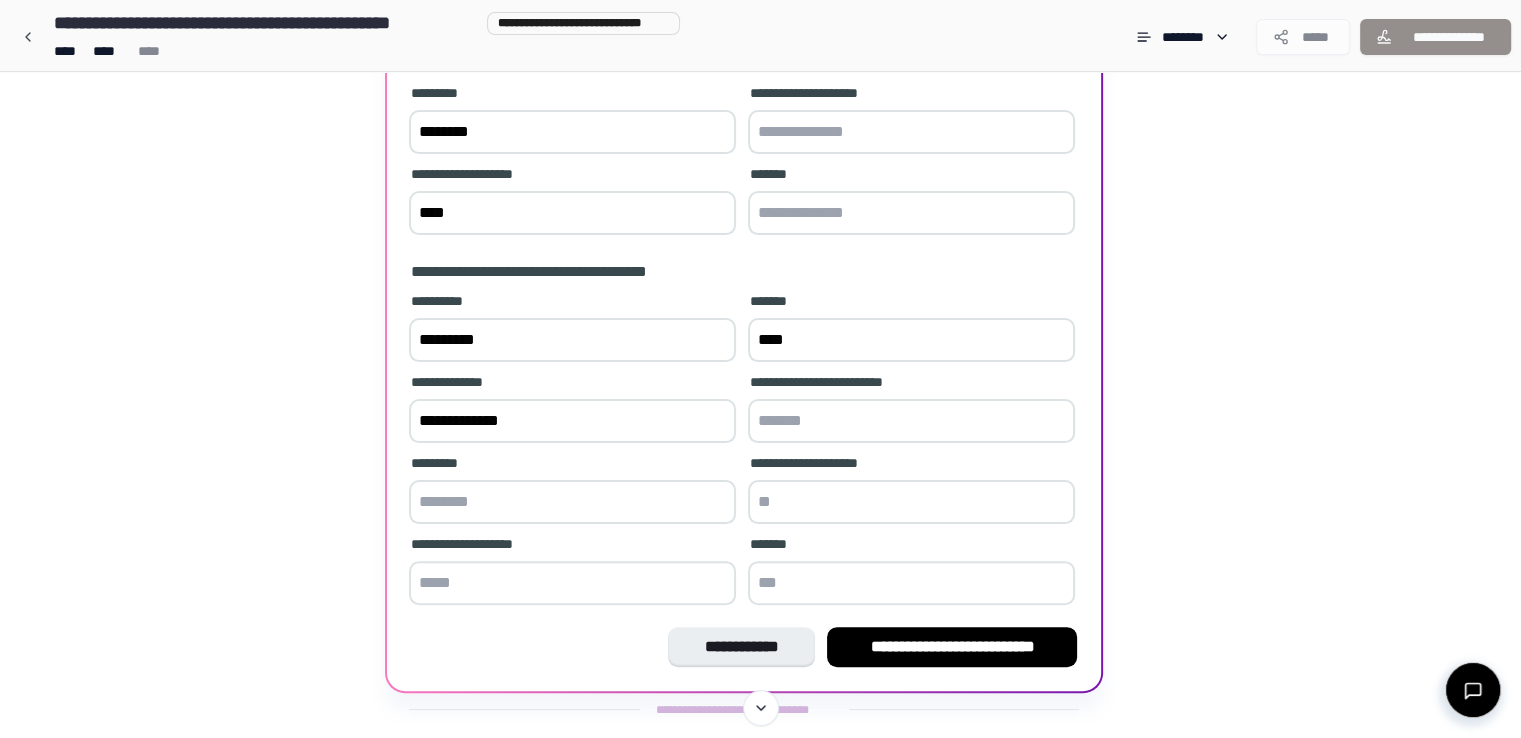 type on "**********" 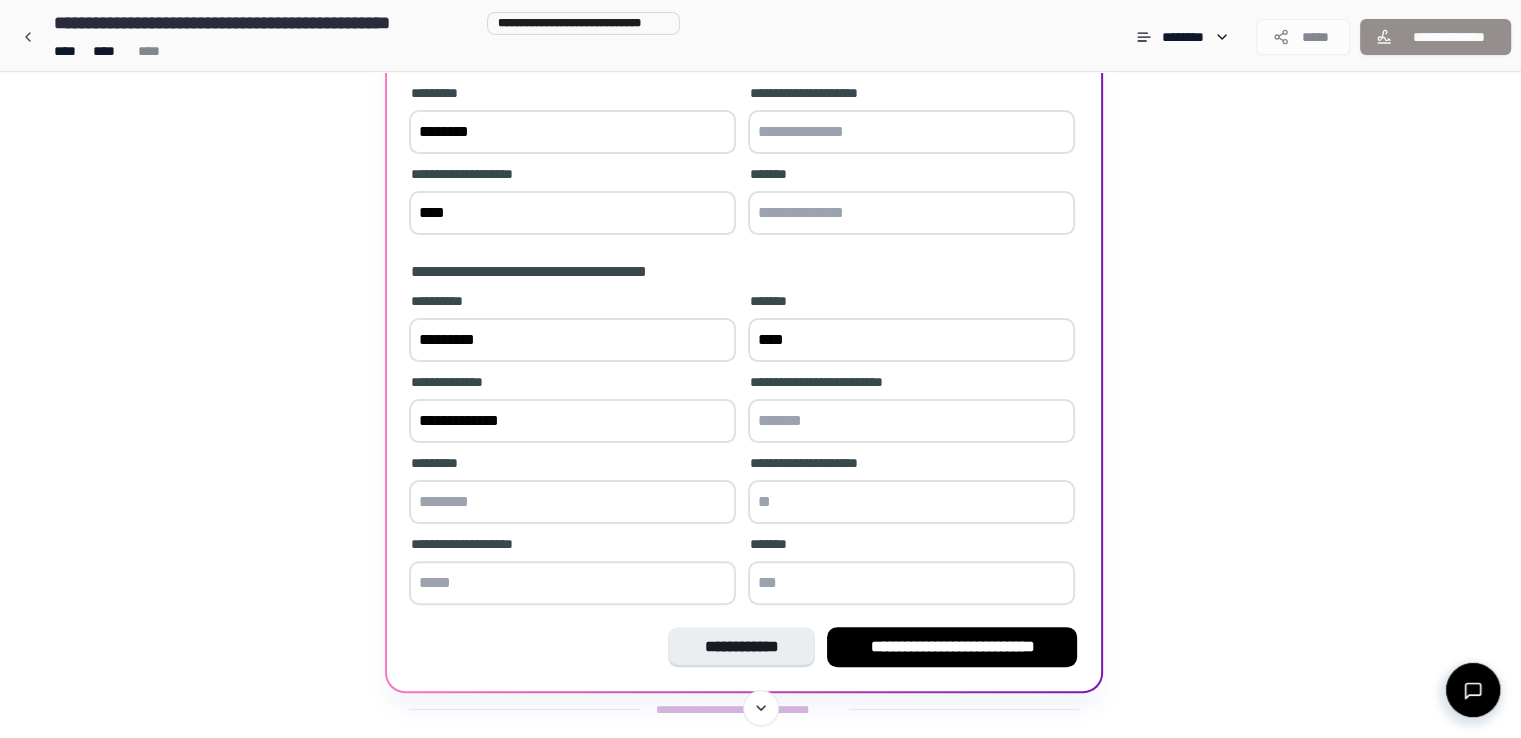 click at bounding box center [911, 421] 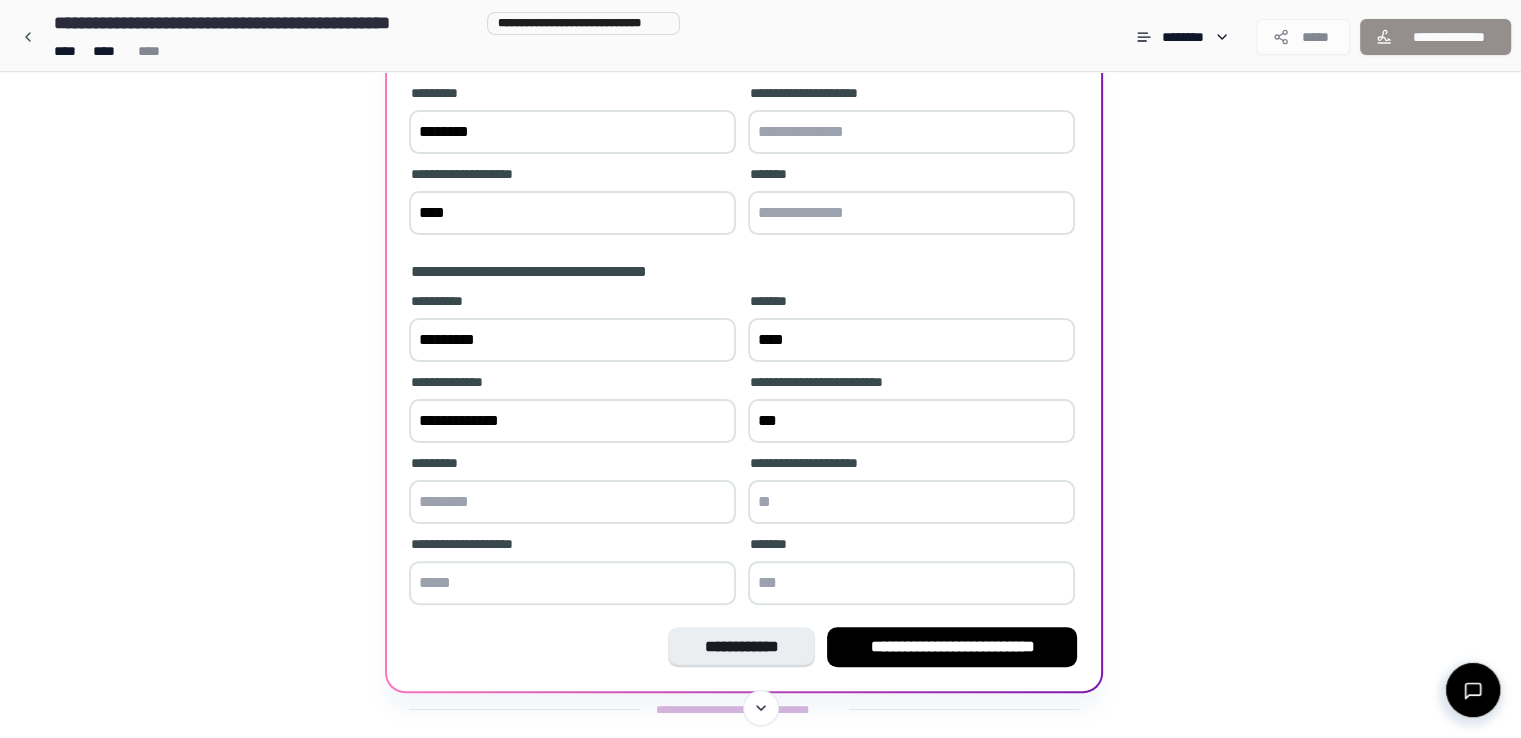 type on "***" 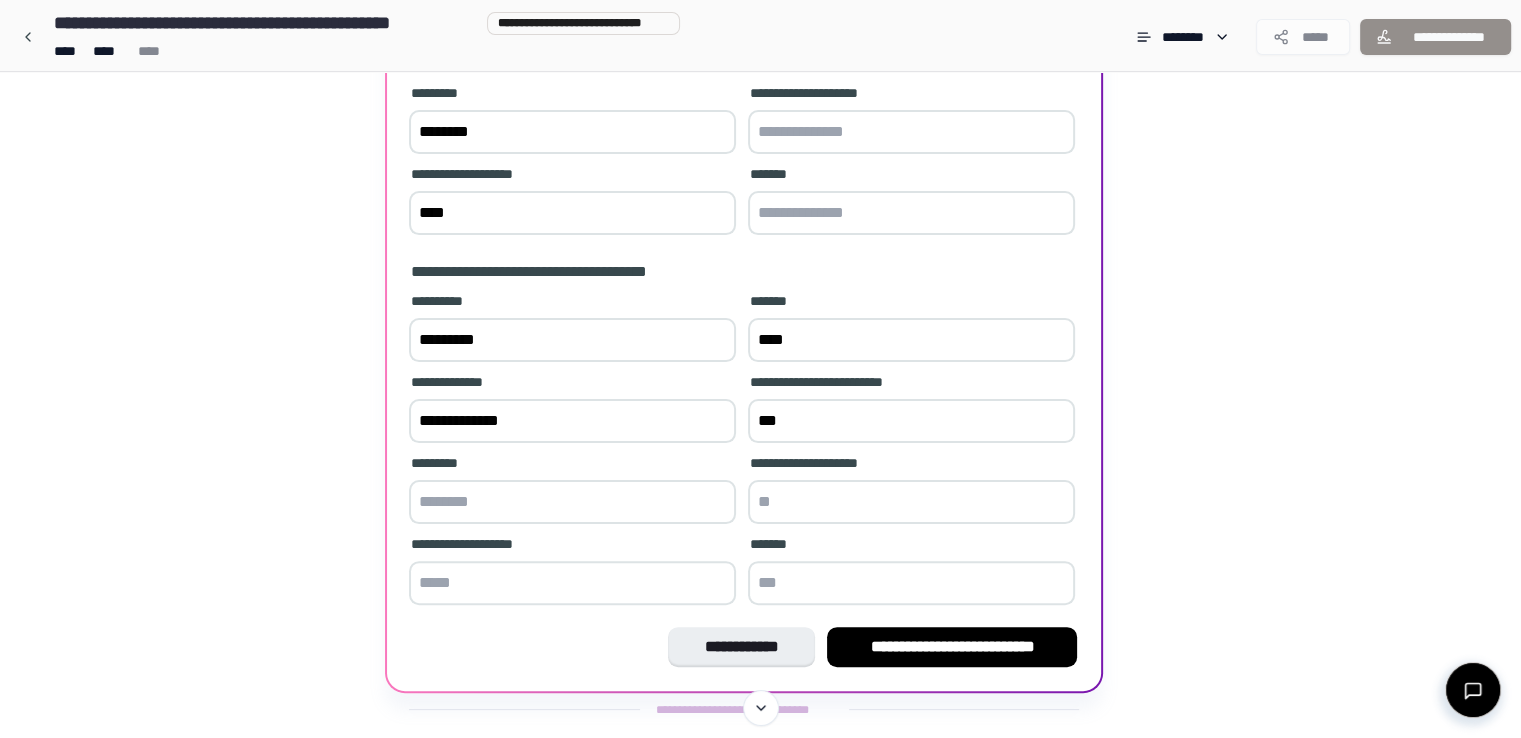 click at bounding box center [572, 502] 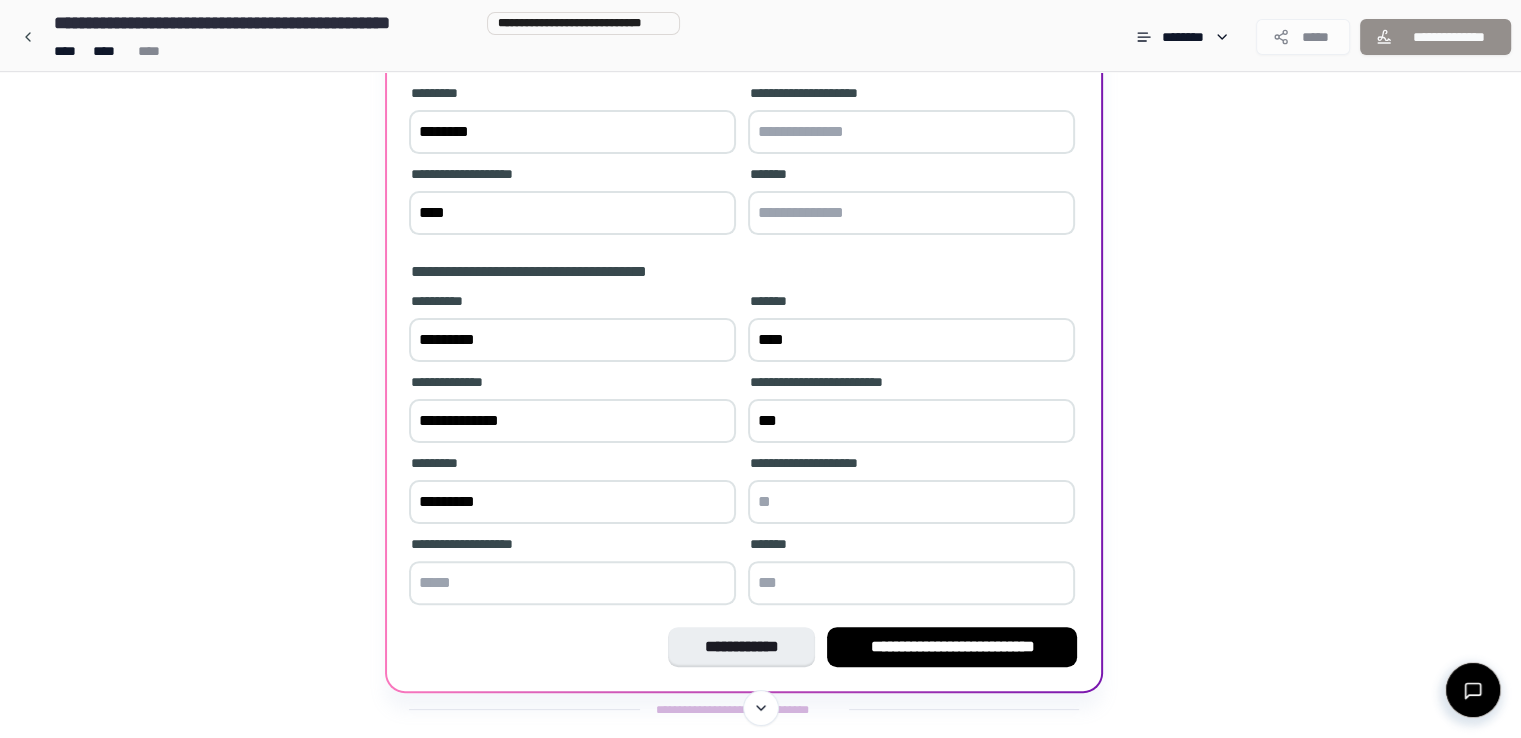 type on "*********" 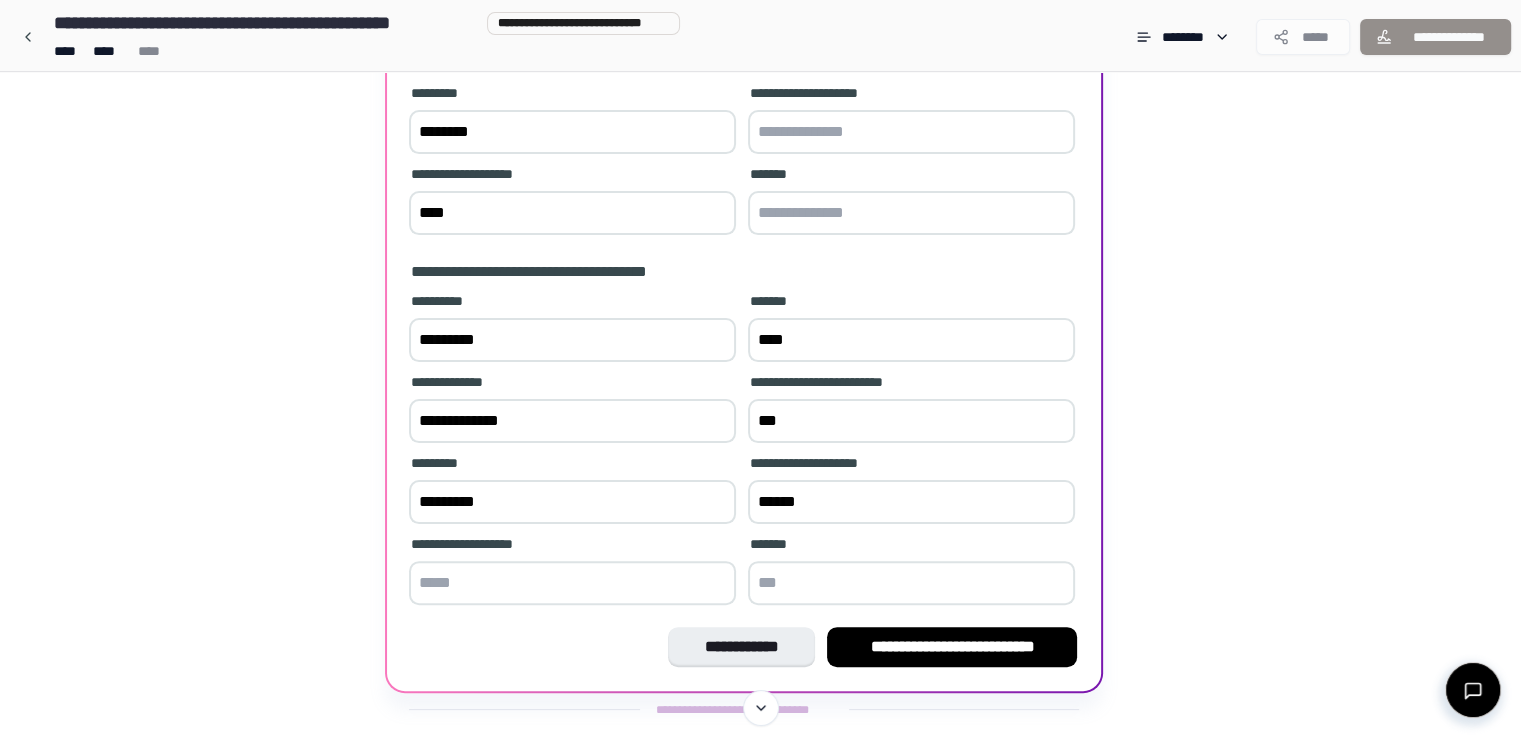 type on "******" 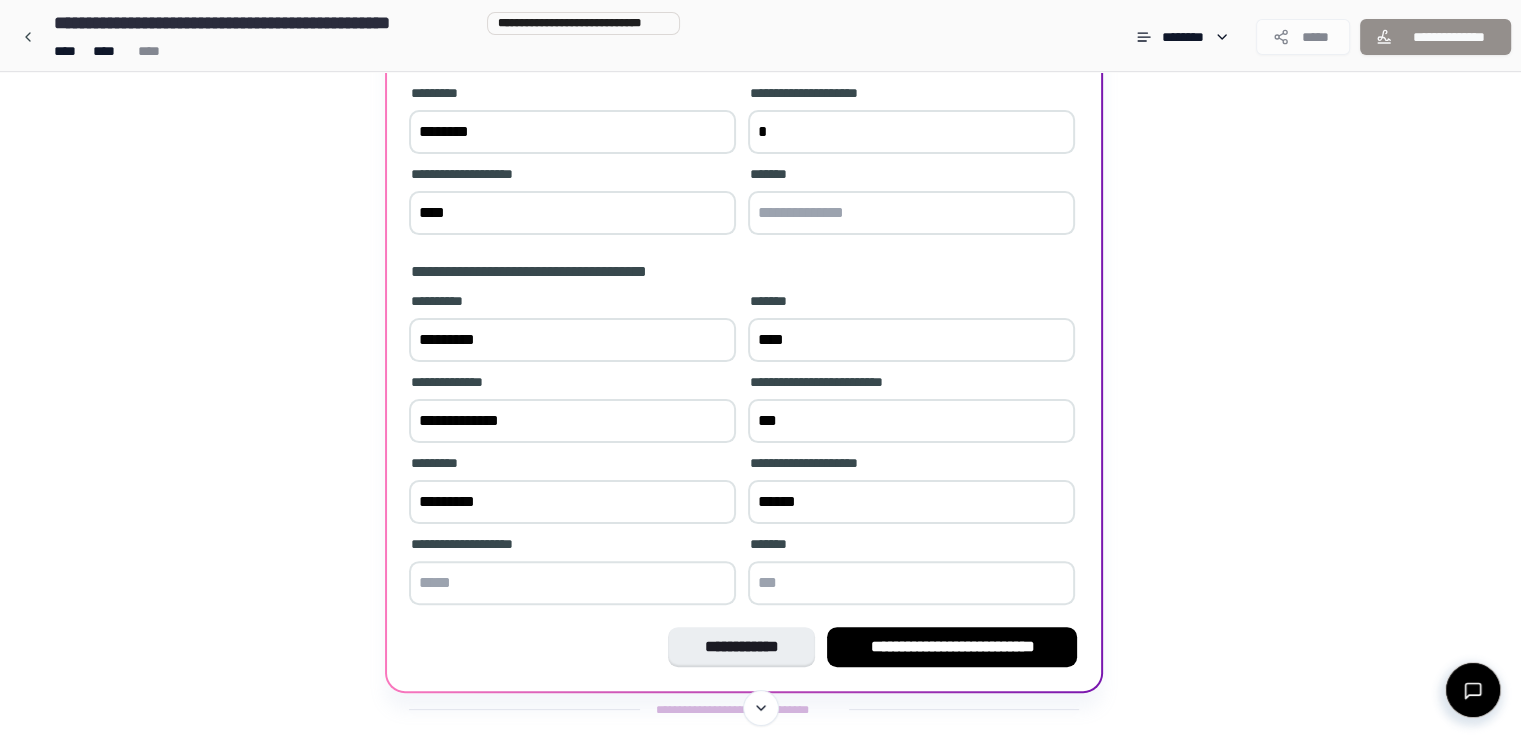 type 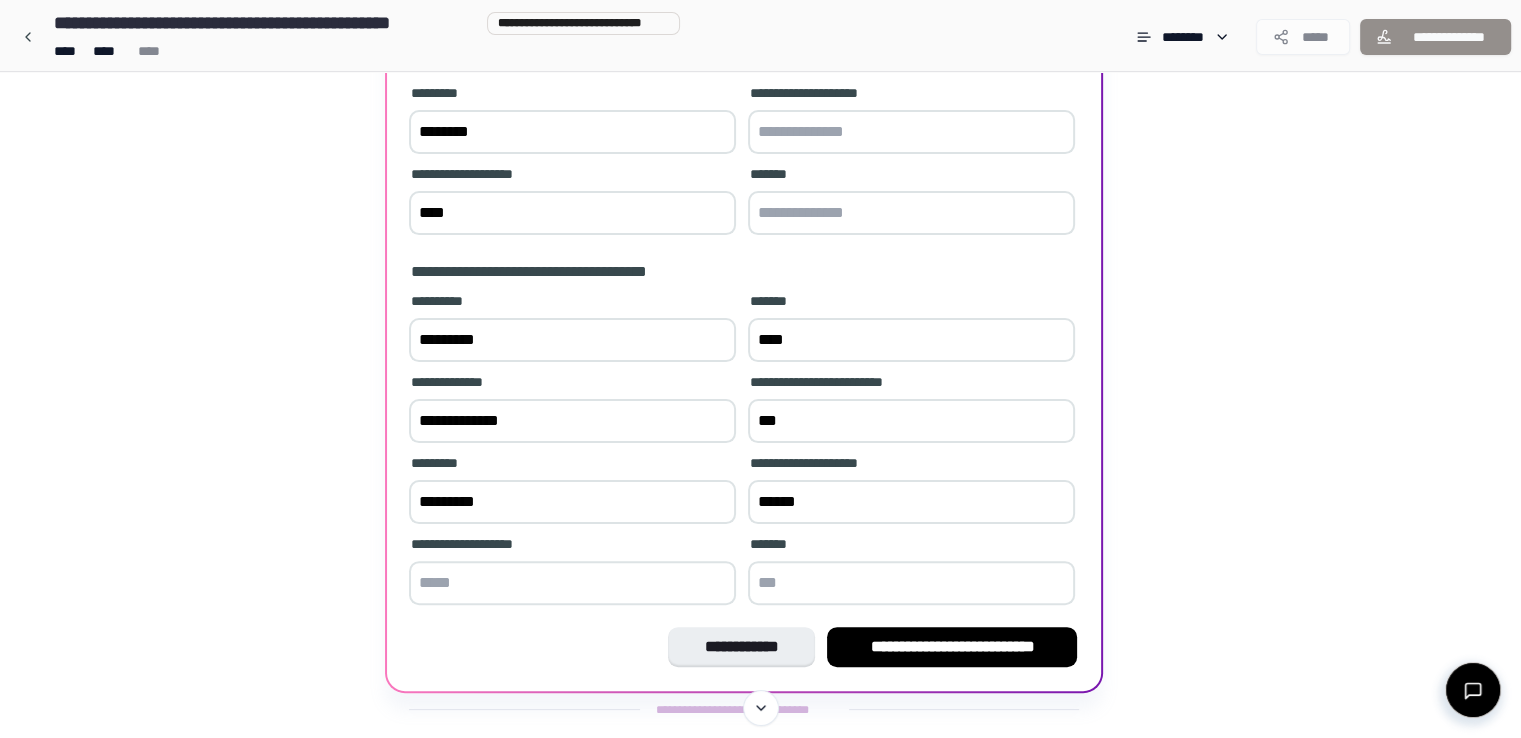 click at bounding box center [911, 213] 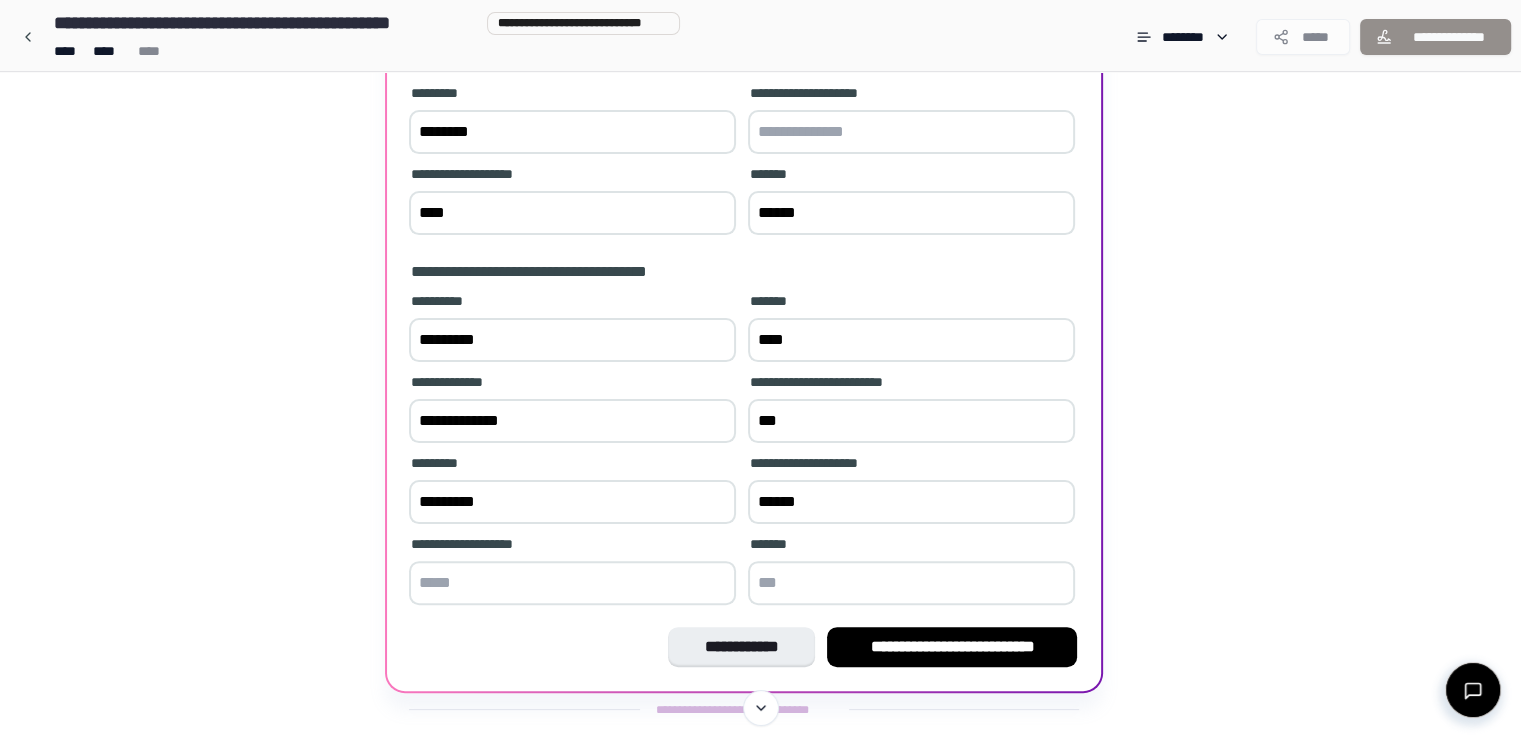 type on "******" 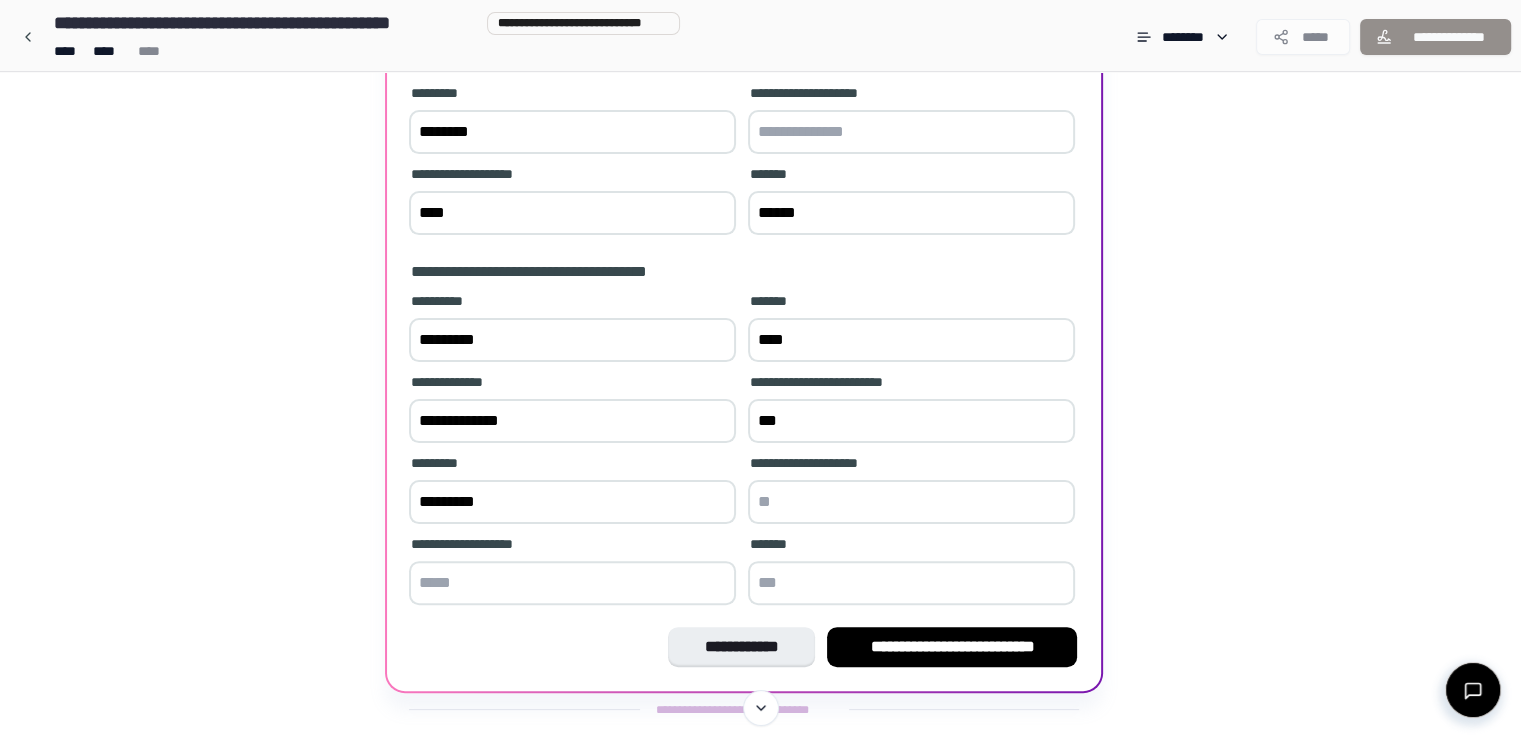 type 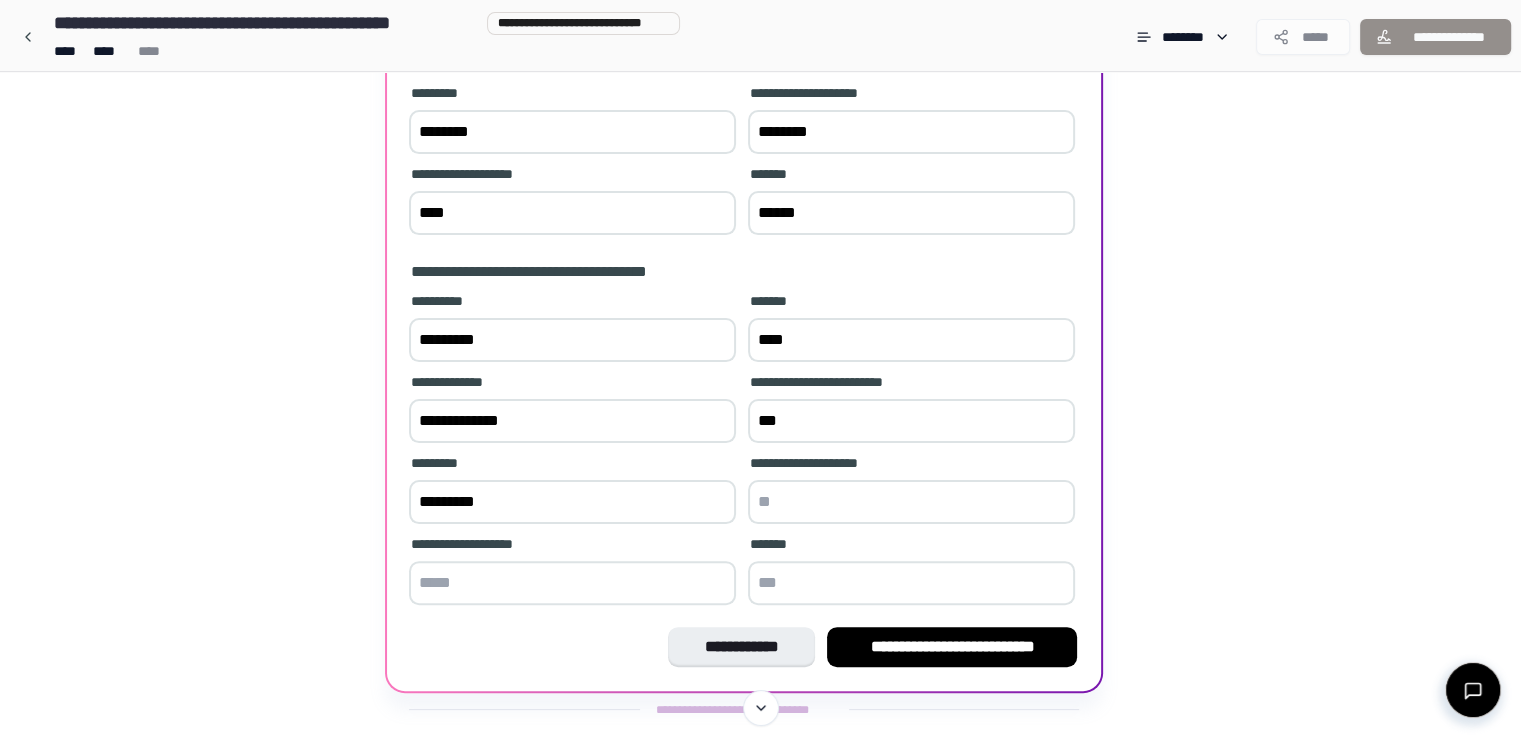 type on "********" 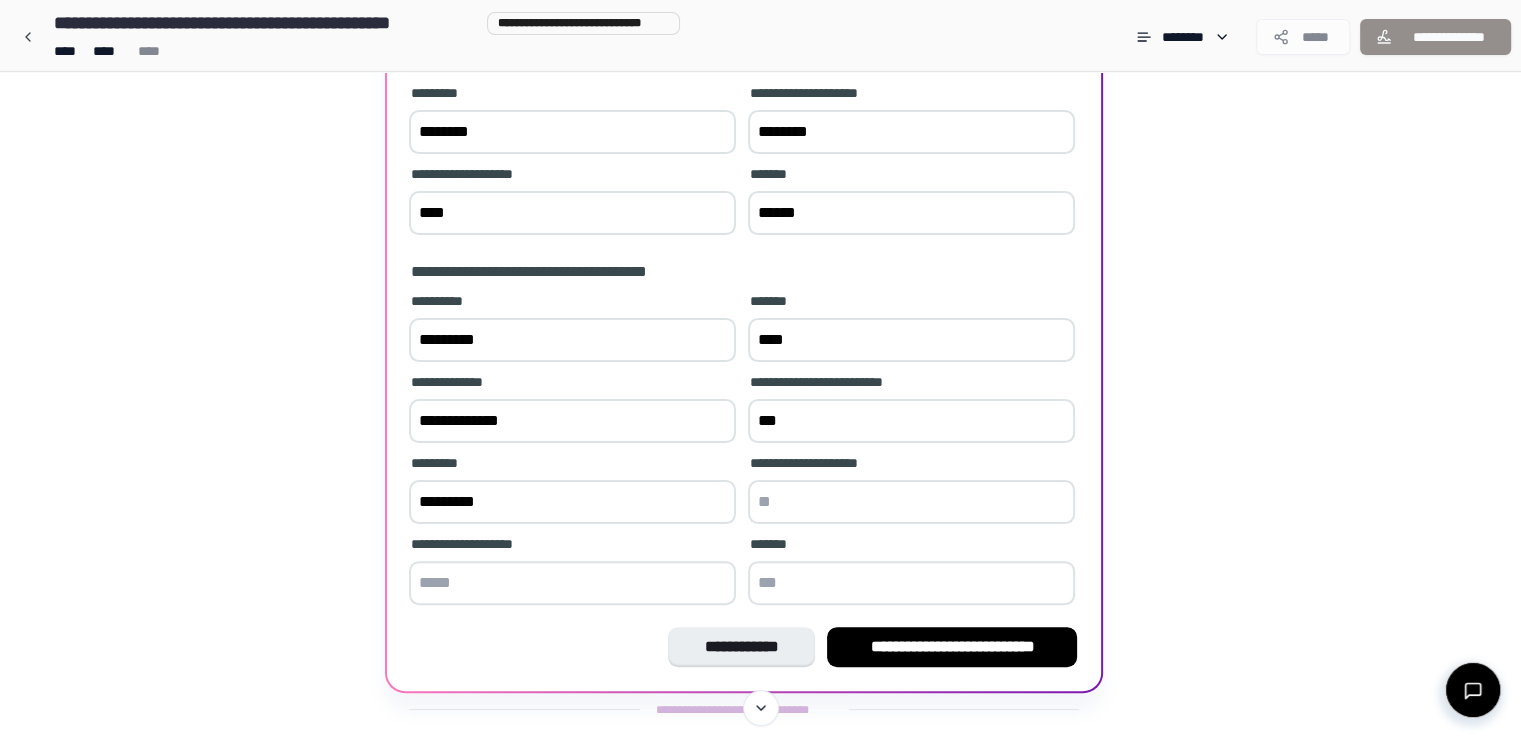 drag, startPoint x: 933, startPoint y: 590, endPoint x: 830, endPoint y: 593, distance: 103.04368 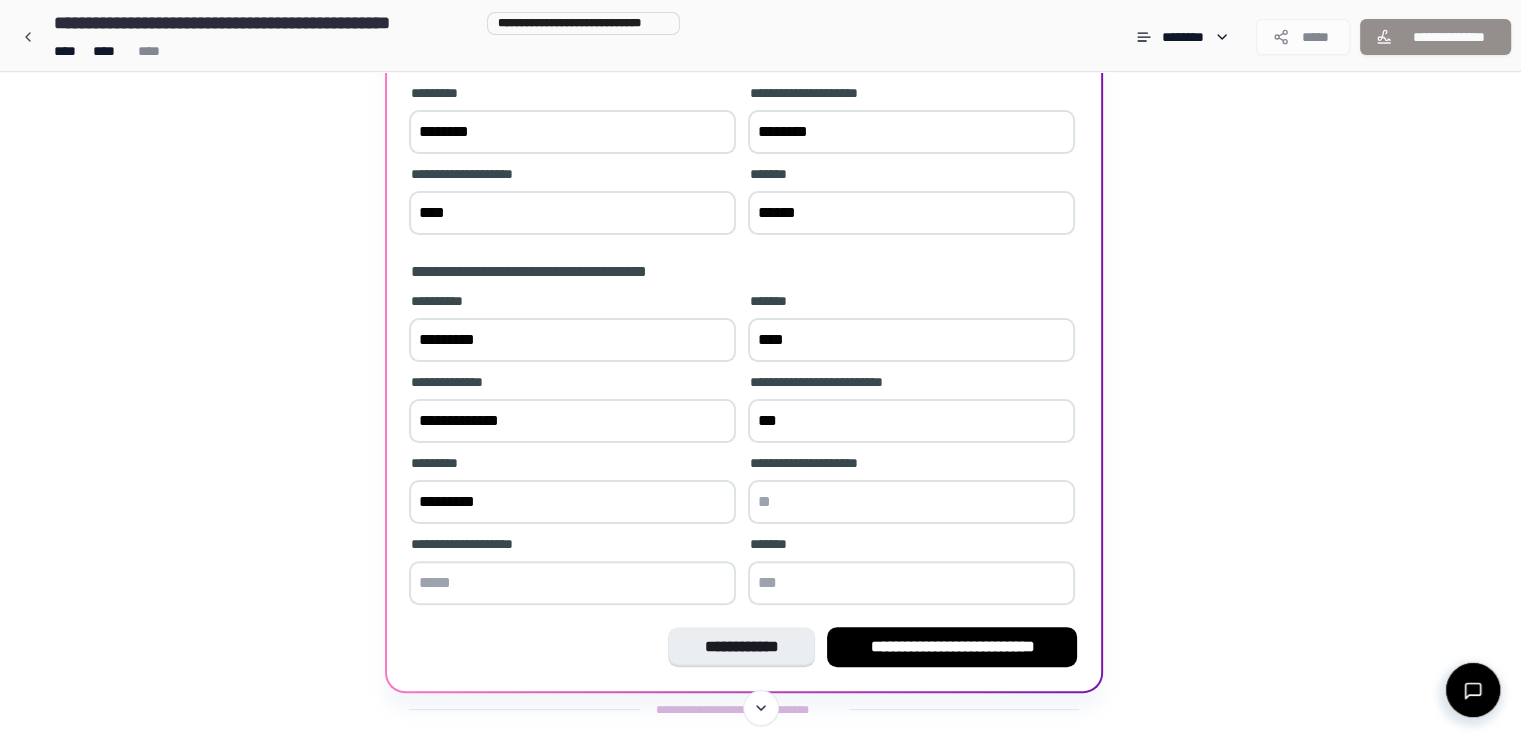 click at bounding box center [911, 583] 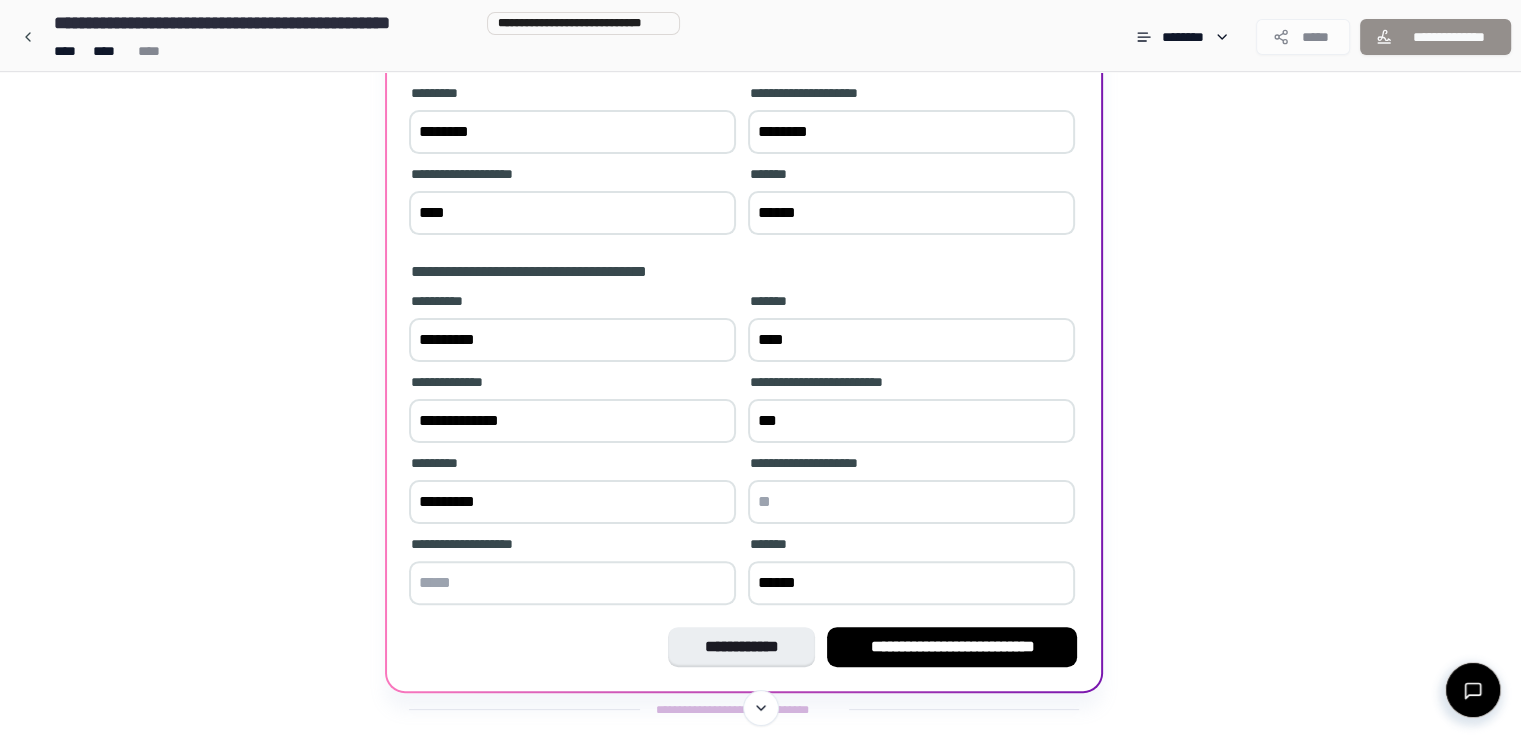 type on "******" 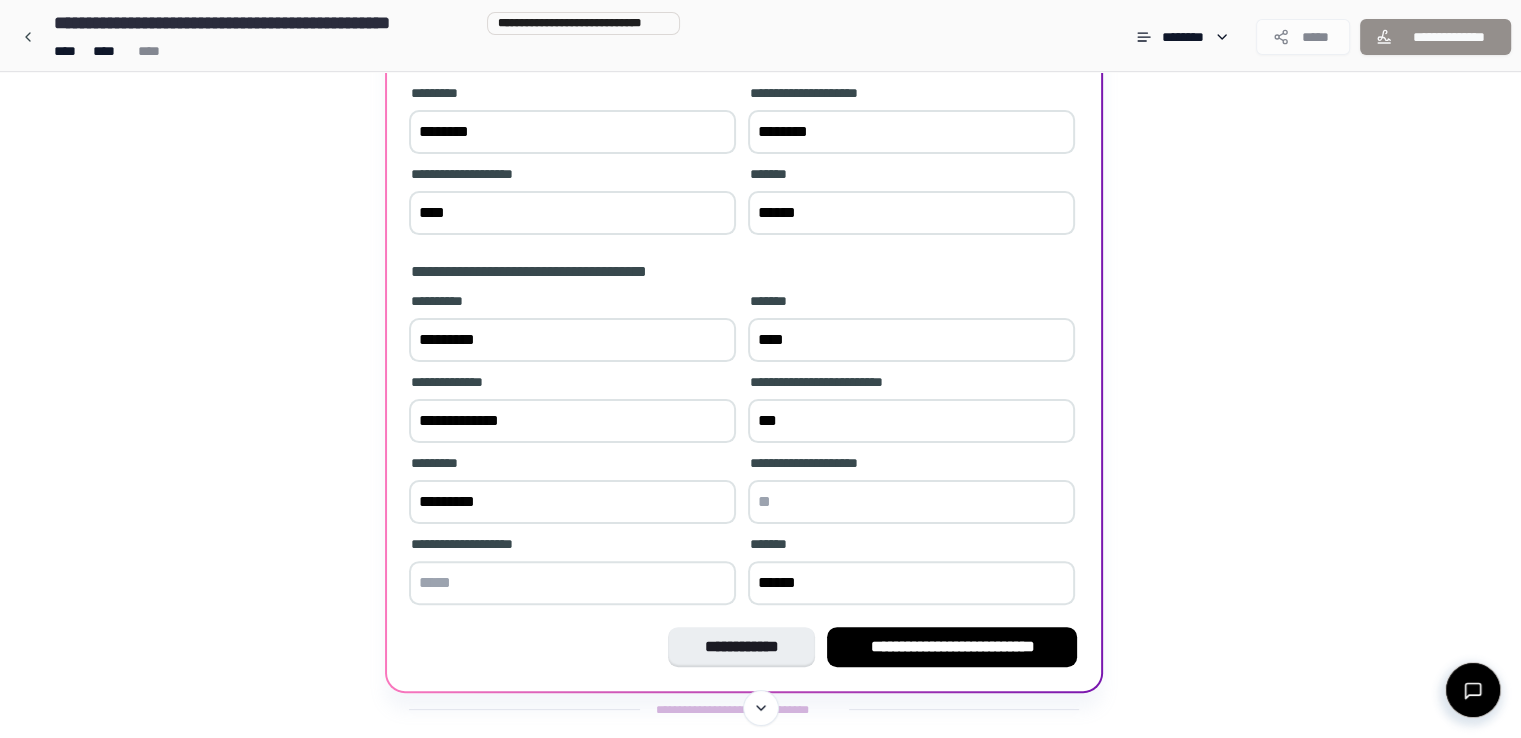 click at bounding box center [911, 502] 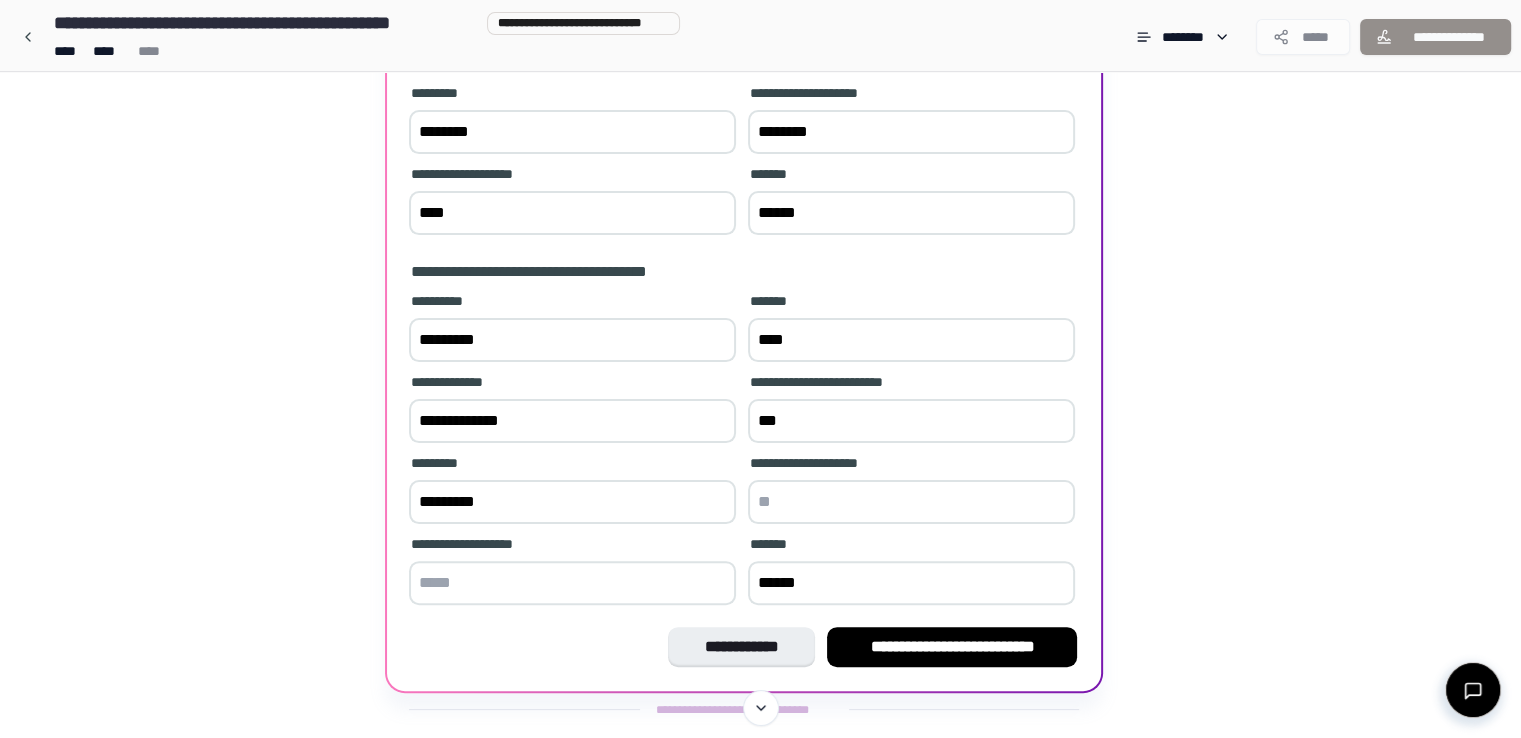 paste on "**********" 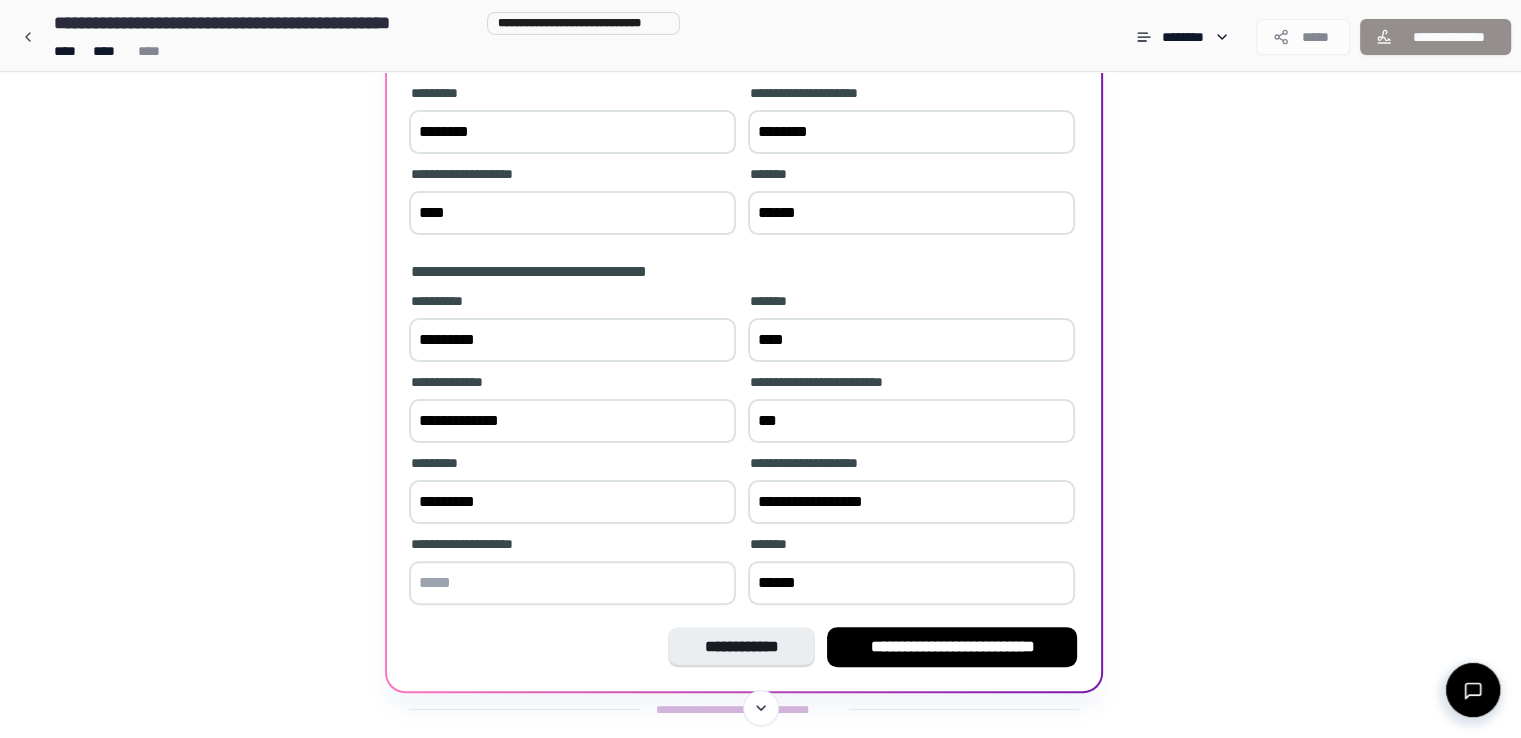 type on "**********" 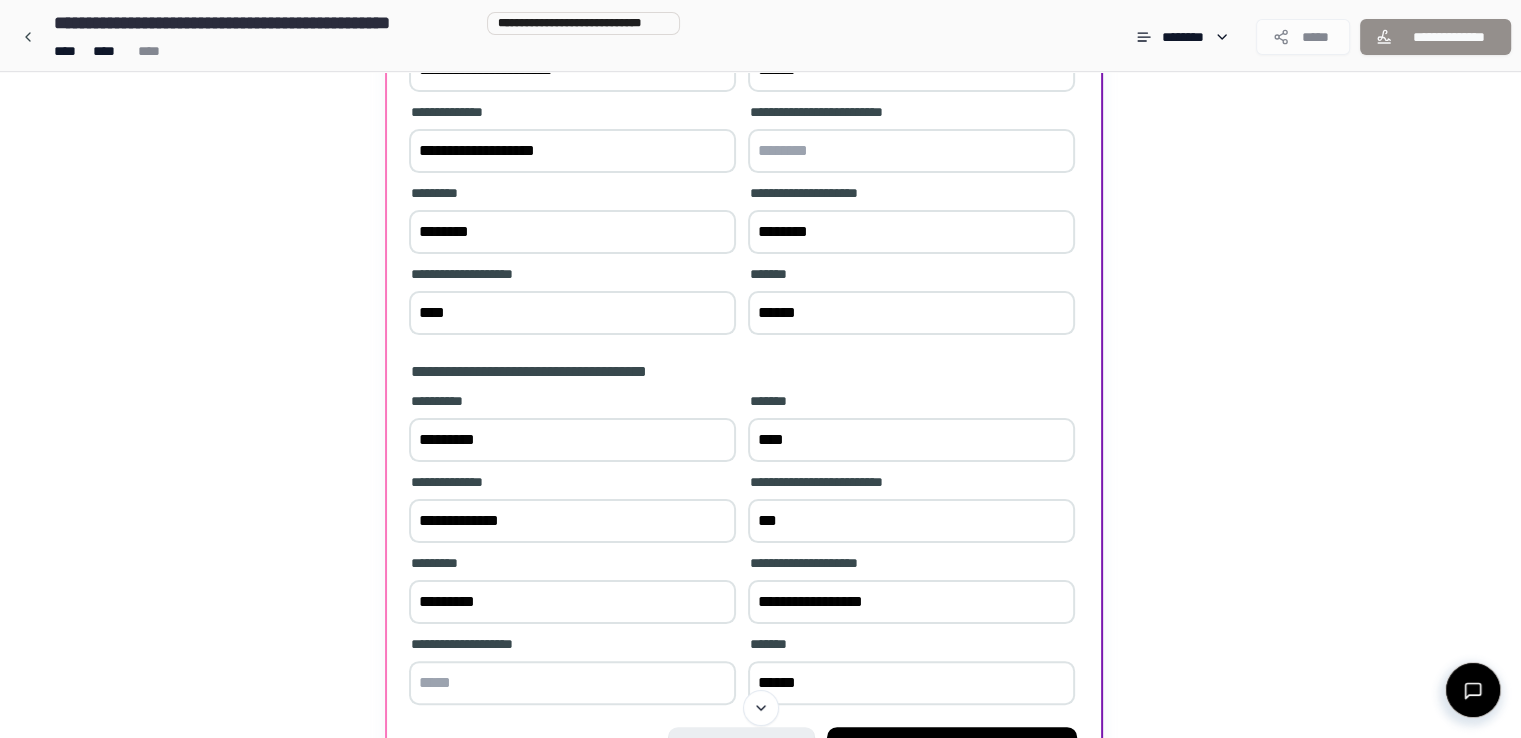 click on "********" at bounding box center [911, 232] 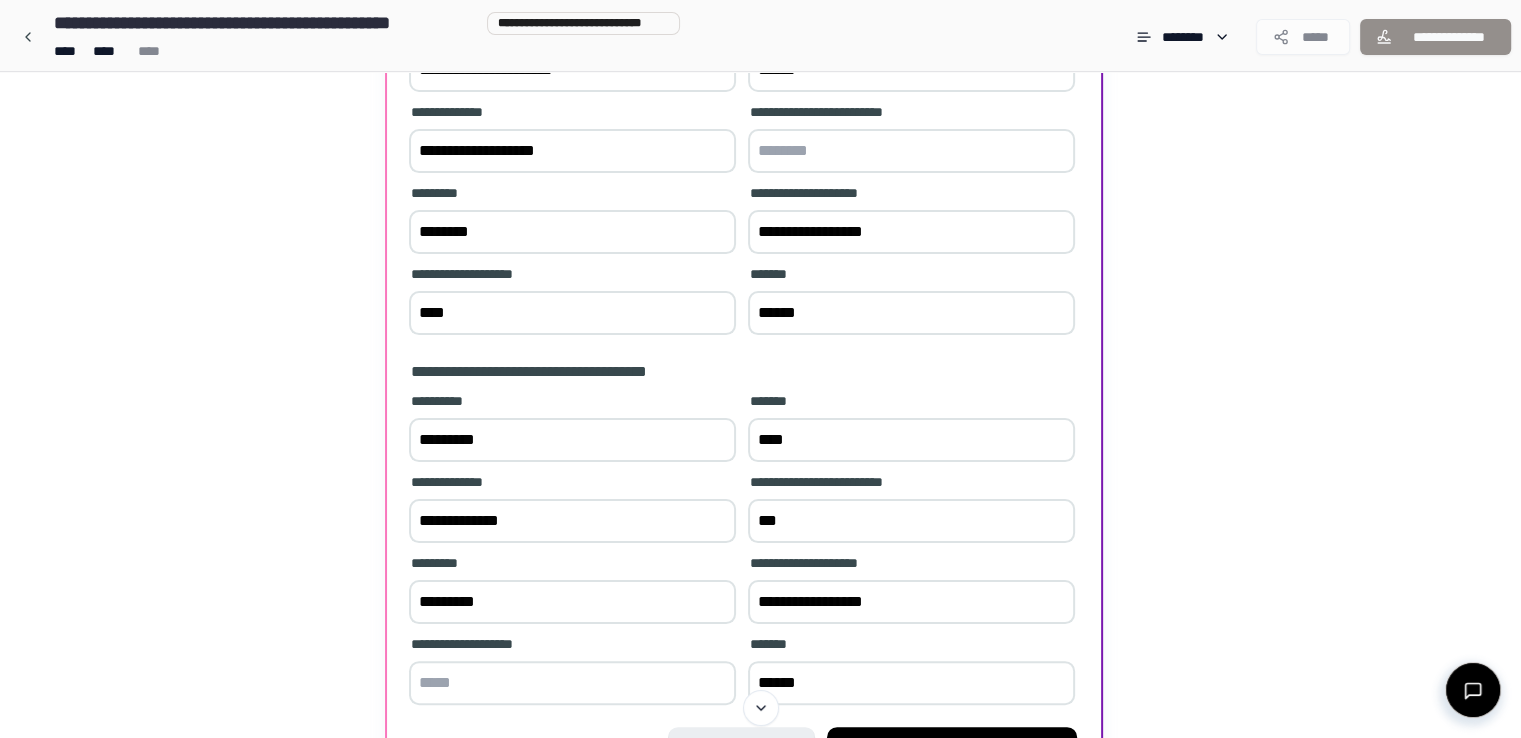 type on "**********" 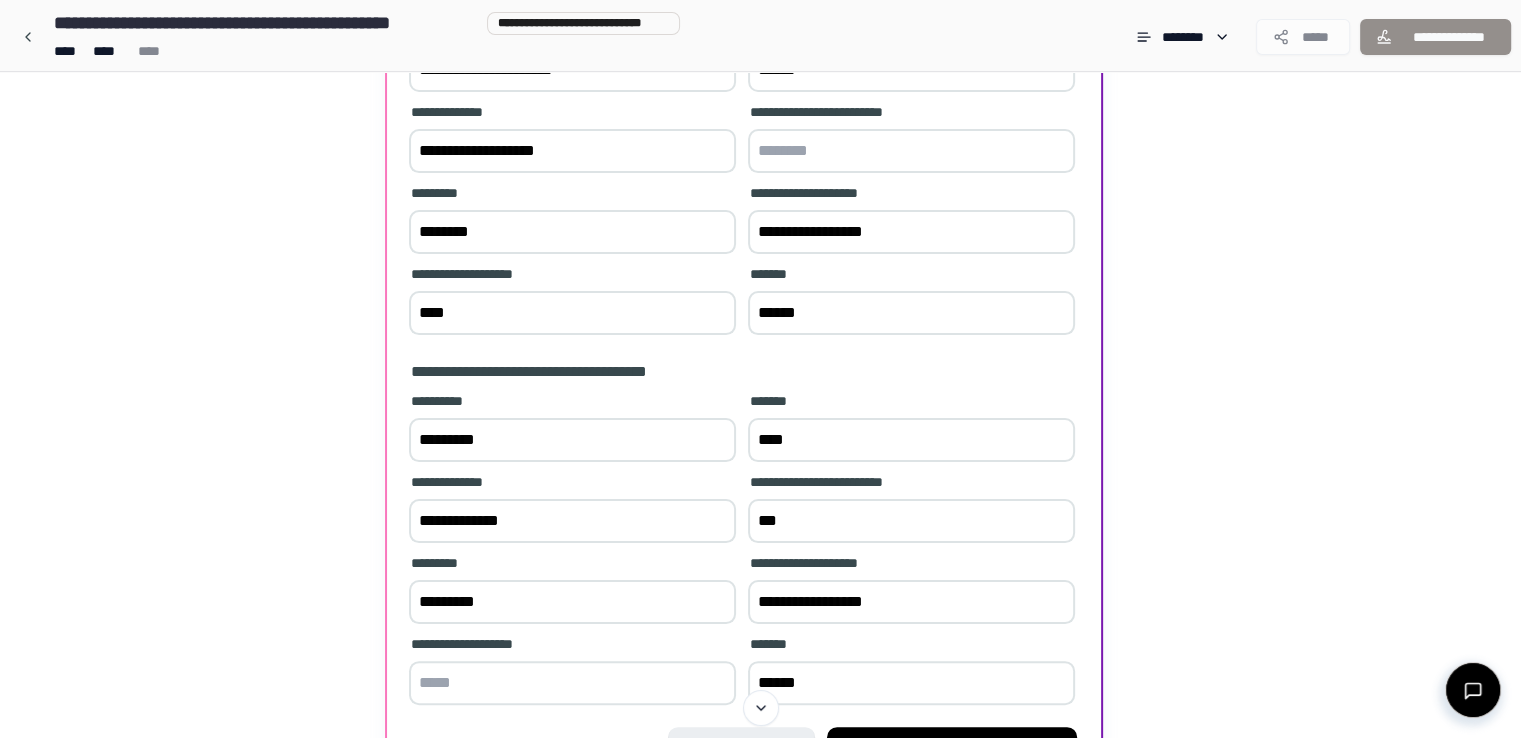 click at bounding box center (911, 151) 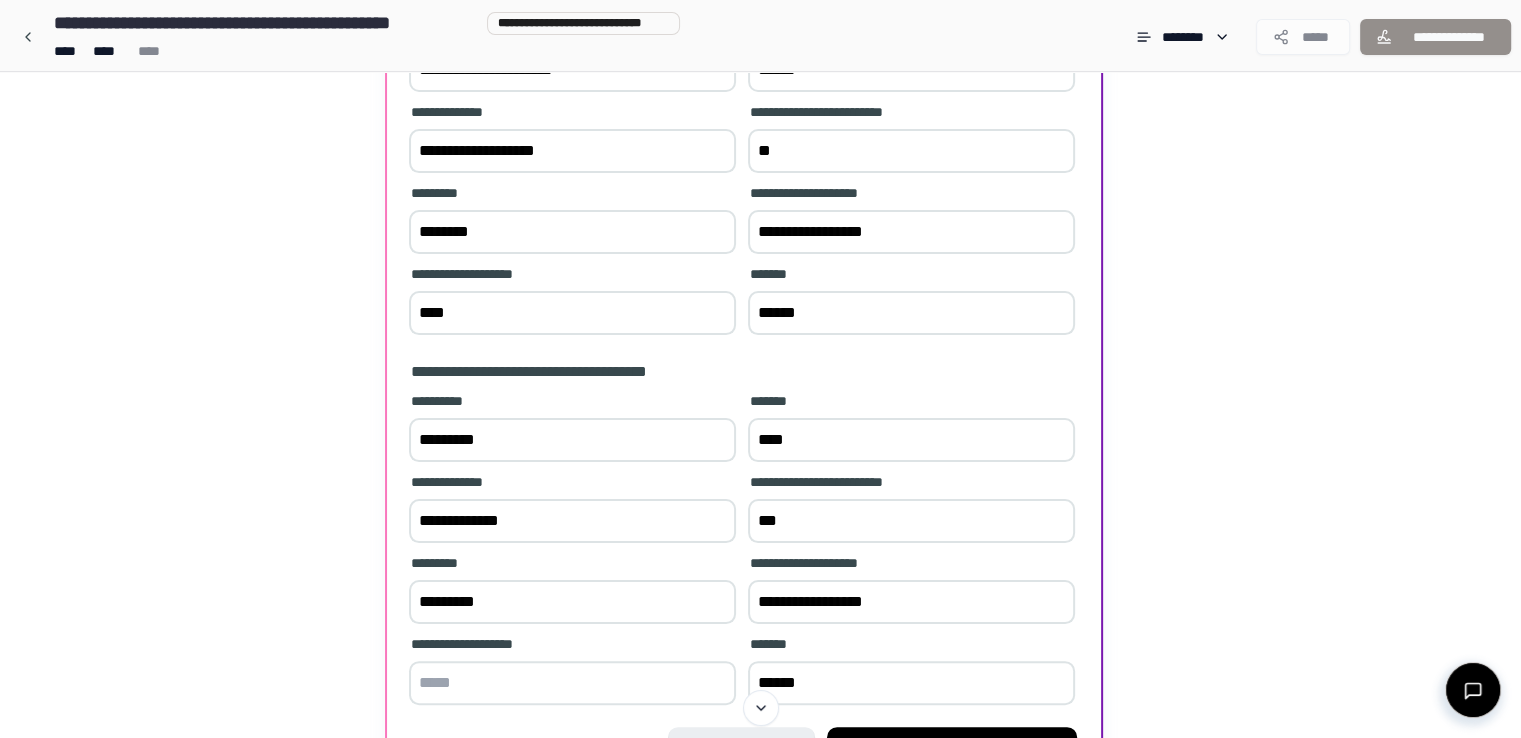 type on "*" 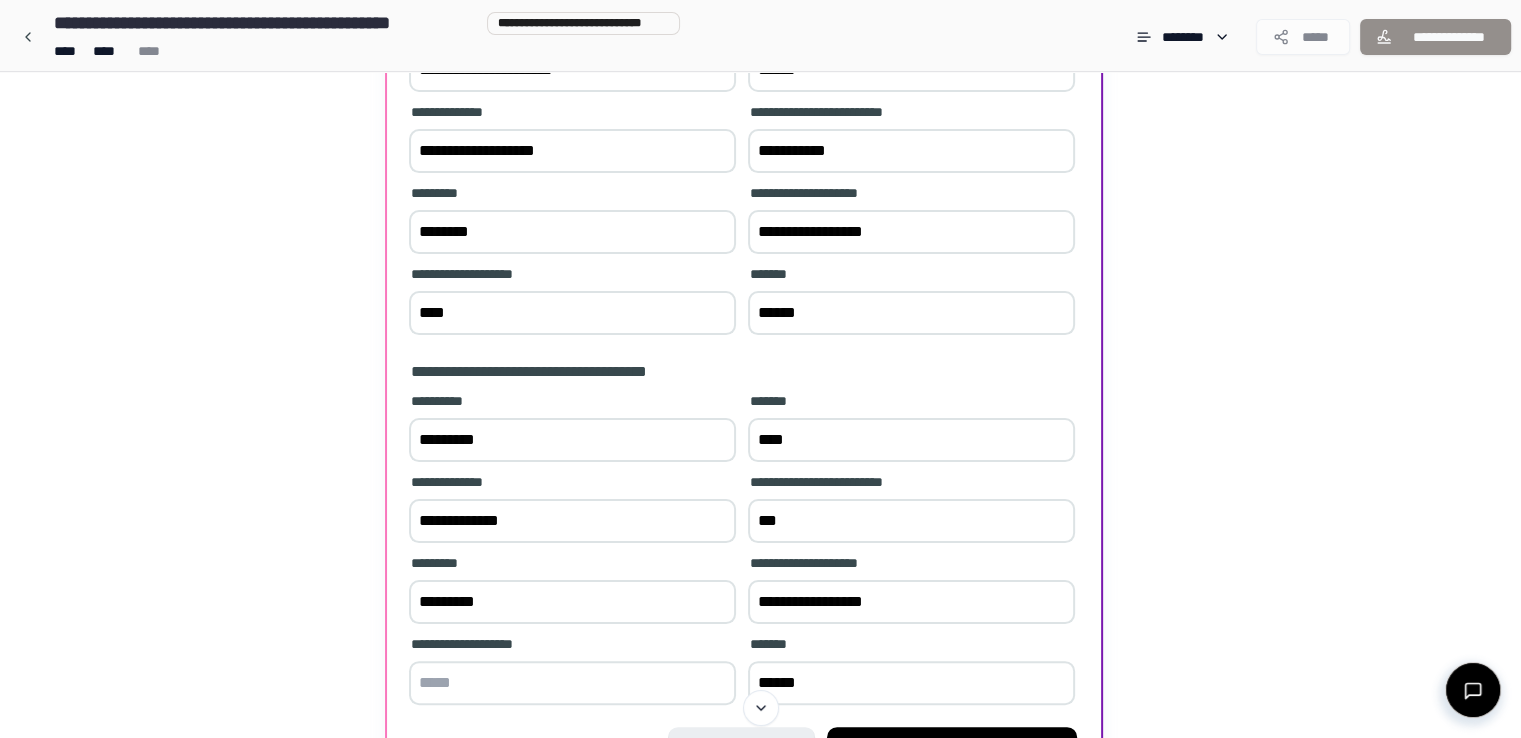 type on "**********" 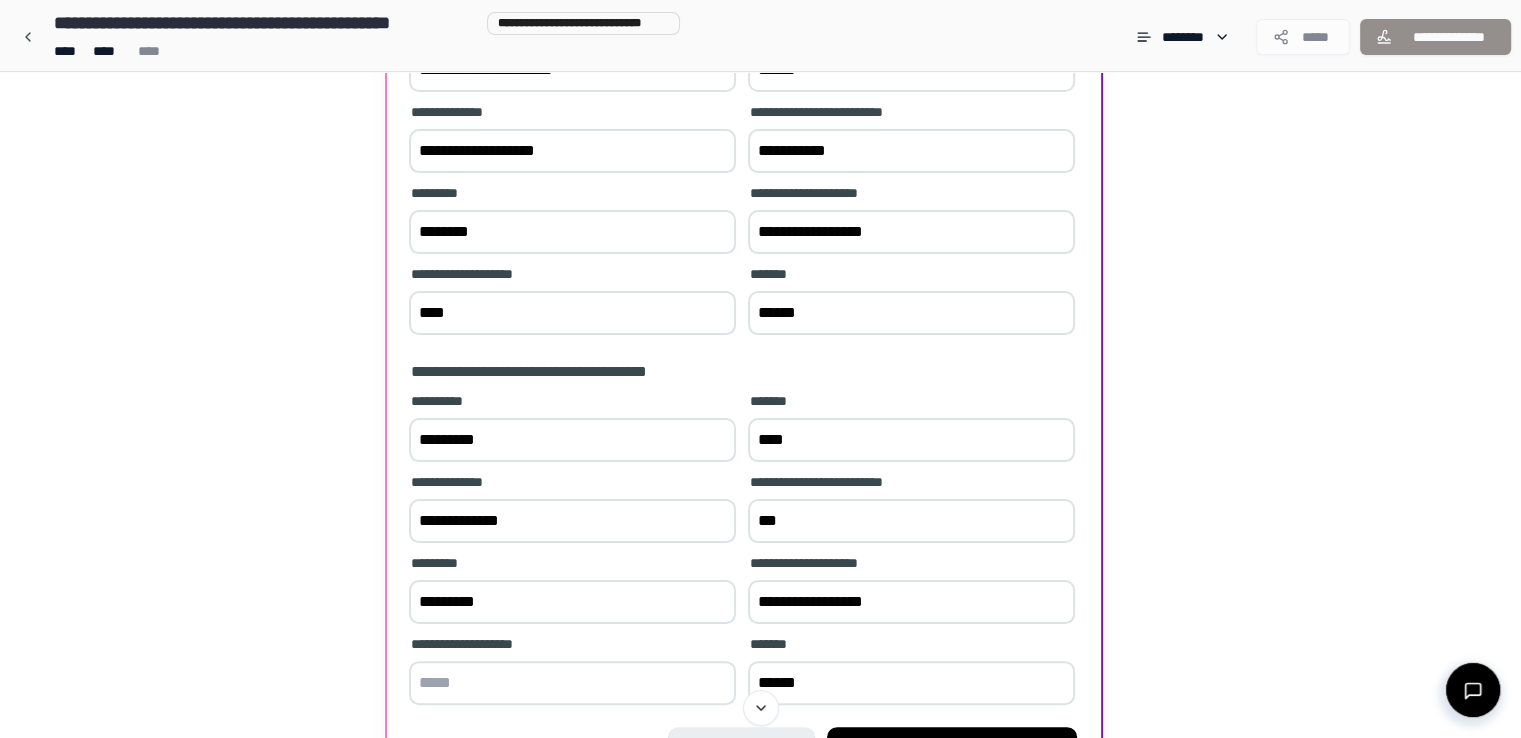 click on "**********" at bounding box center [911, 232] 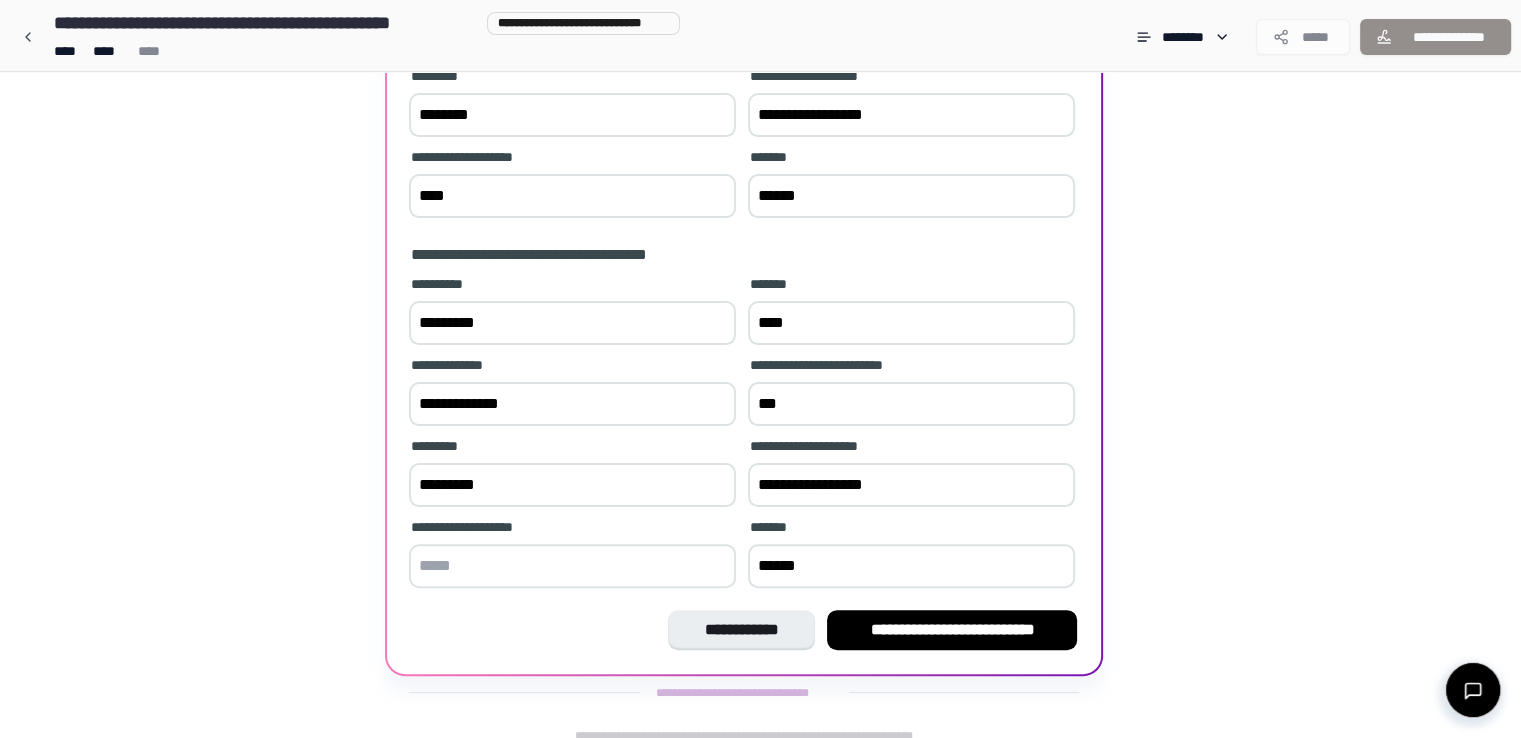 scroll, scrollTop: 432, scrollLeft: 0, axis: vertical 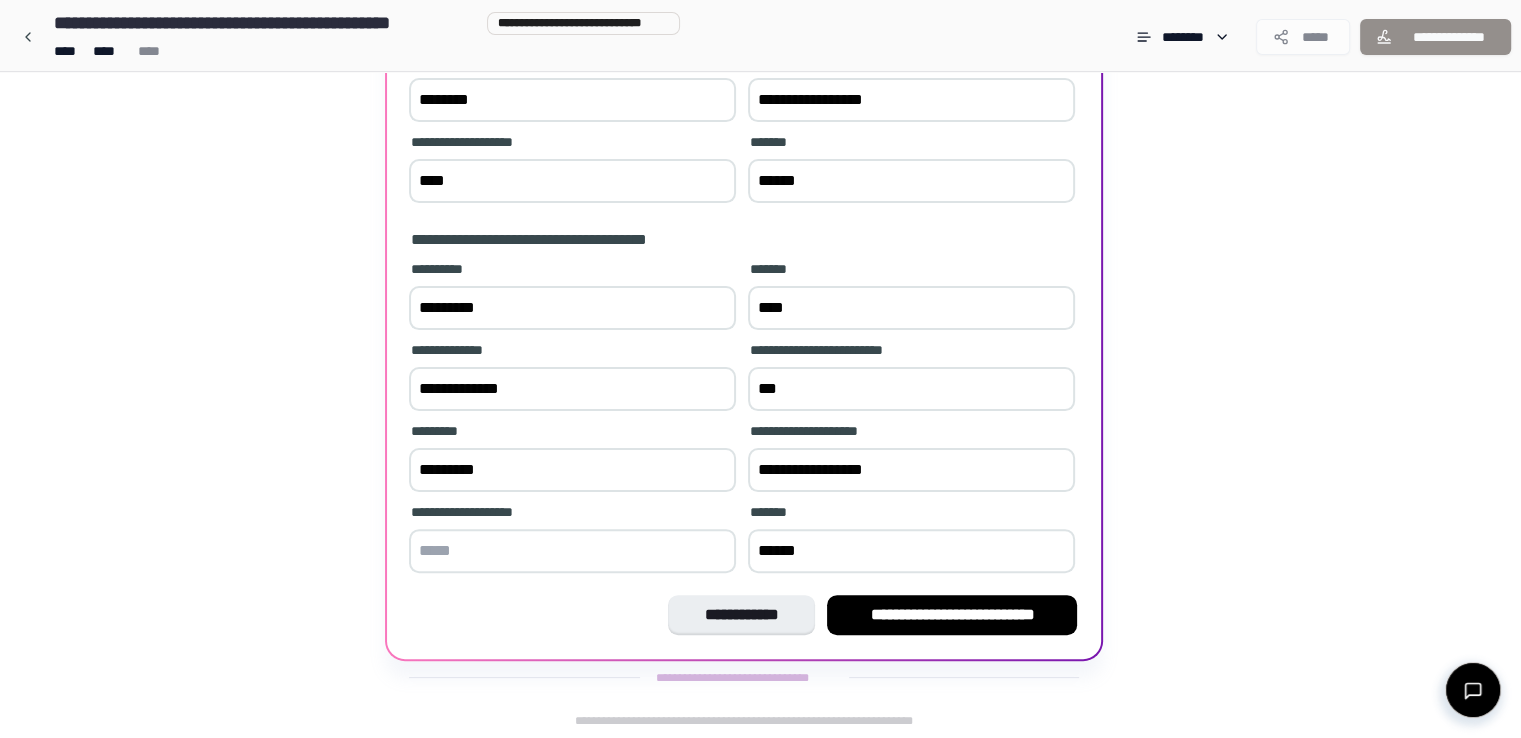 click at bounding box center [572, 551] 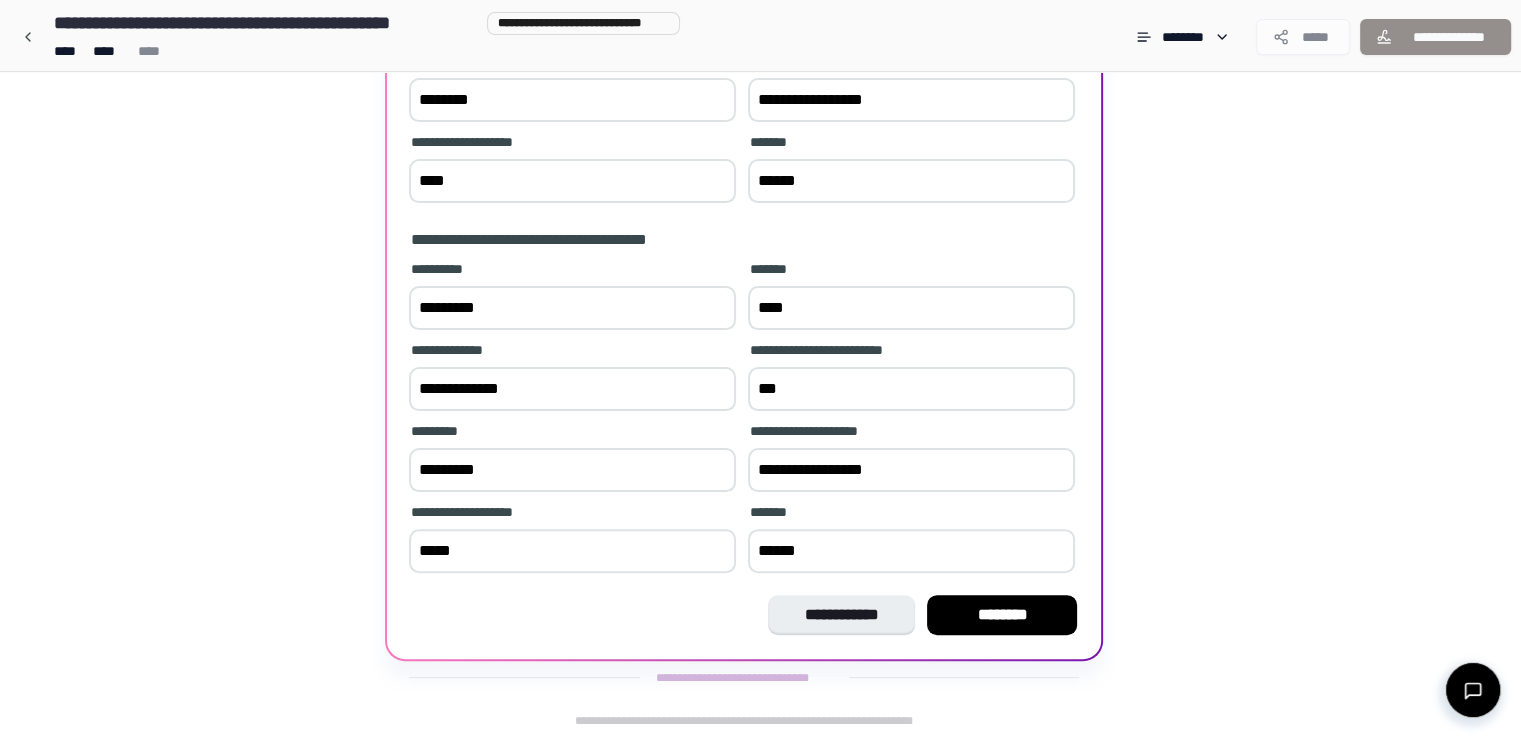 click on "*****" at bounding box center [572, 551] 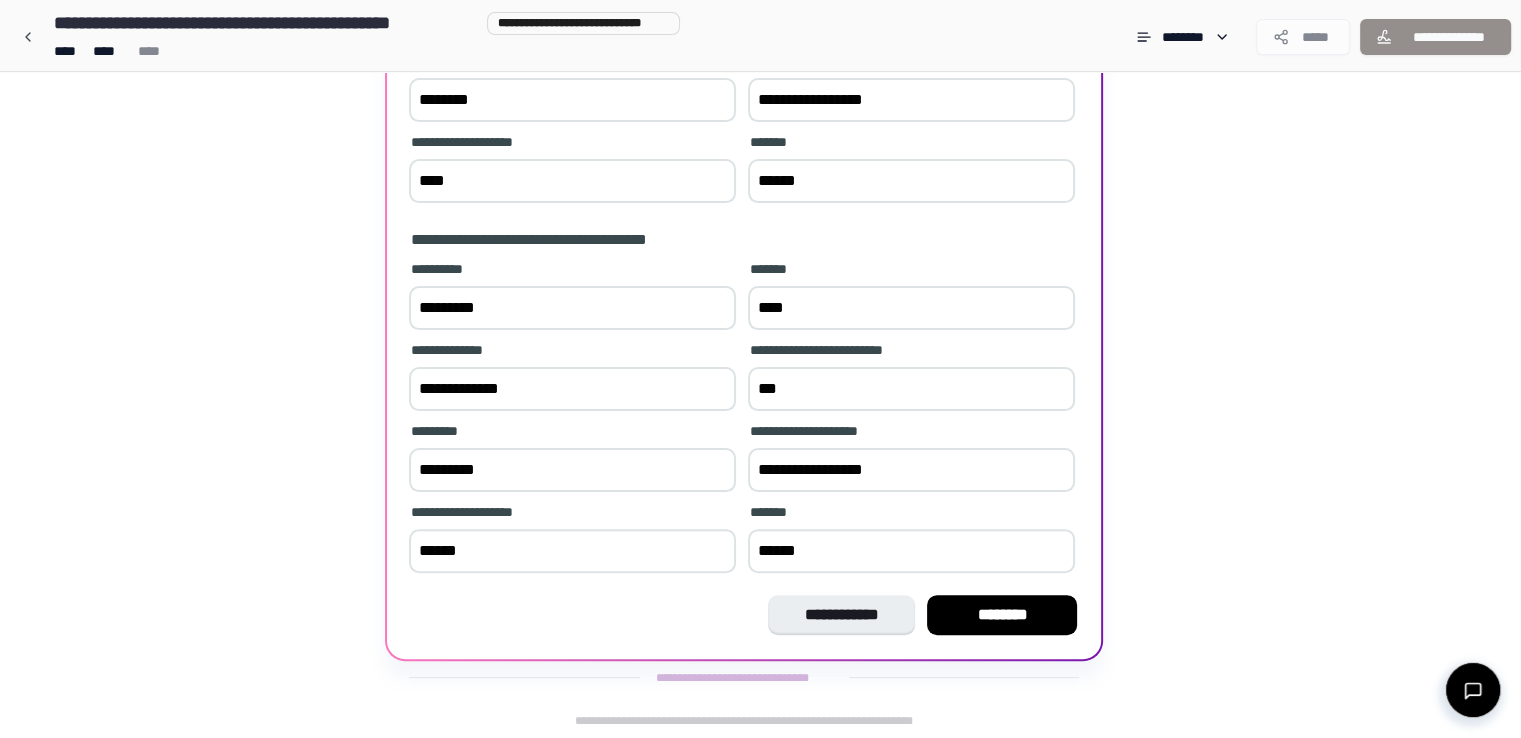 click on "******" at bounding box center (572, 551) 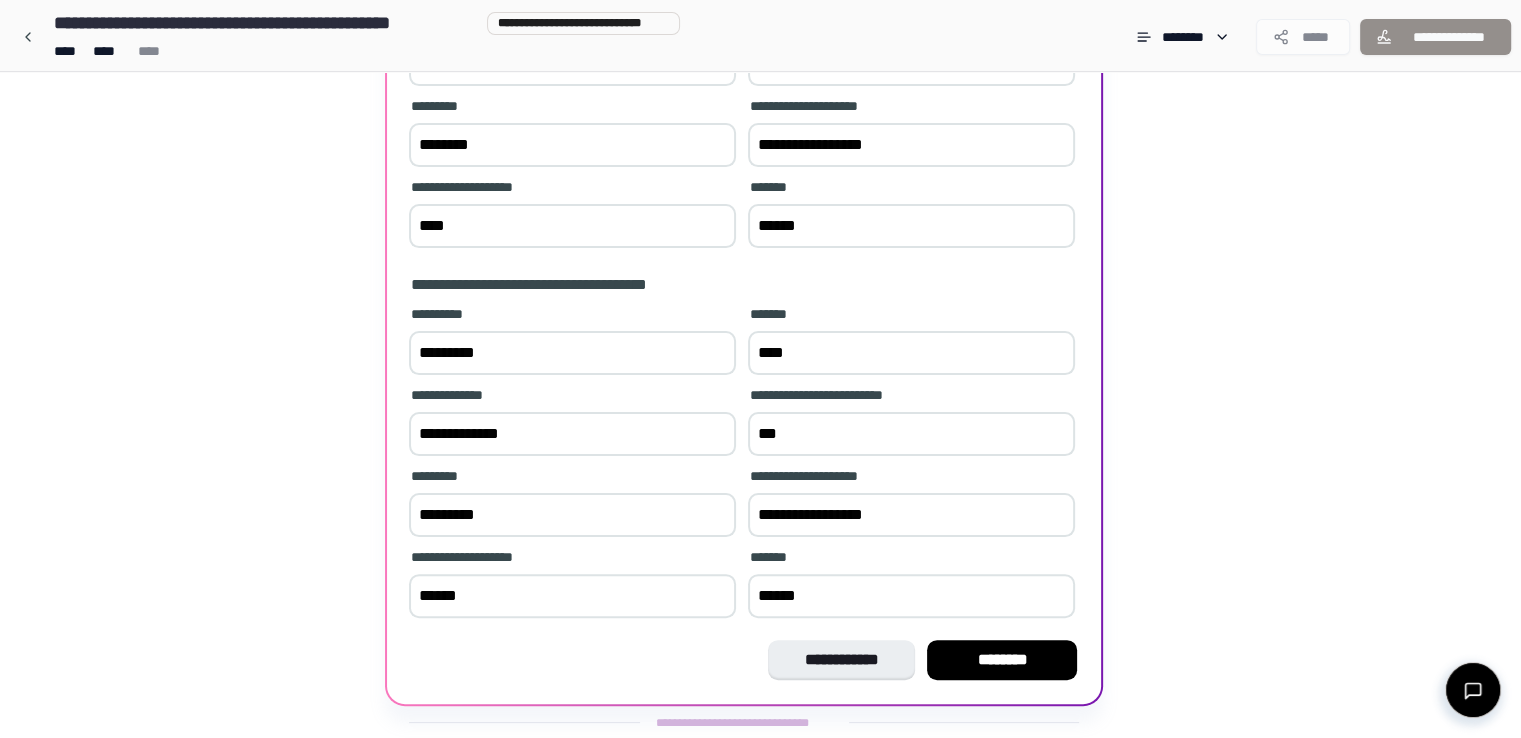 scroll, scrollTop: 432, scrollLeft: 0, axis: vertical 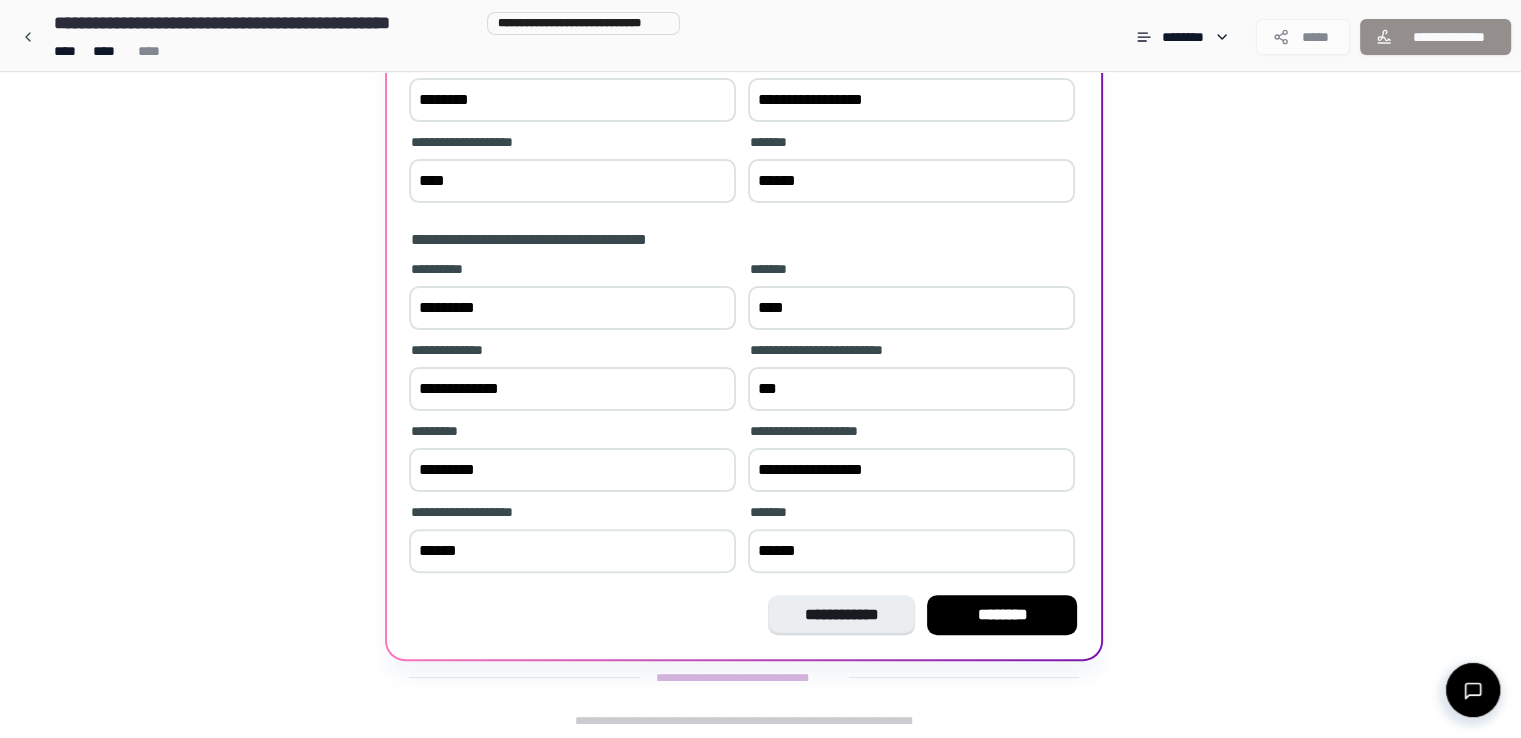 type on "******" 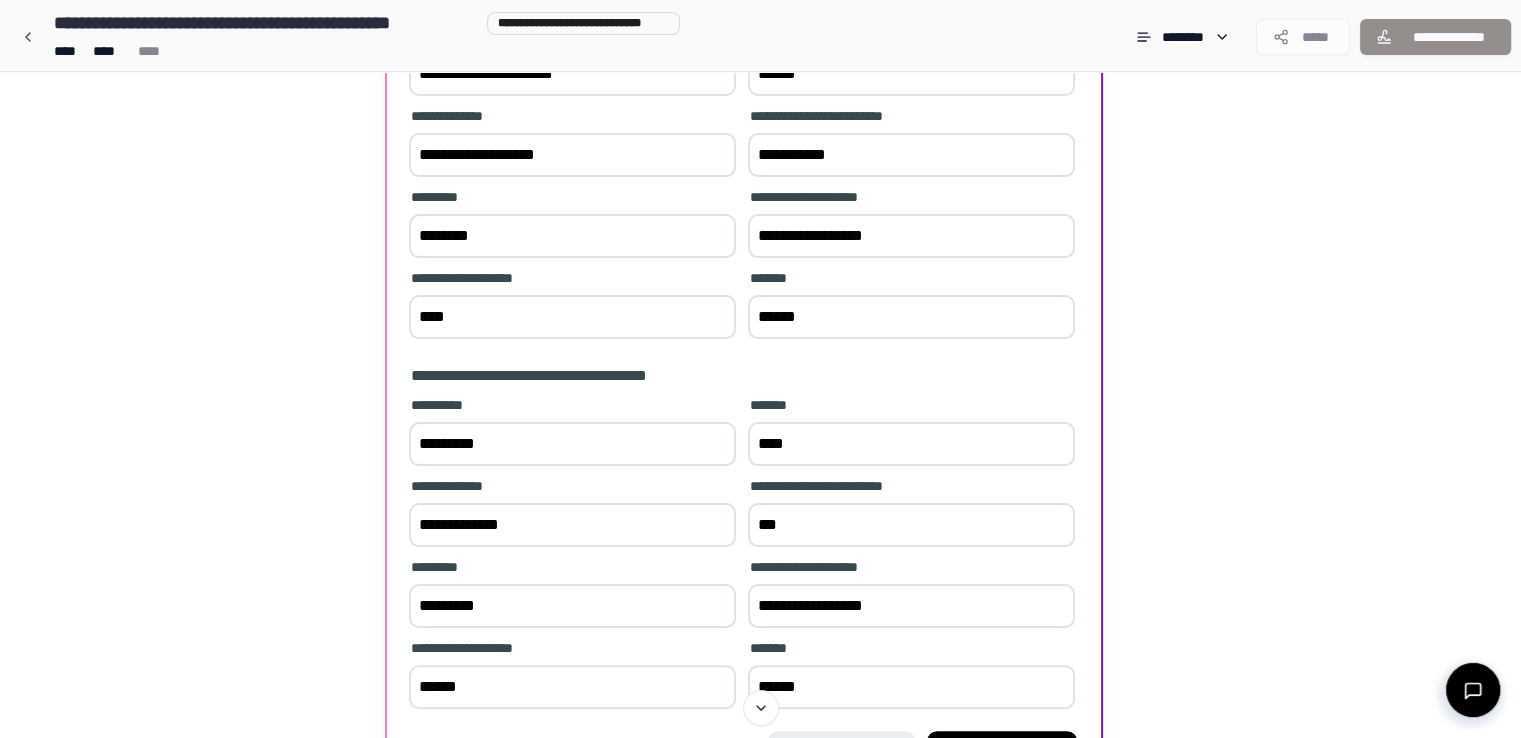 scroll, scrollTop: 432, scrollLeft: 0, axis: vertical 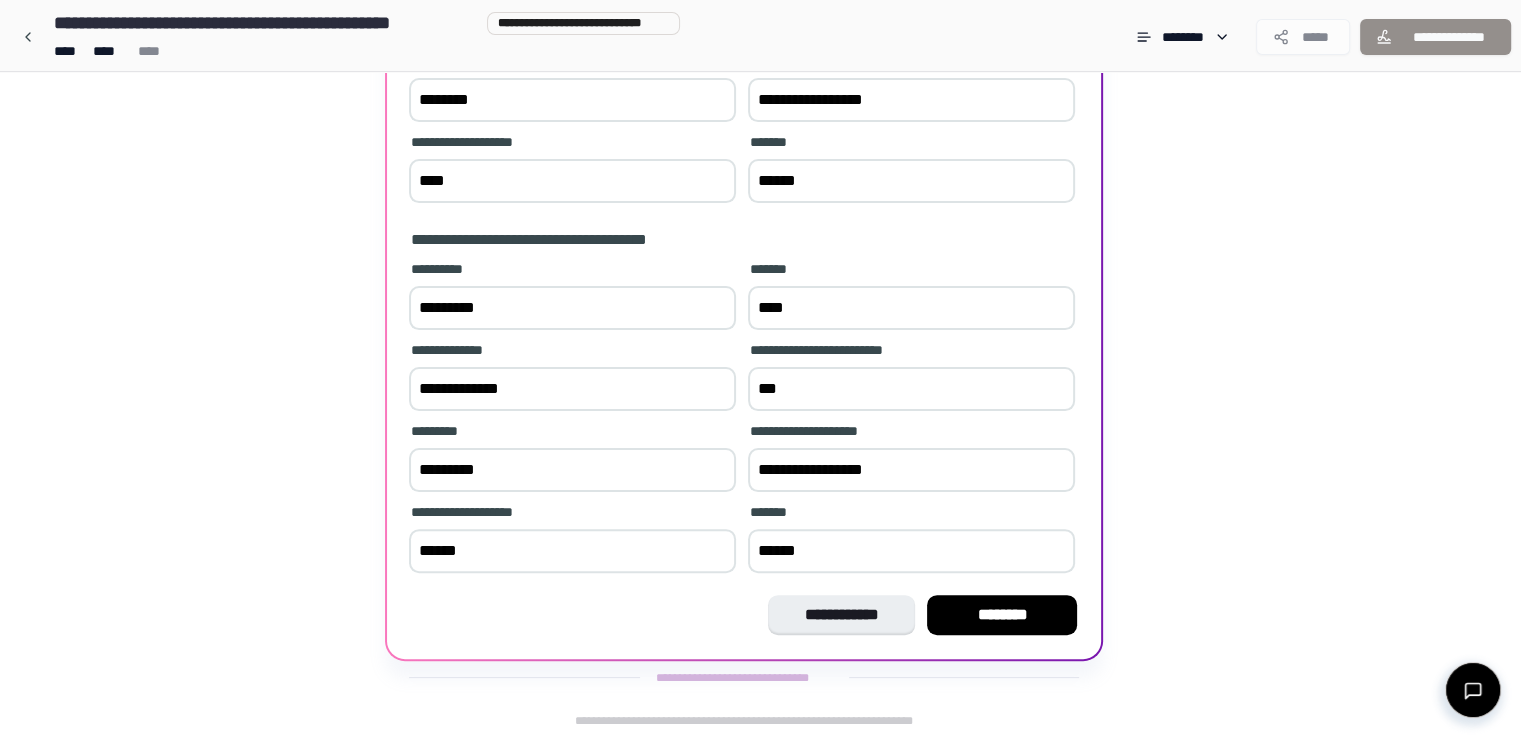 click on "********" at bounding box center (1002, 615) 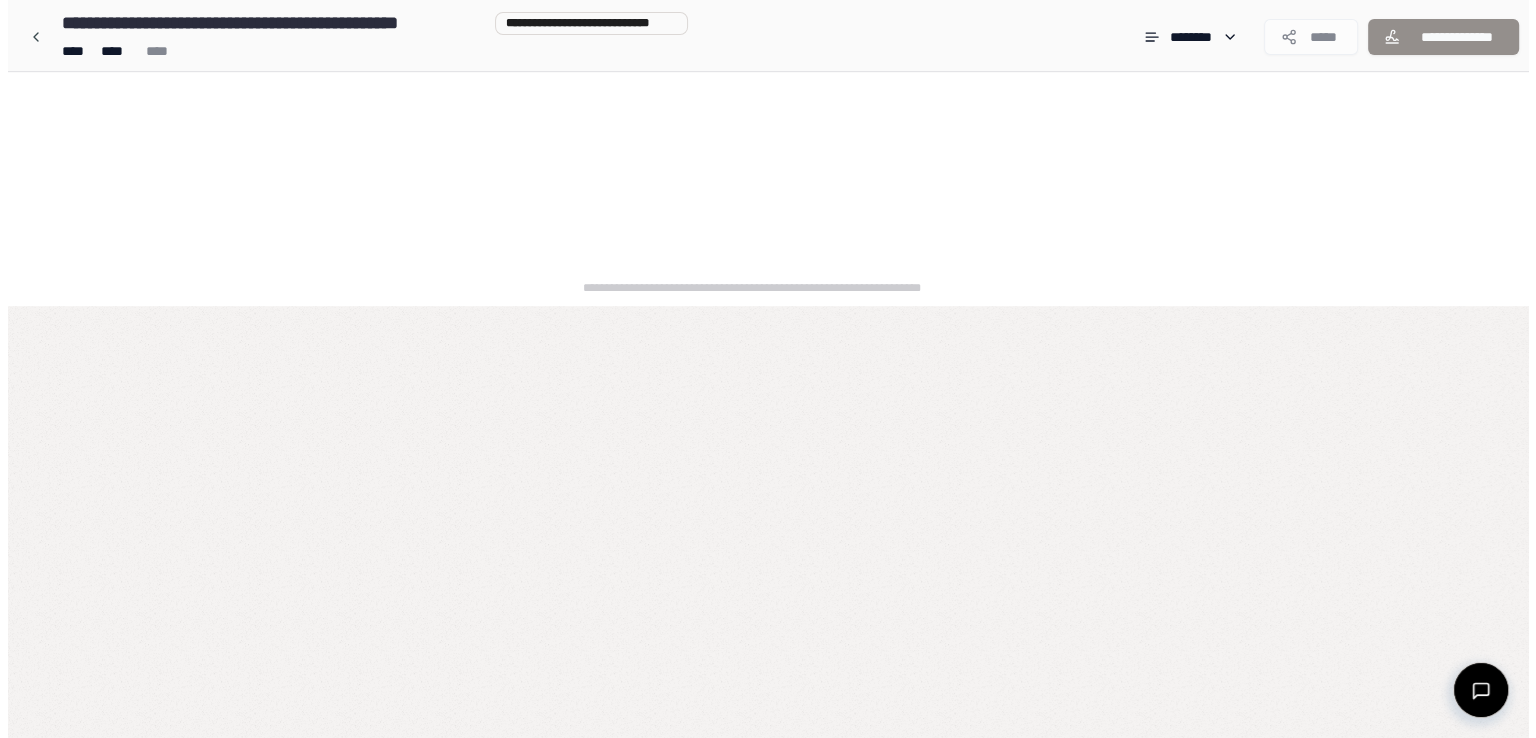 scroll, scrollTop: 0, scrollLeft: 0, axis: both 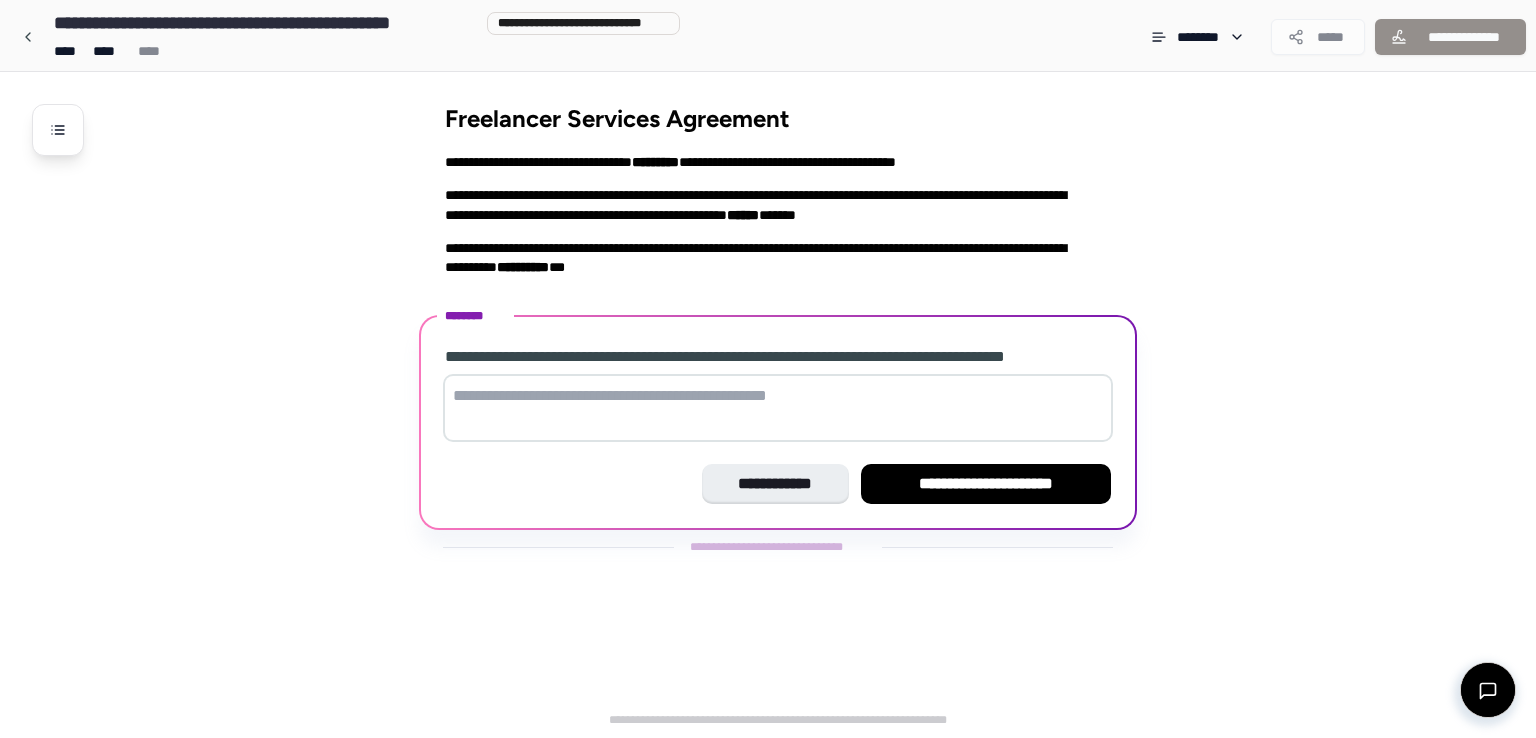 click at bounding box center [778, 408] 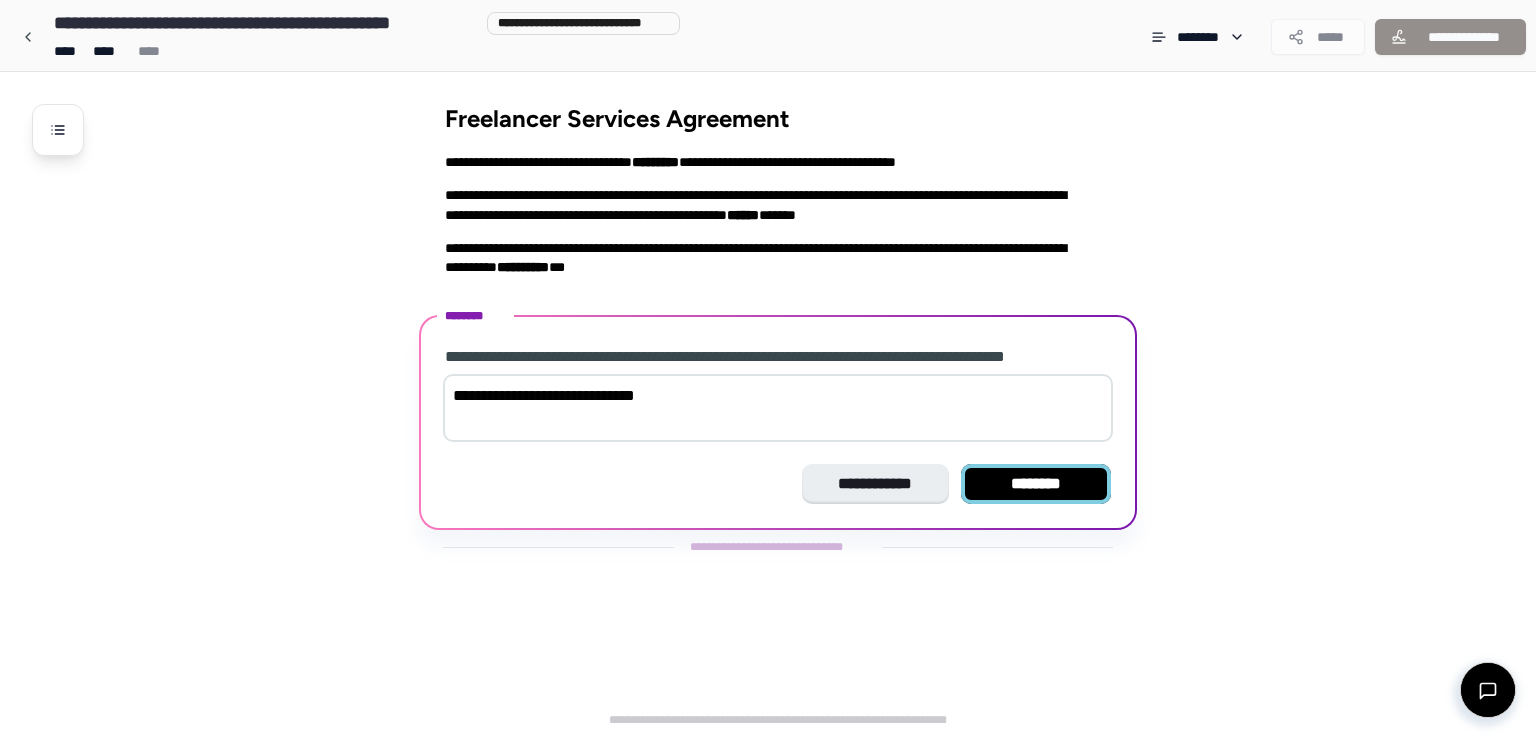 type on "**********" 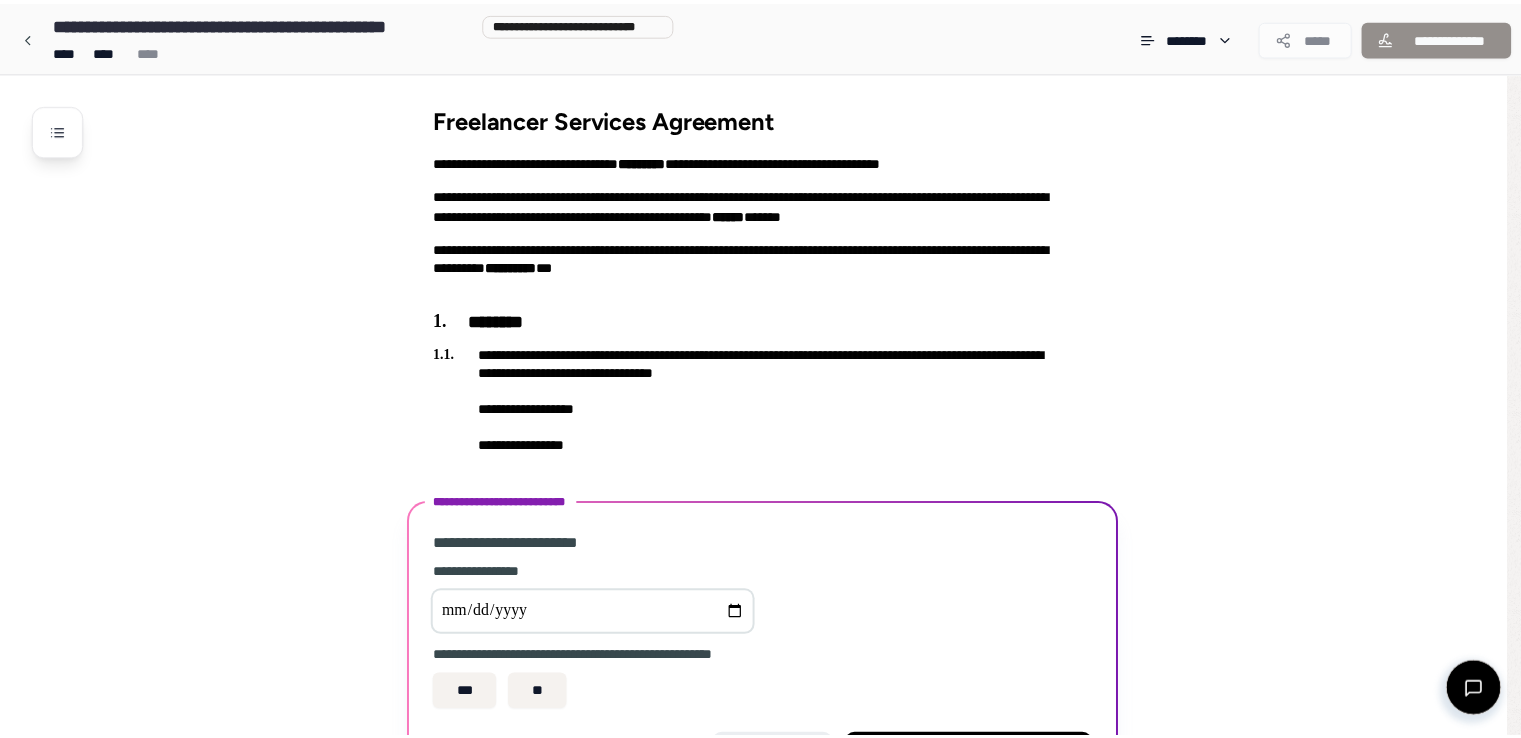 scroll, scrollTop: 138, scrollLeft: 0, axis: vertical 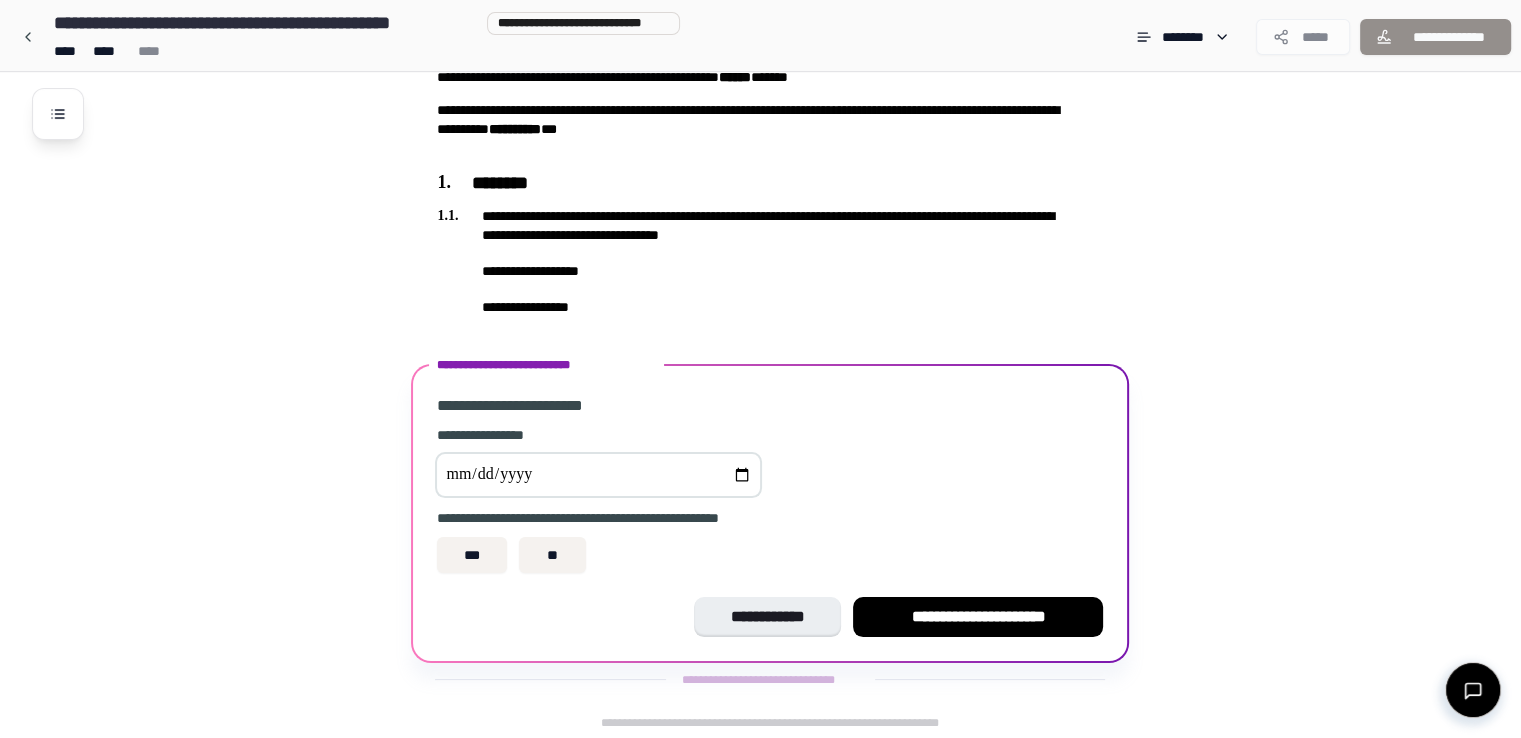 click at bounding box center (598, 475) 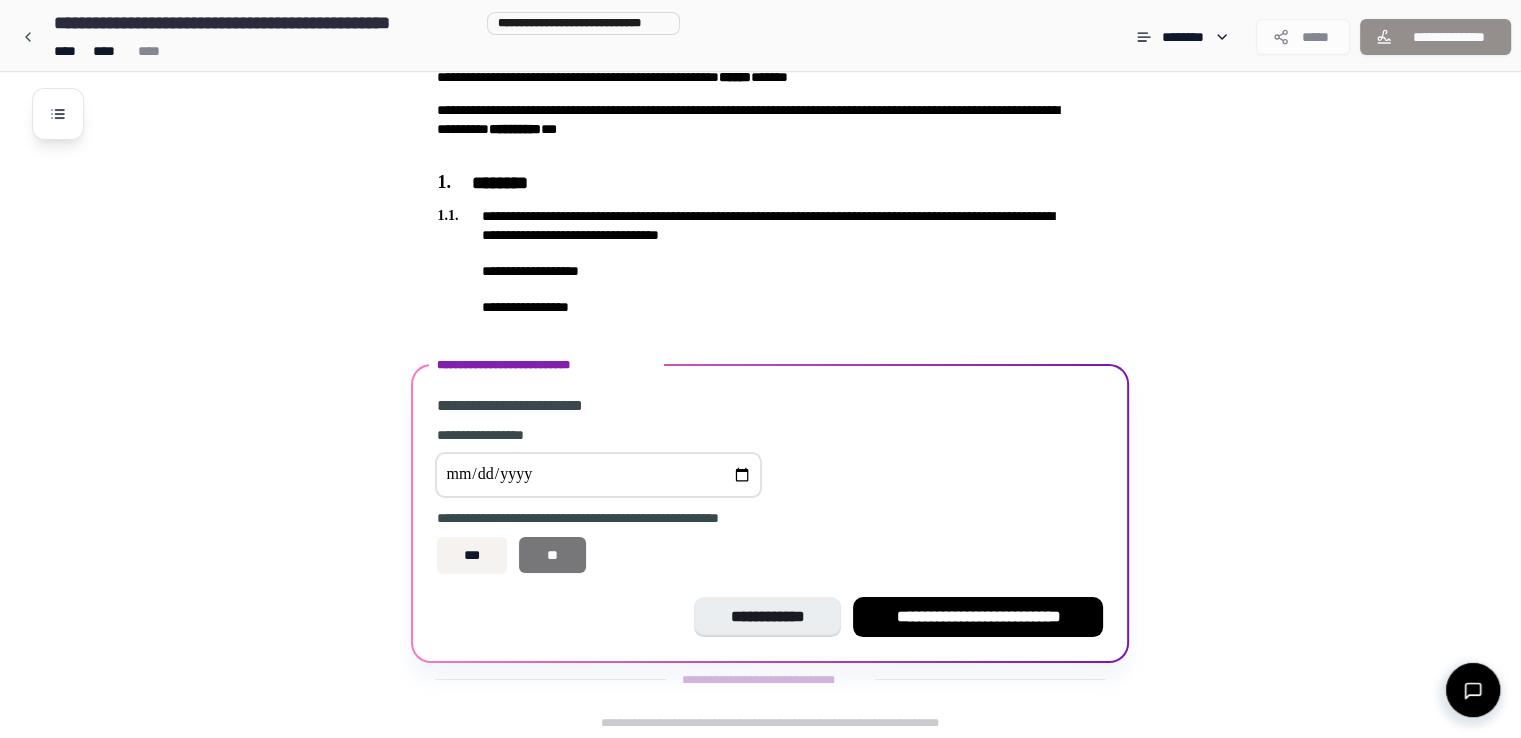 click on "**" at bounding box center [552, 555] 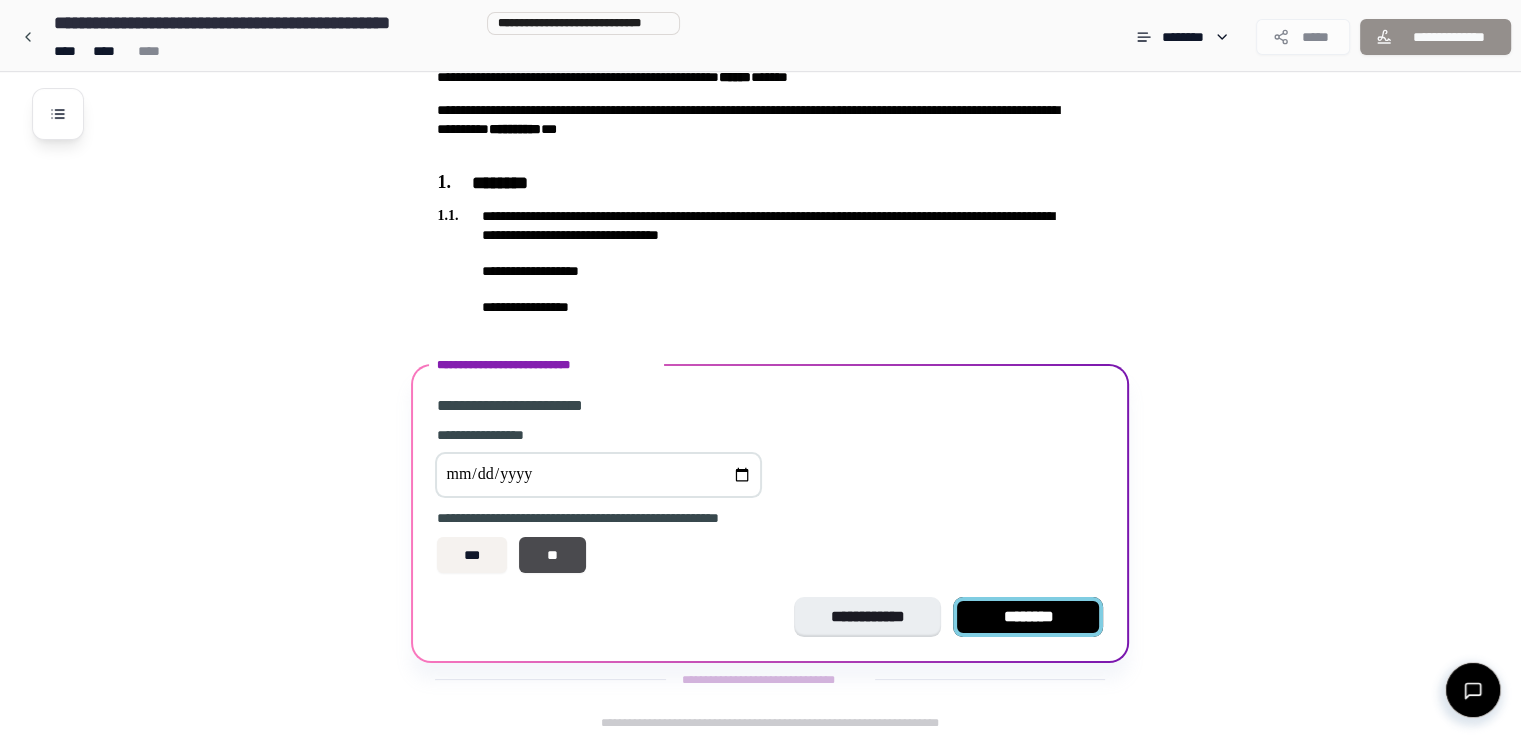 click on "********" at bounding box center [1028, 617] 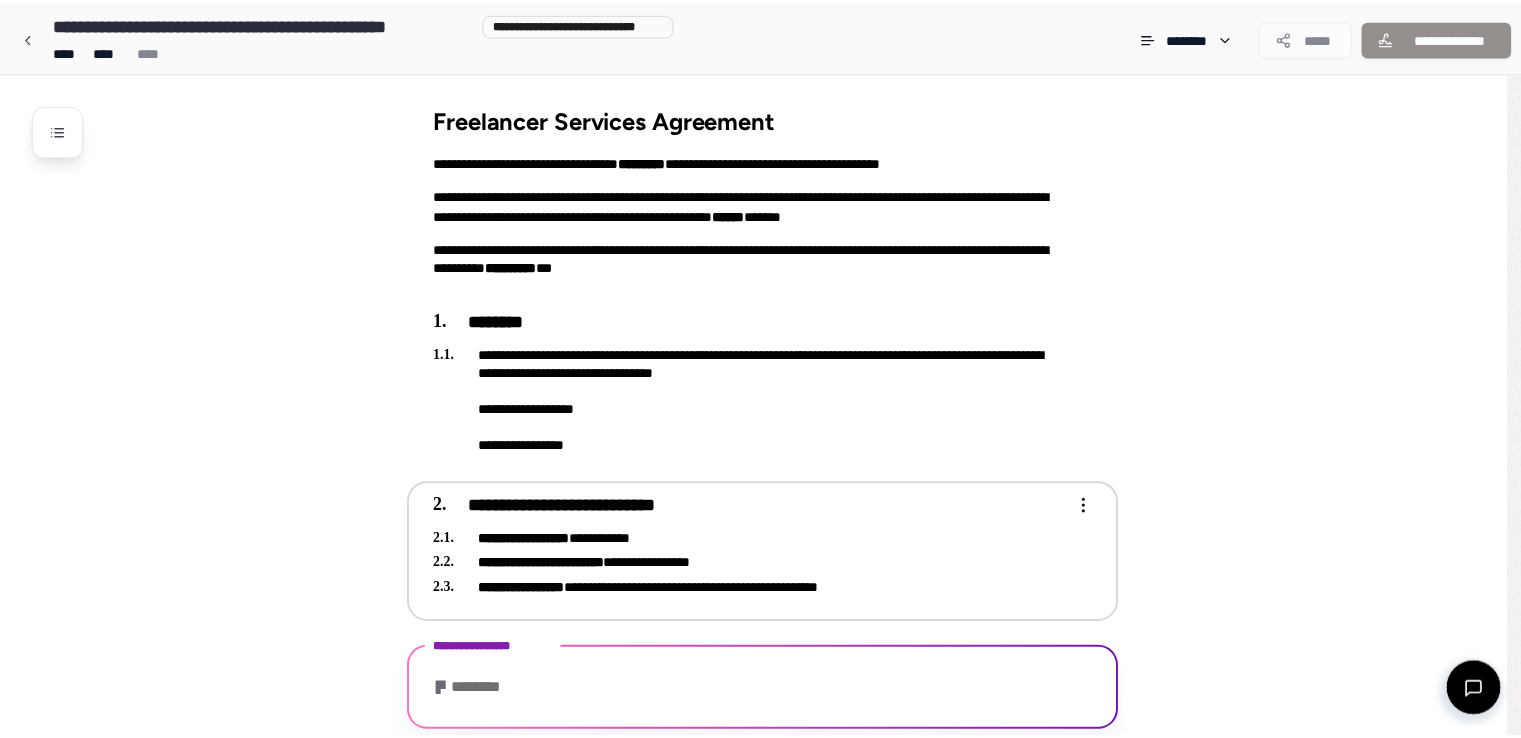 scroll, scrollTop: 41, scrollLeft: 0, axis: vertical 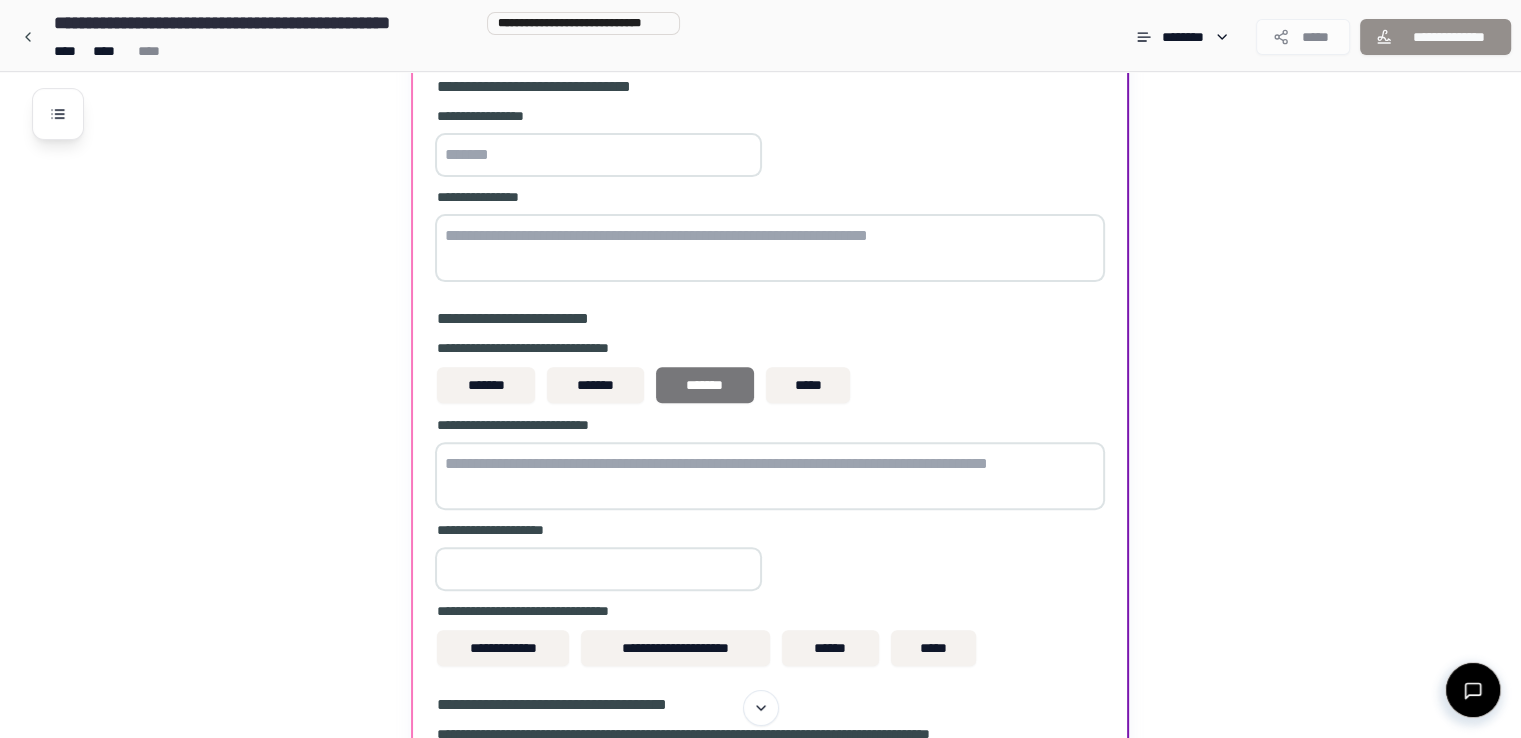 click on "*******" at bounding box center (705, 385) 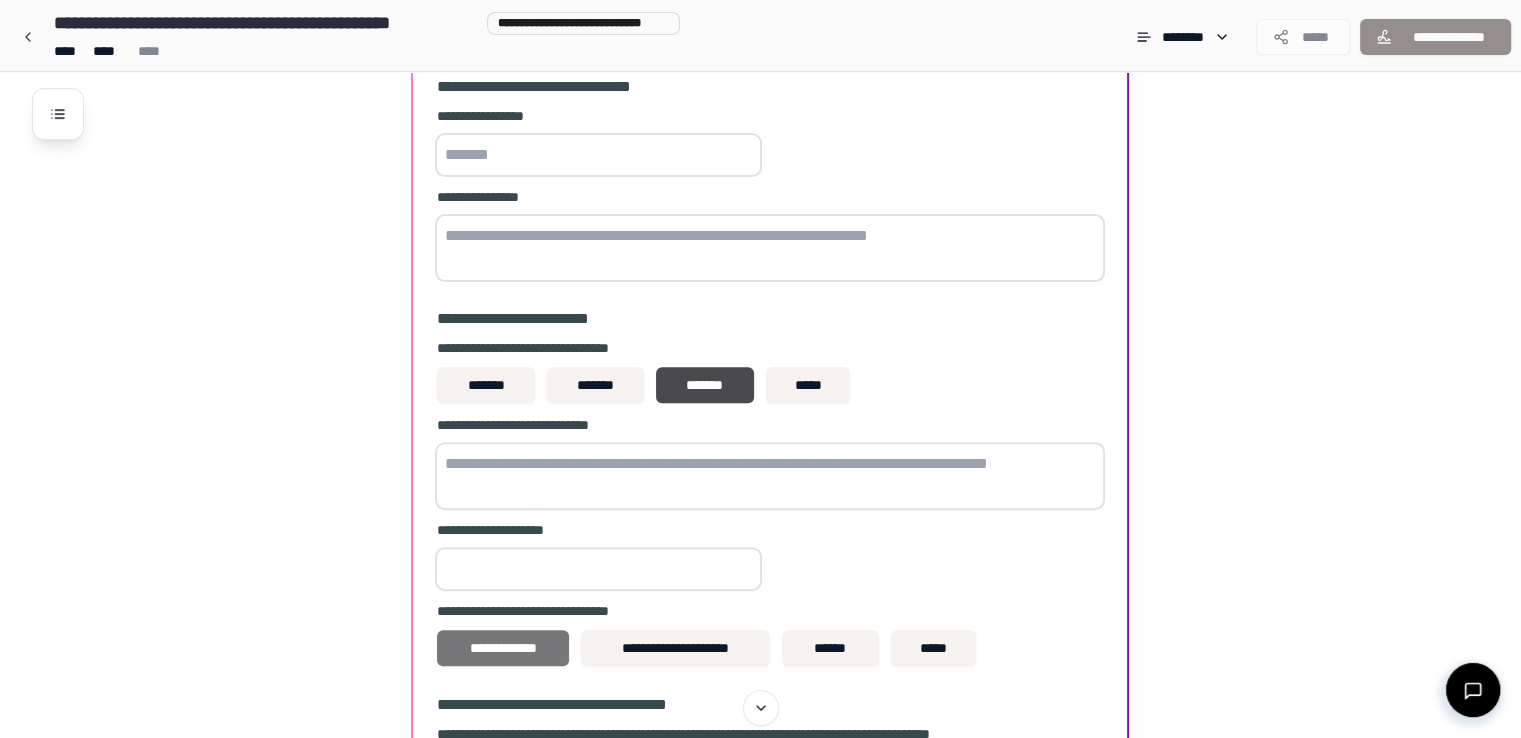 click on "**********" at bounding box center [503, 648] 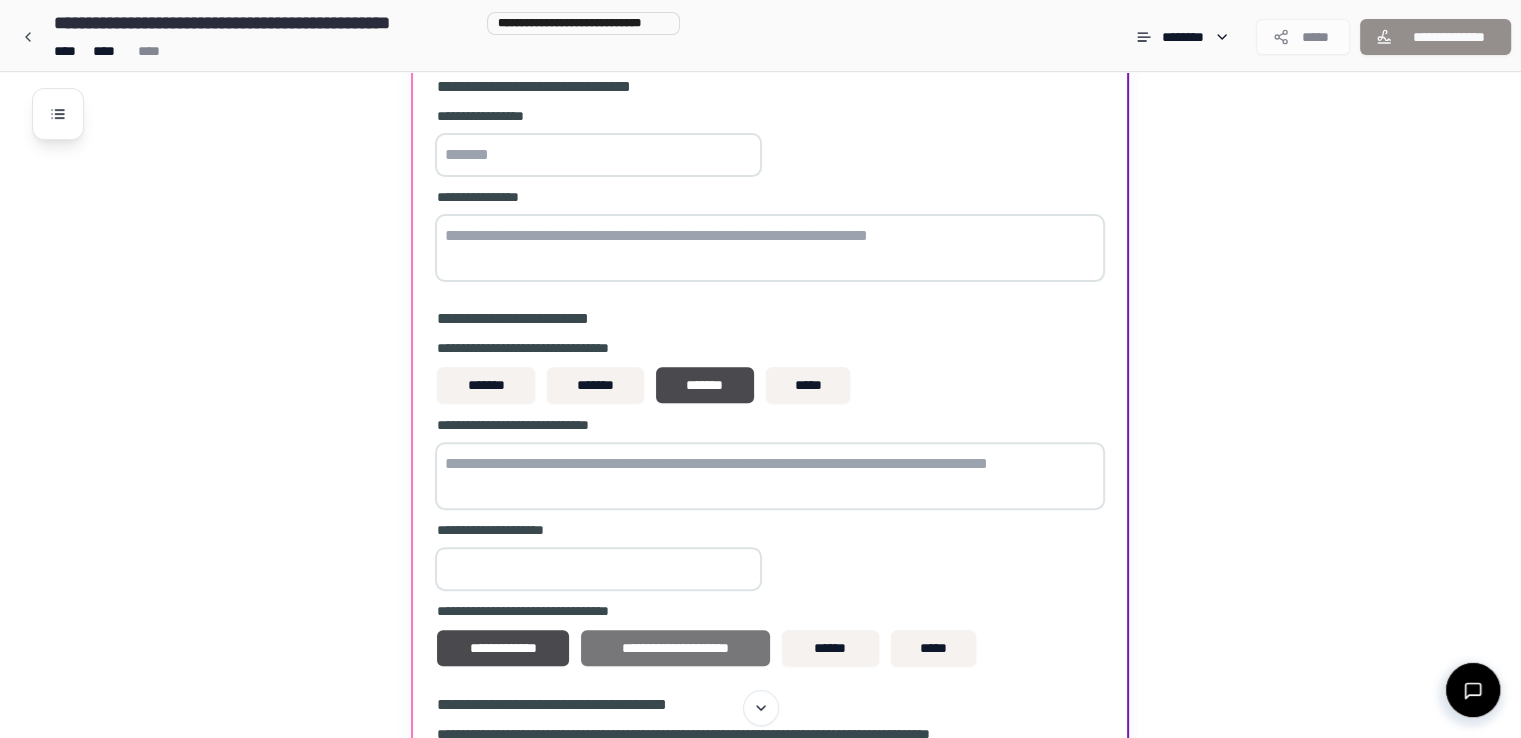 click on "**********" at bounding box center [675, 648] 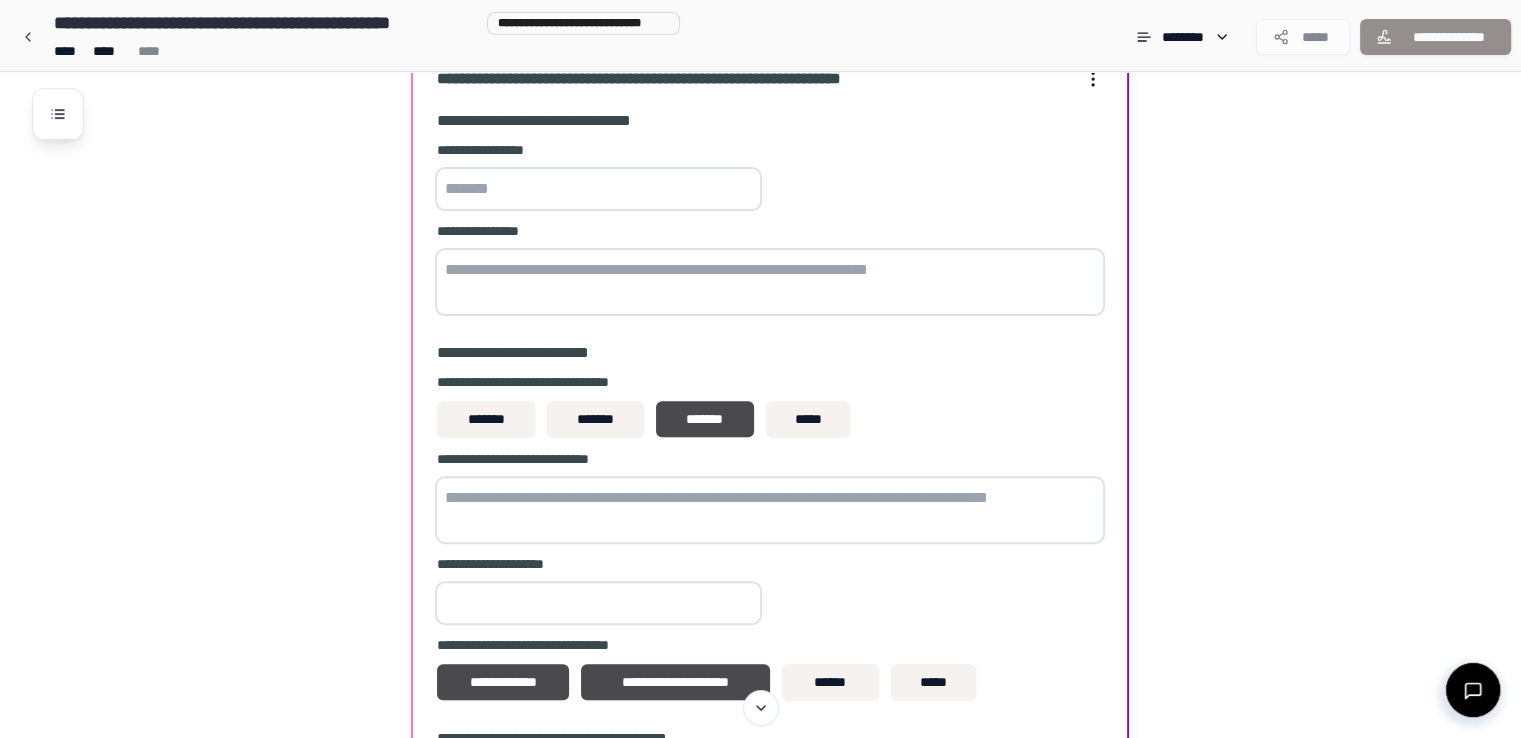 scroll, scrollTop: 623, scrollLeft: 0, axis: vertical 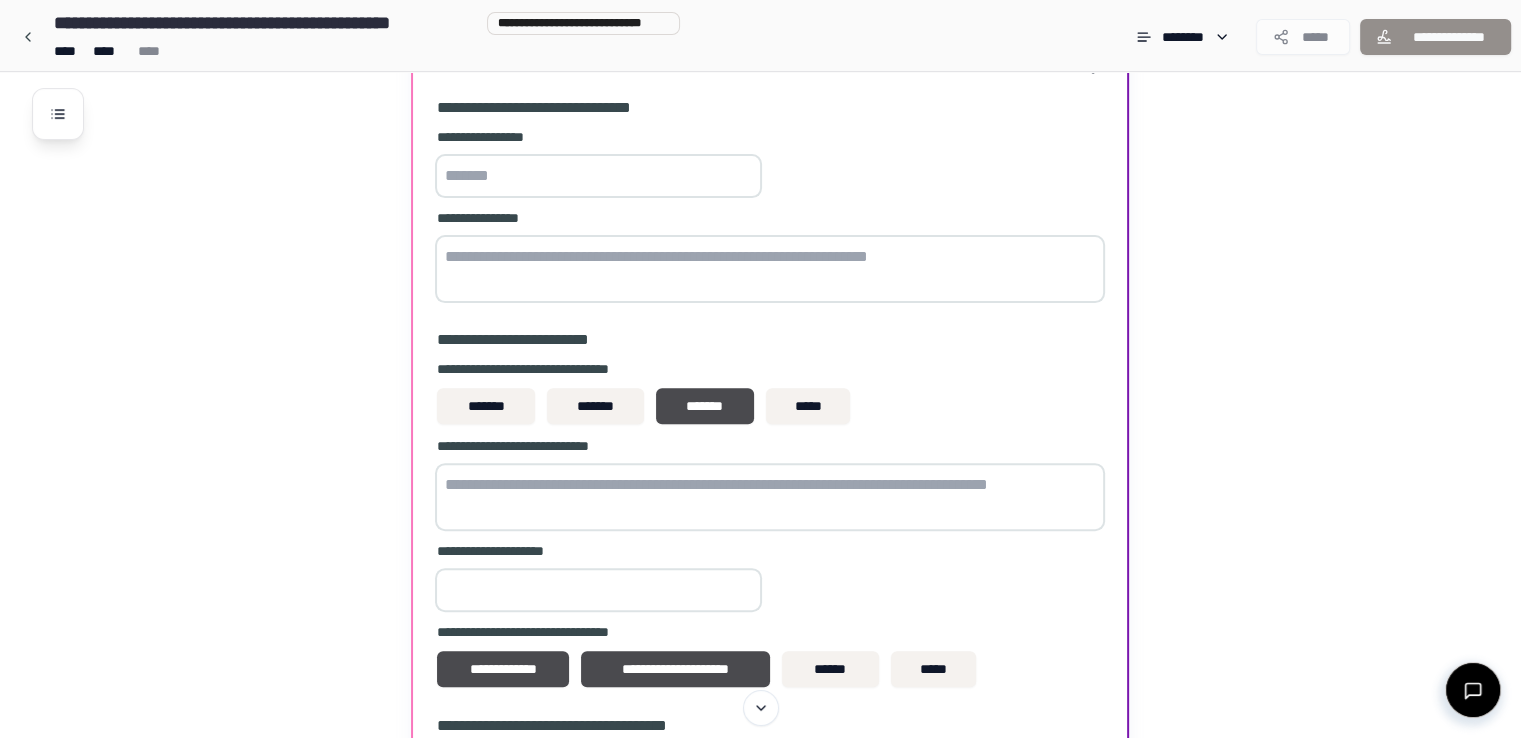 click at bounding box center (598, 176) 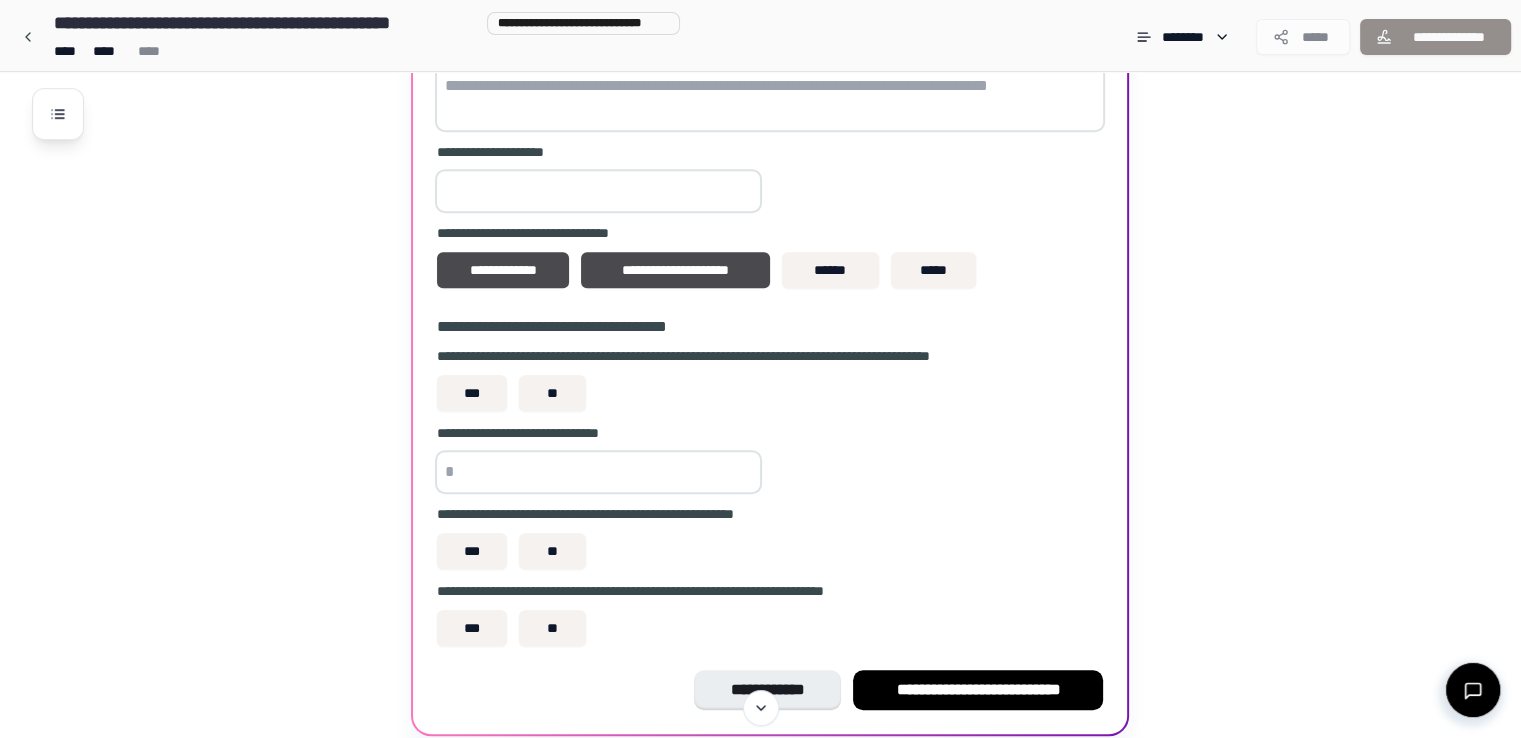scroll, scrollTop: 1026, scrollLeft: 0, axis: vertical 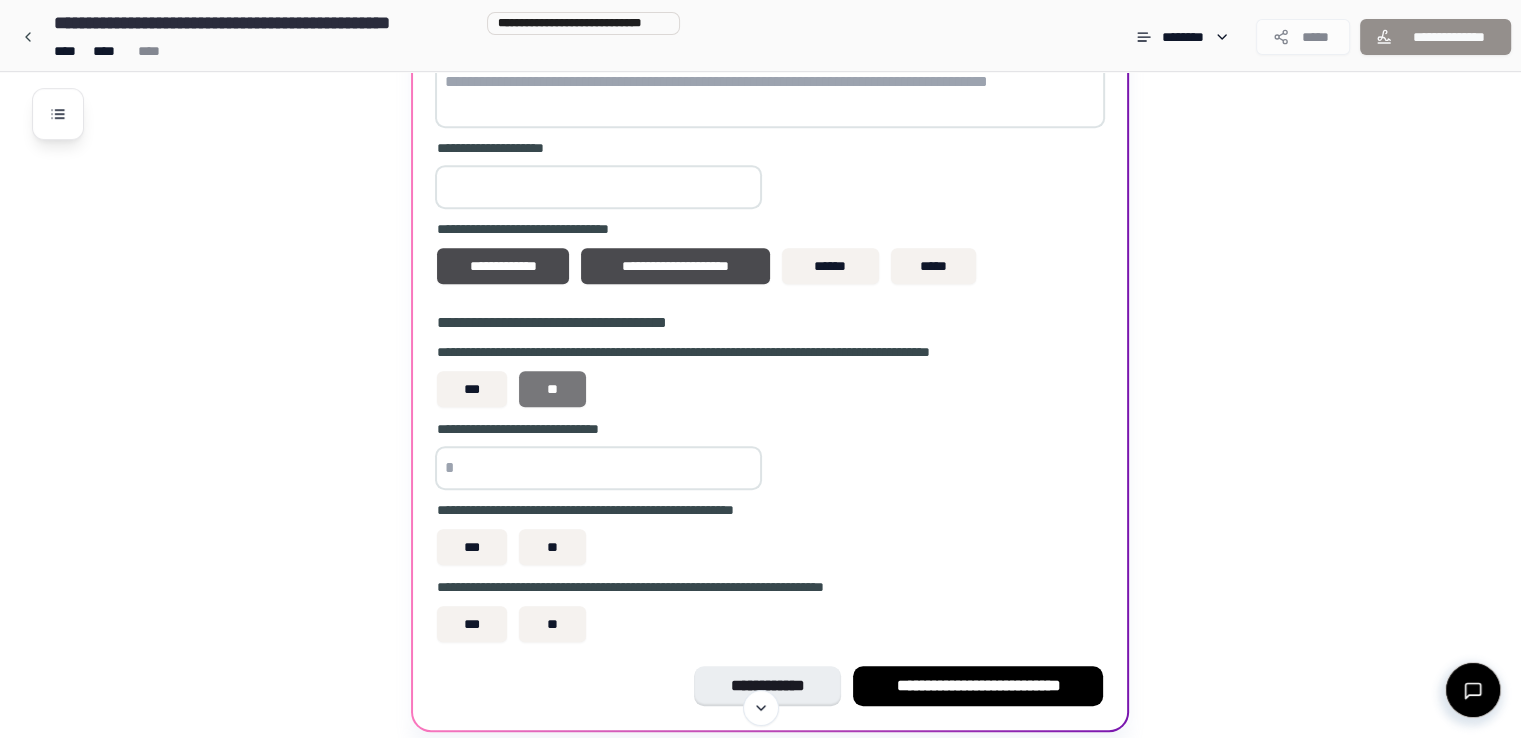 click on "**" at bounding box center [552, 389] 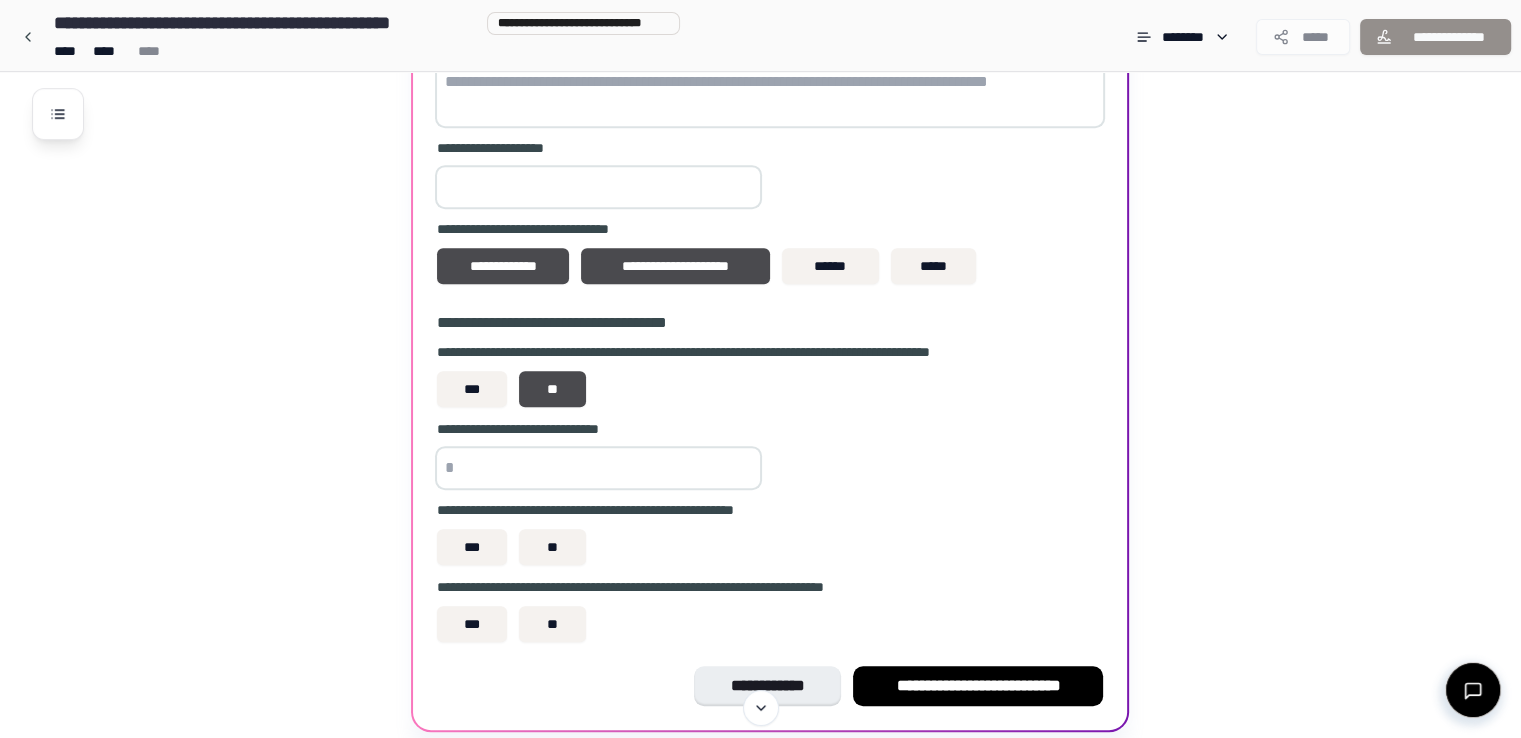 click at bounding box center [598, 468] 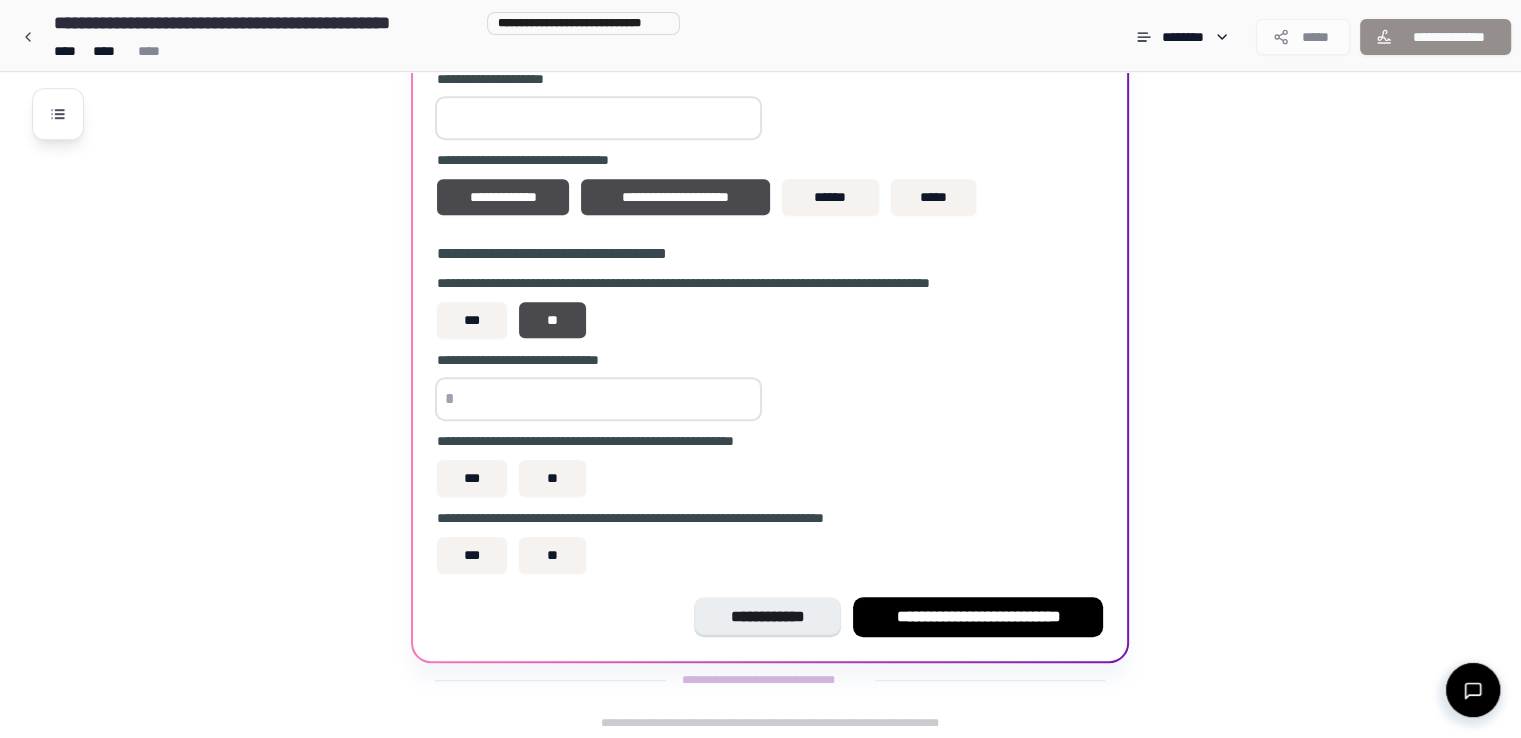 scroll, scrollTop: 1096, scrollLeft: 0, axis: vertical 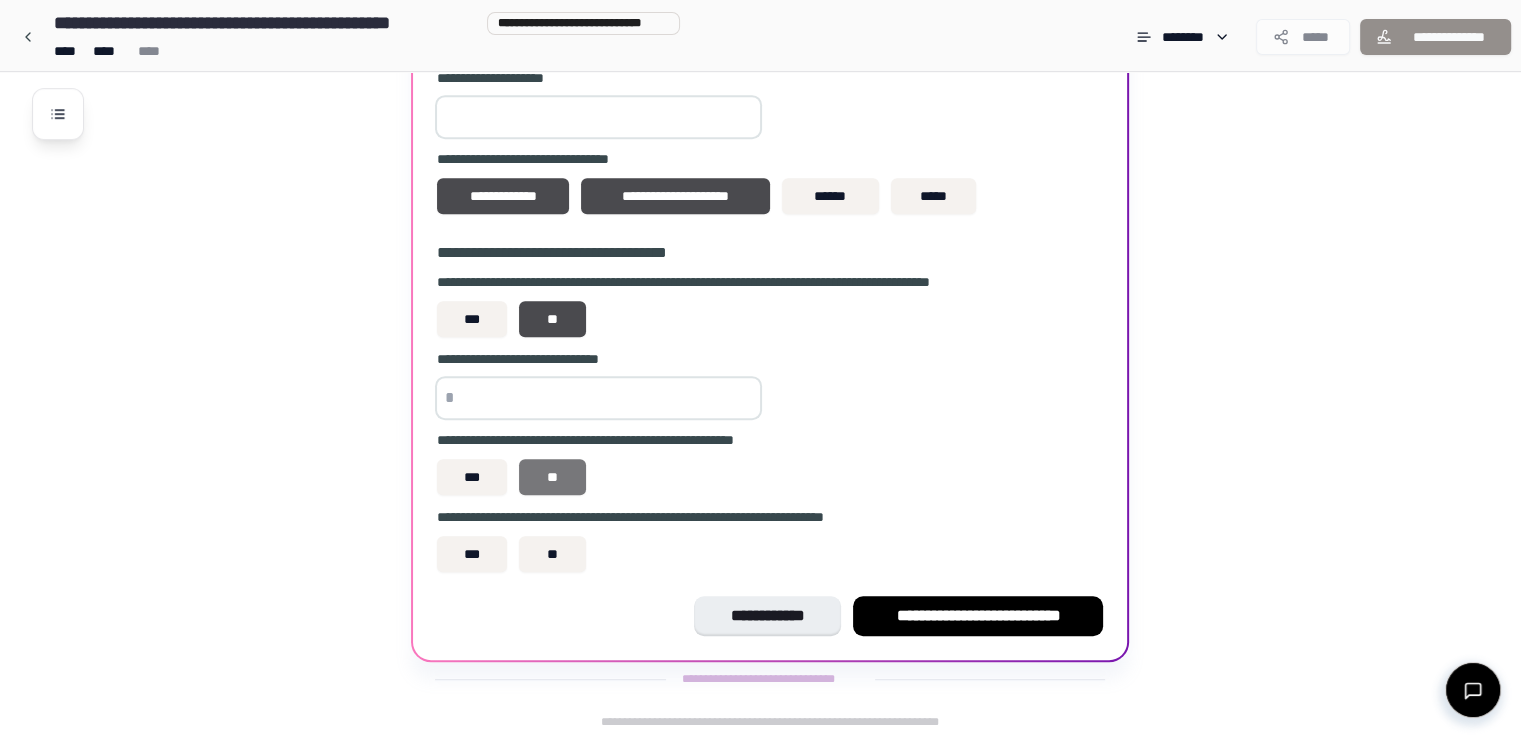 click on "**" at bounding box center [552, 477] 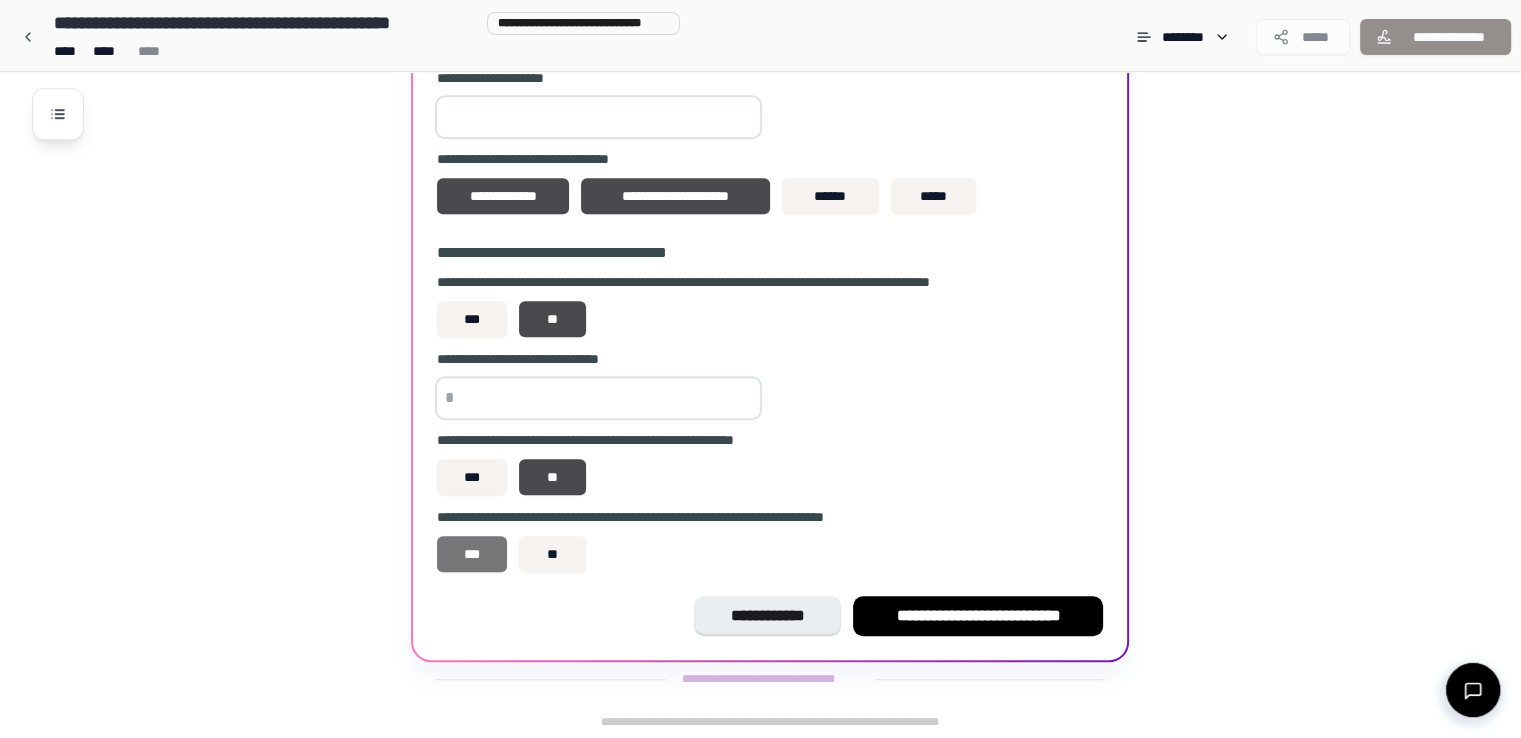click on "***" at bounding box center (472, 554) 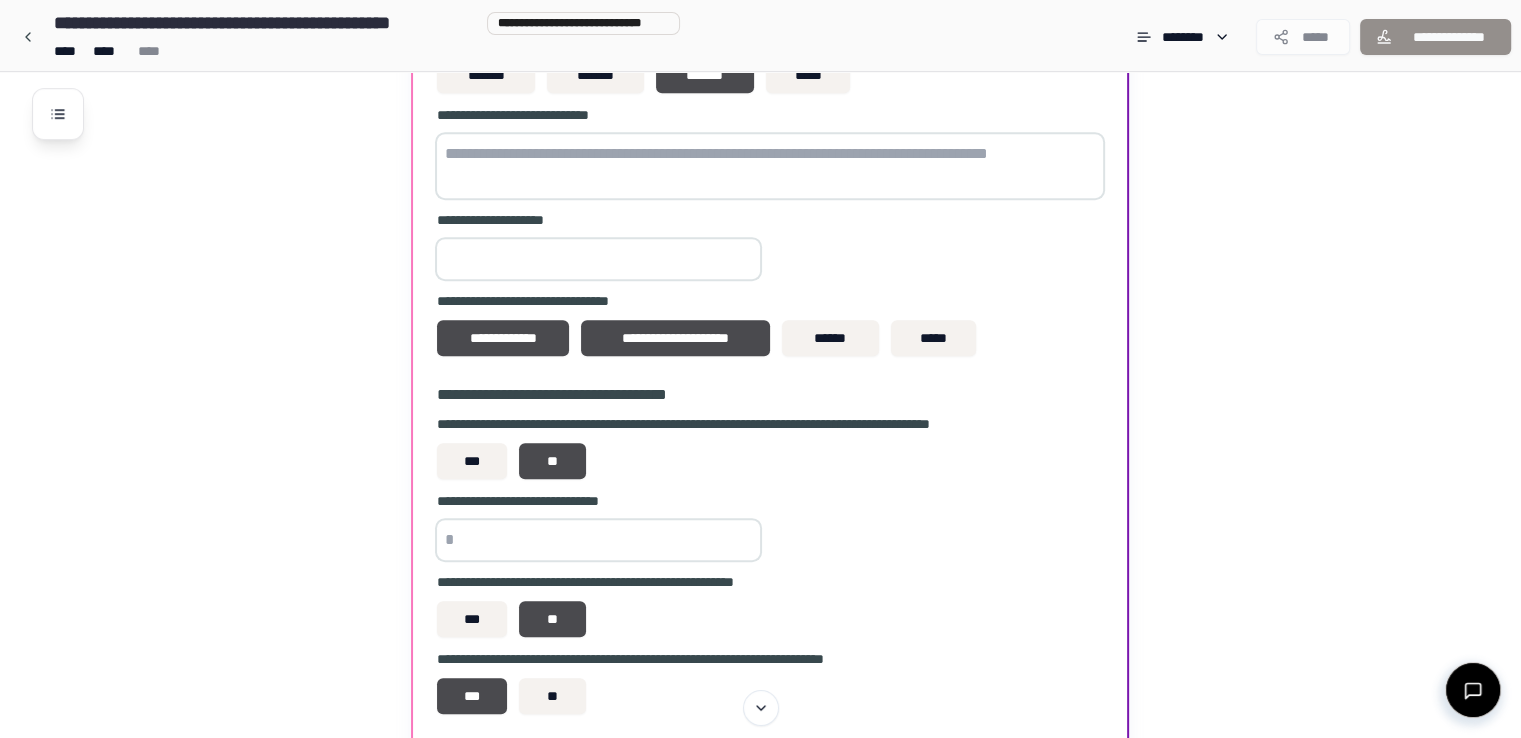 scroll, scrollTop: 996, scrollLeft: 0, axis: vertical 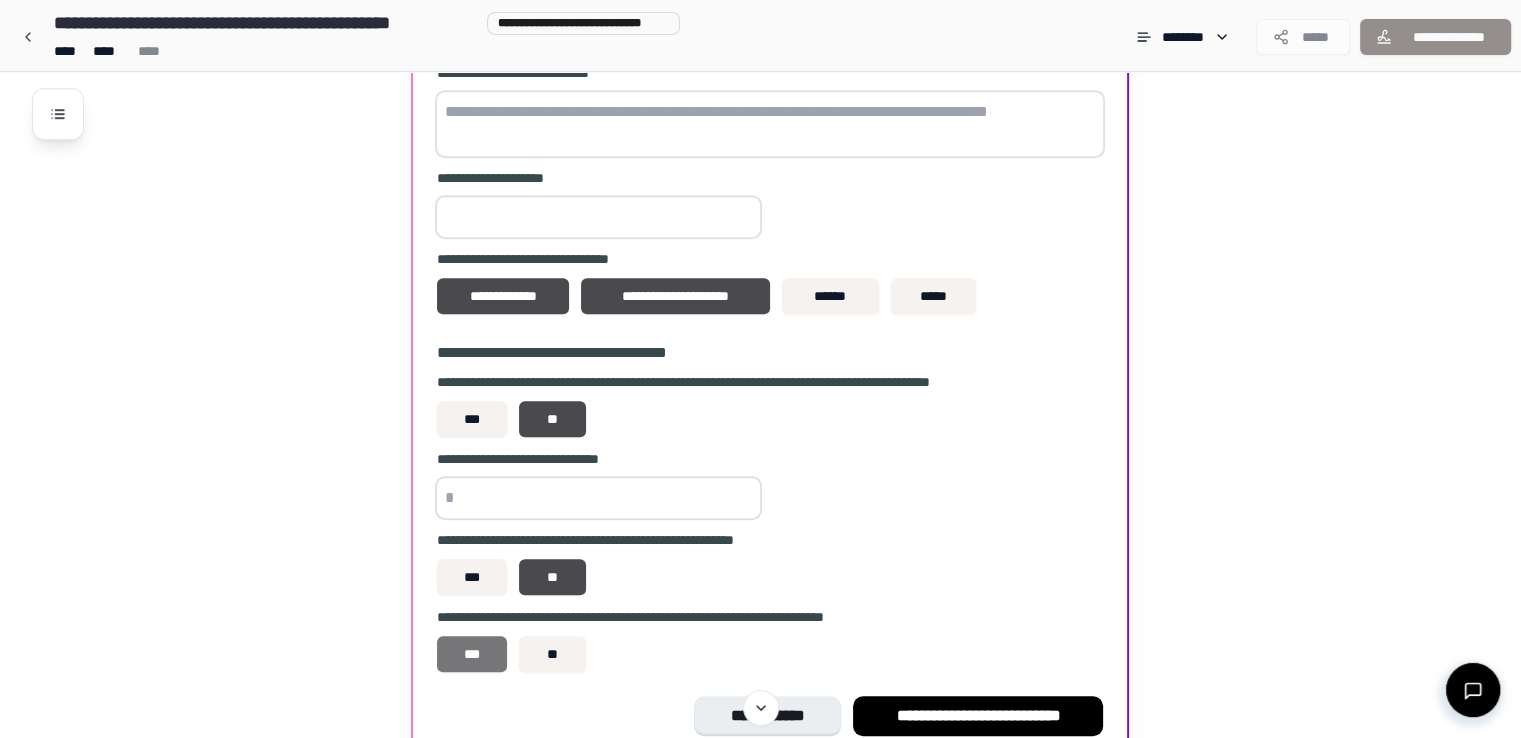 click on "***" at bounding box center (472, 654) 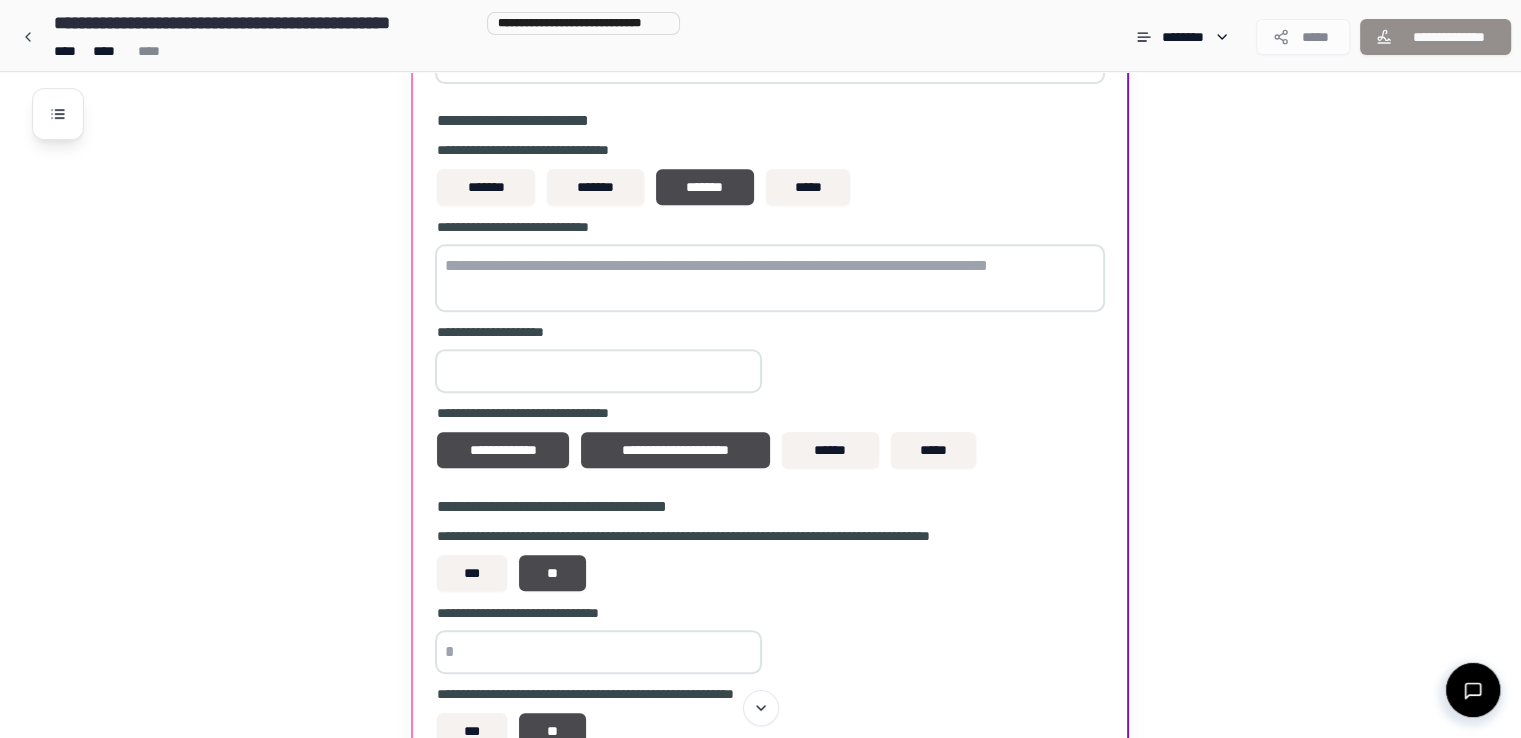 scroll, scrollTop: 796, scrollLeft: 0, axis: vertical 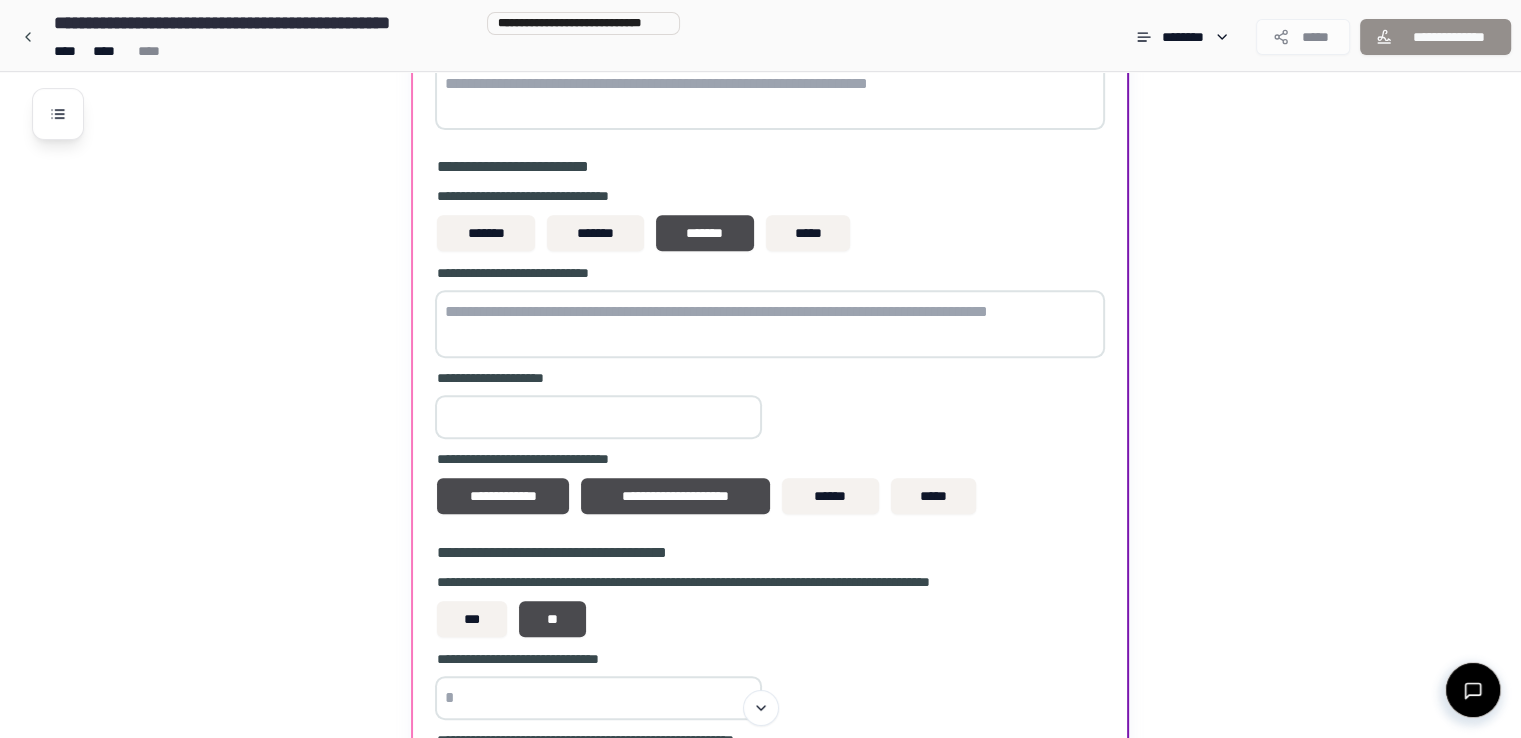 click at bounding box center [598, 417] 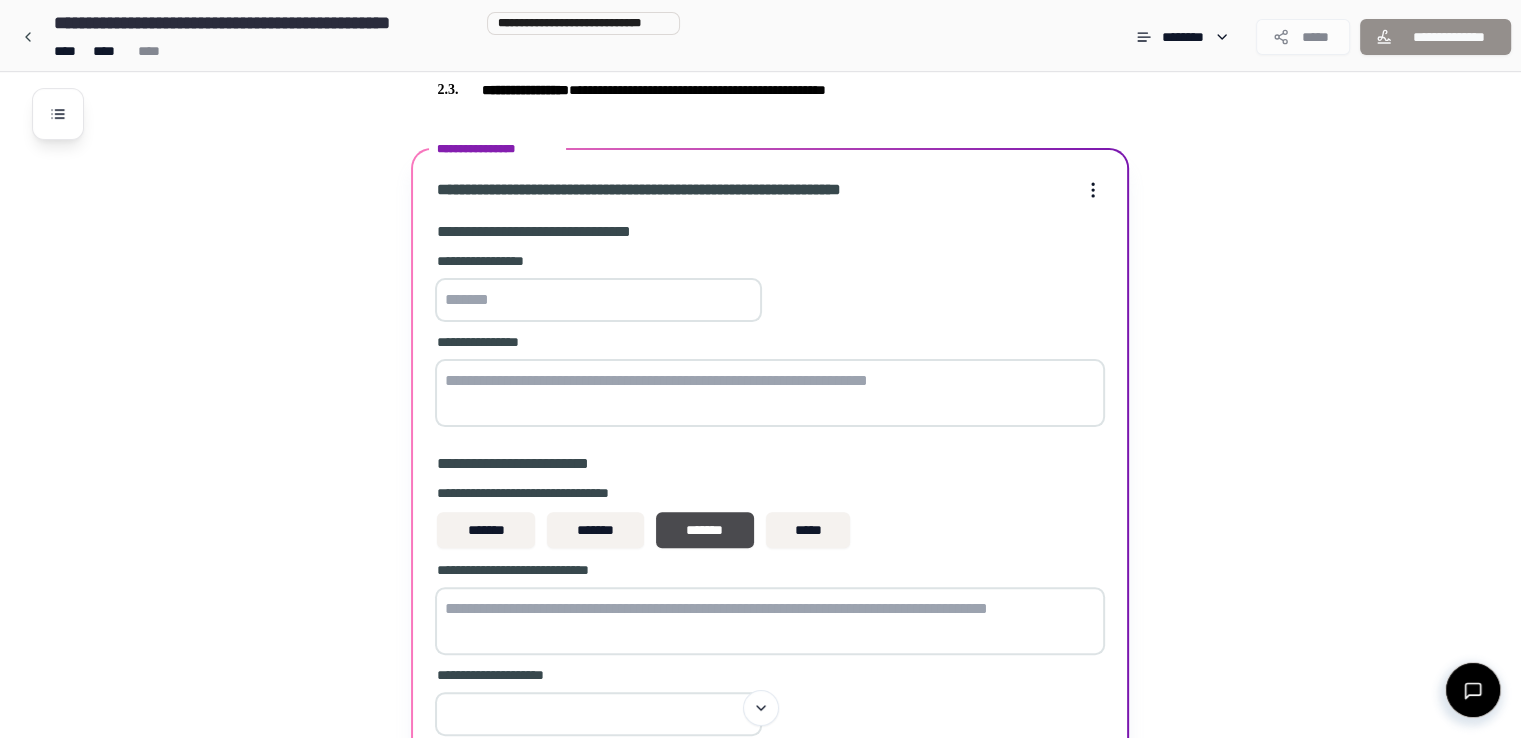scroll, scrollTop: 496, scrollLeft: 0, axis: vertical 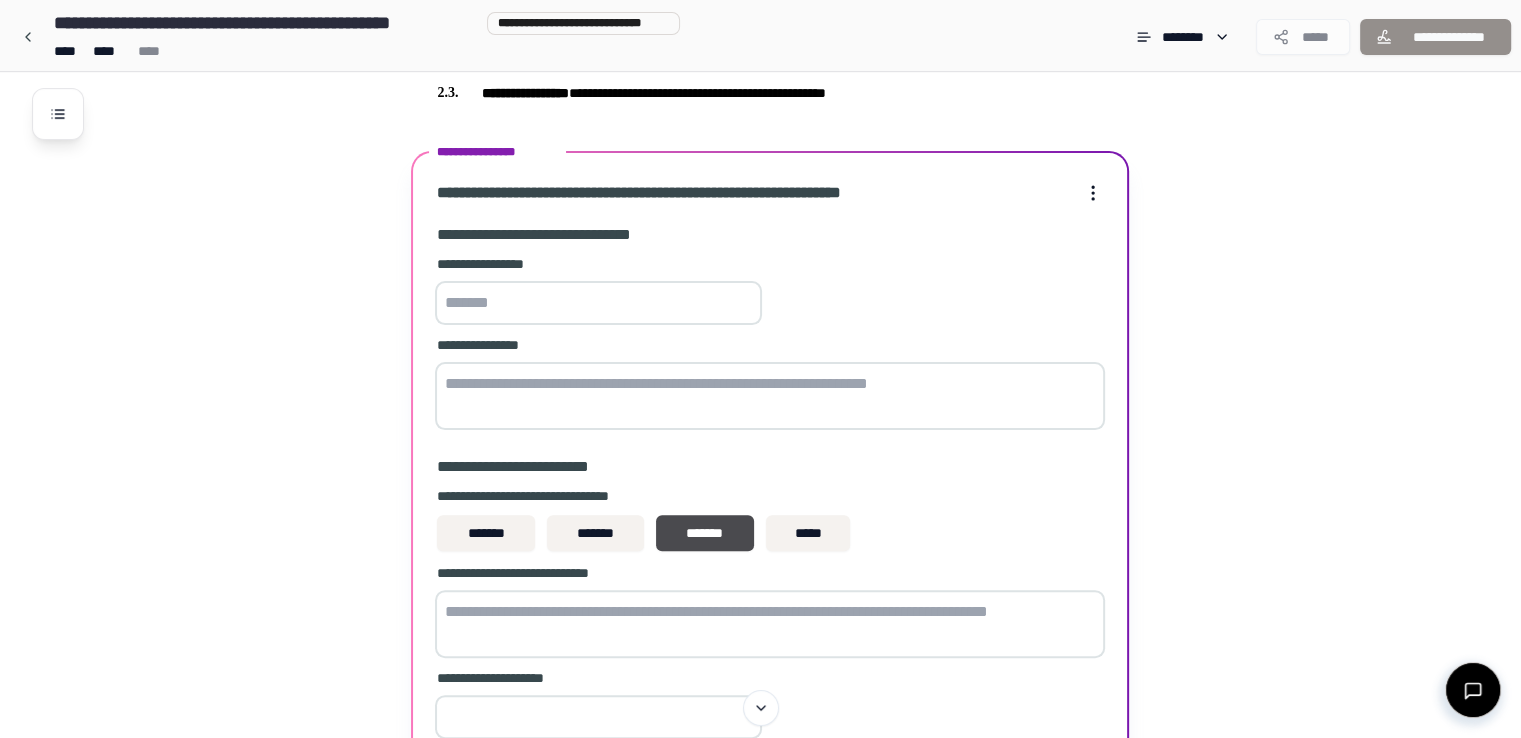 type 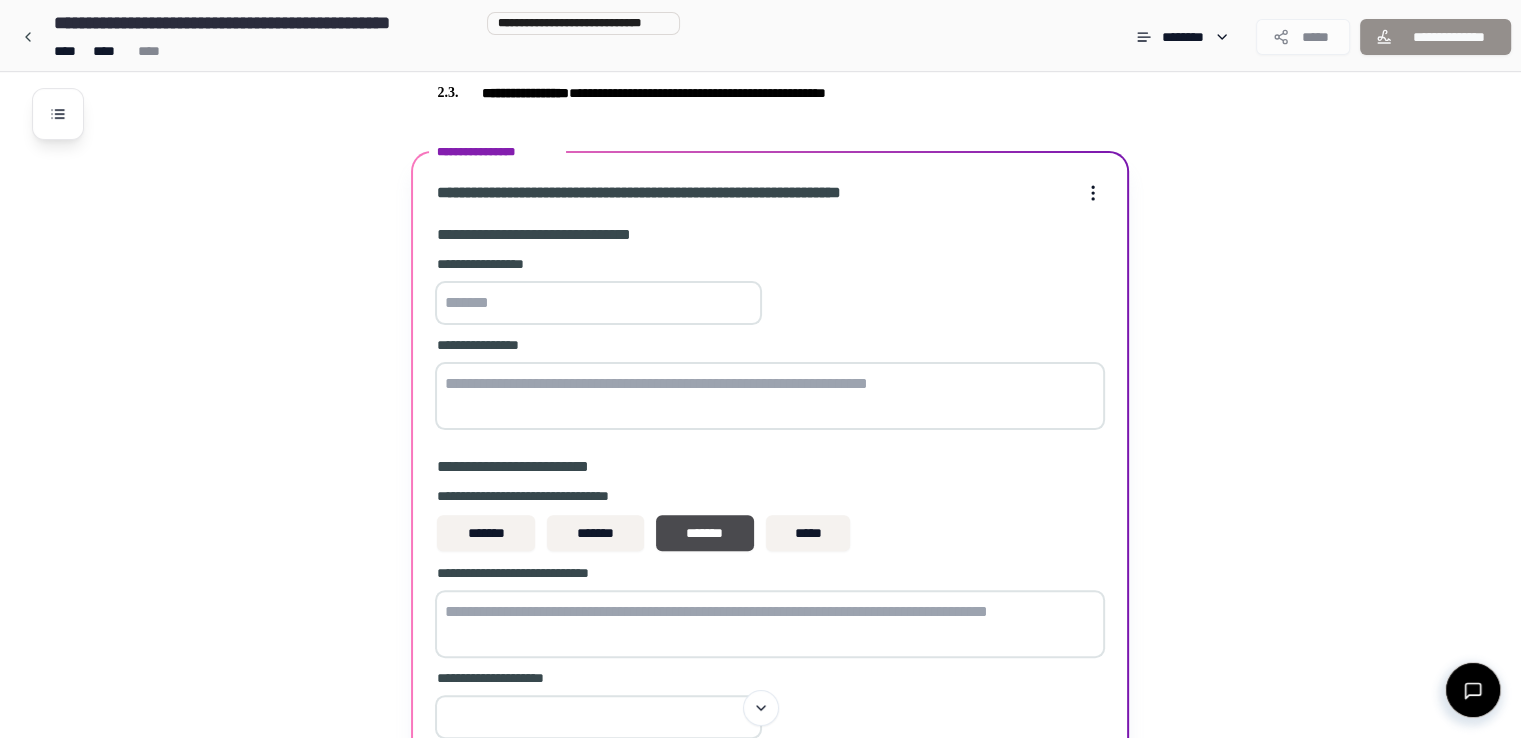 click at bounding box center [598, 303] 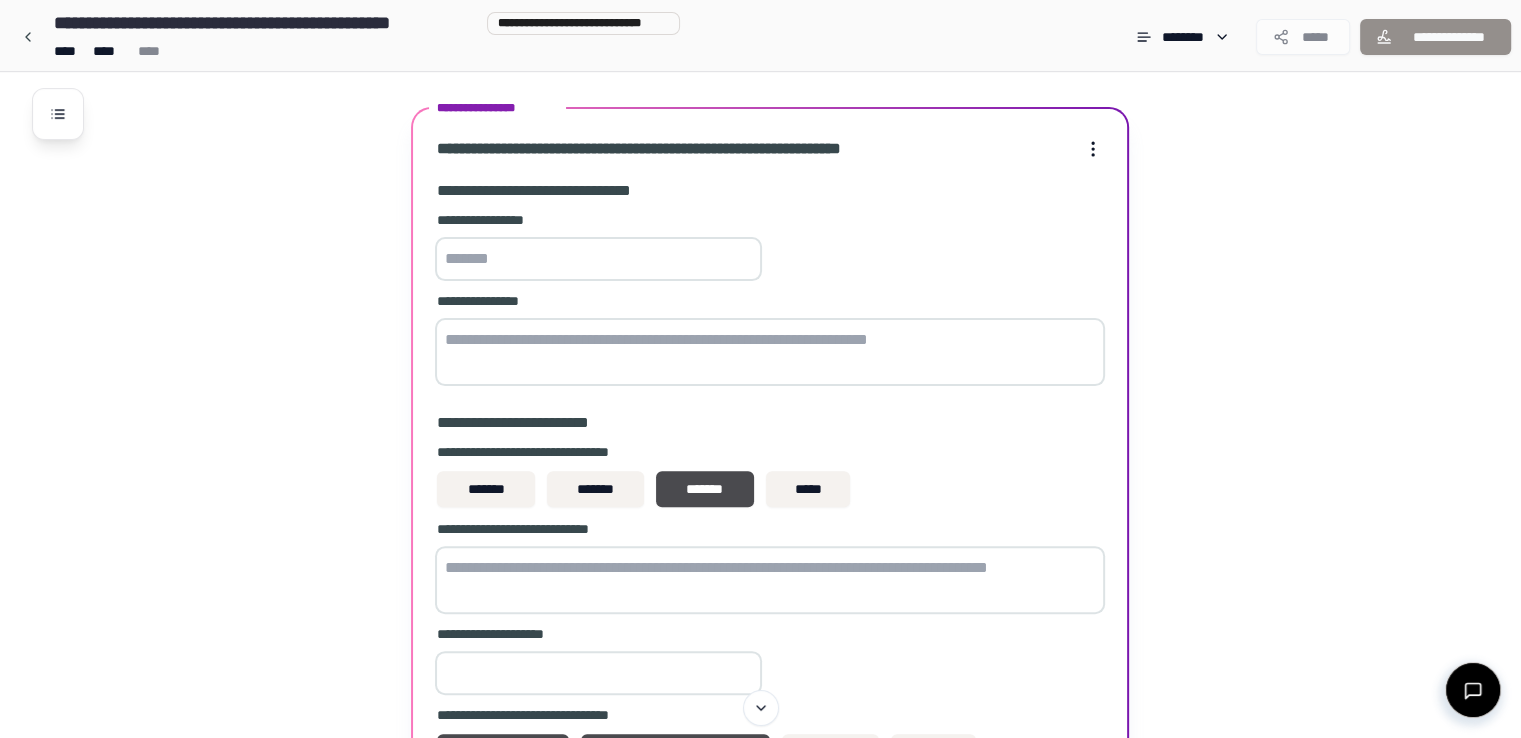 scroll, scrollTop: 496, scrollLeft: 0, axis: vertical 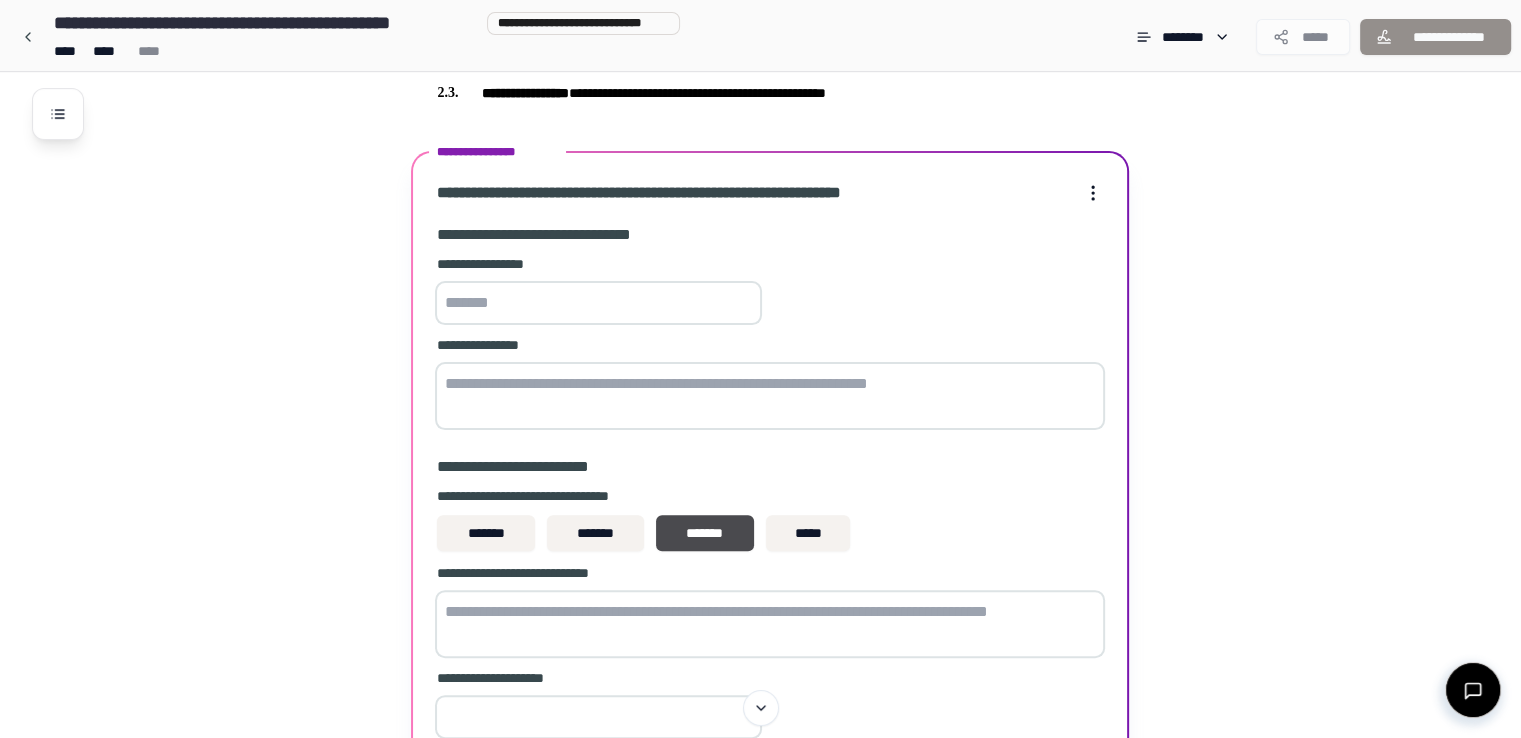 click at bounding box center [770, 396] 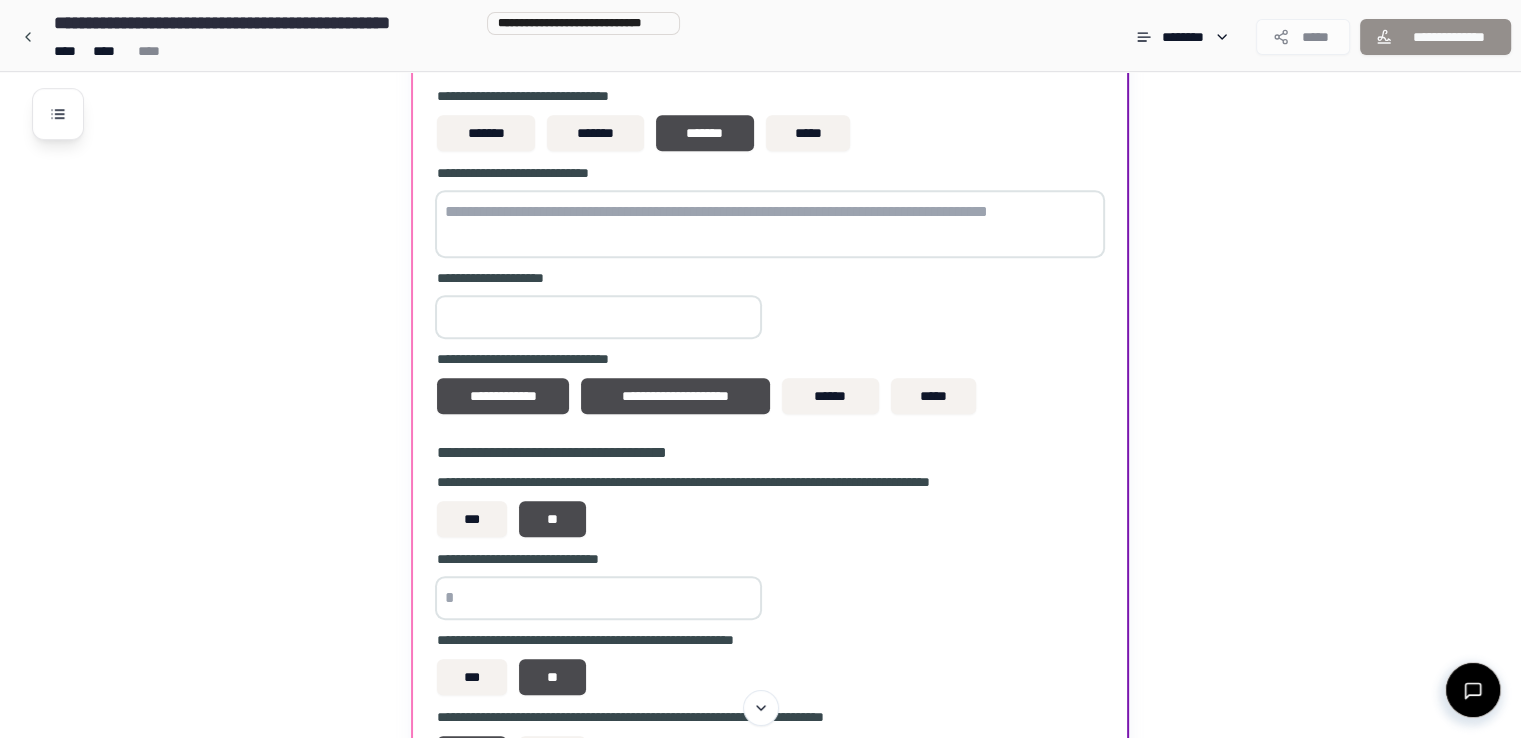 scroll, scrollTop: 796, scrollLeft: 0, axis: vertical 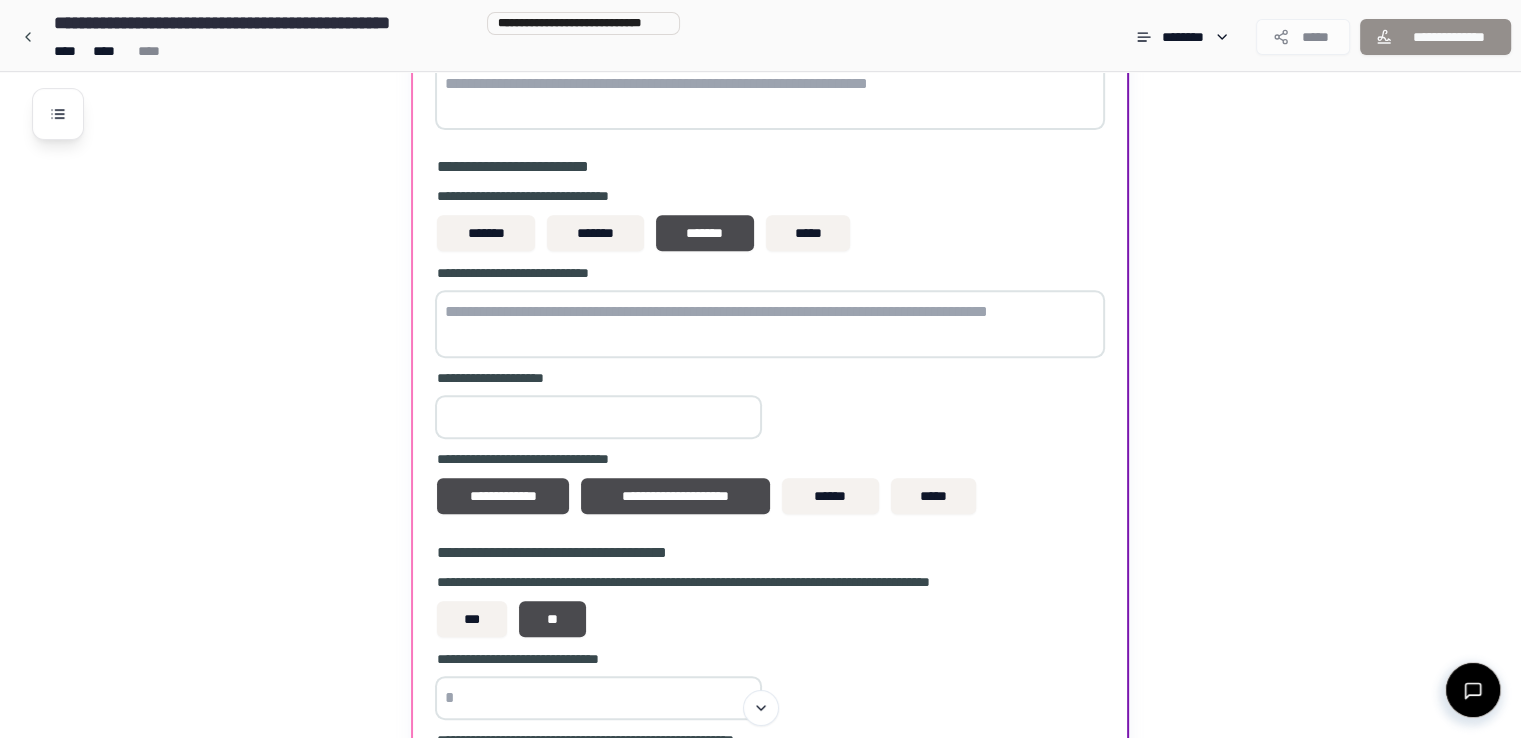 click at bounding box center (770, 324) 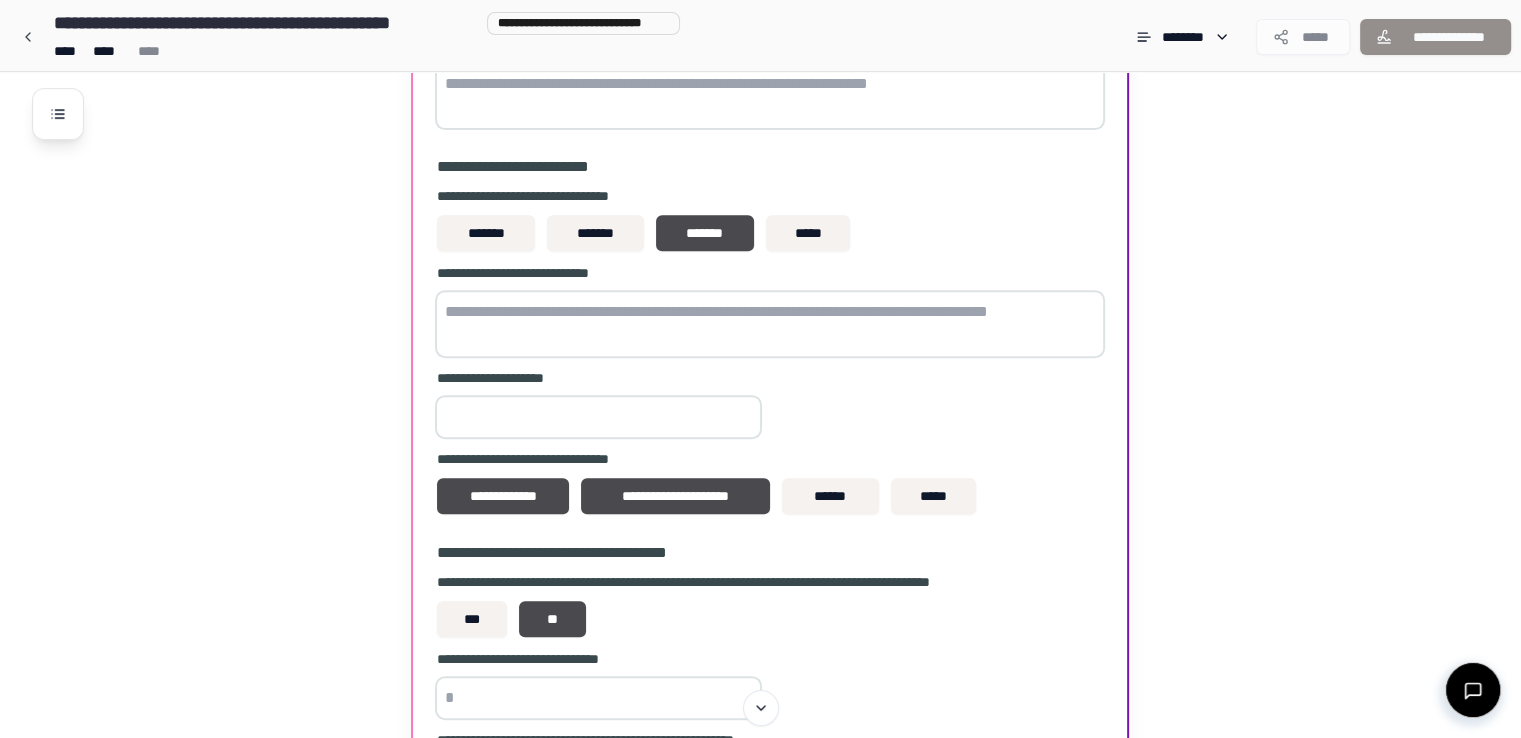 click at bounding box center [598, 417] 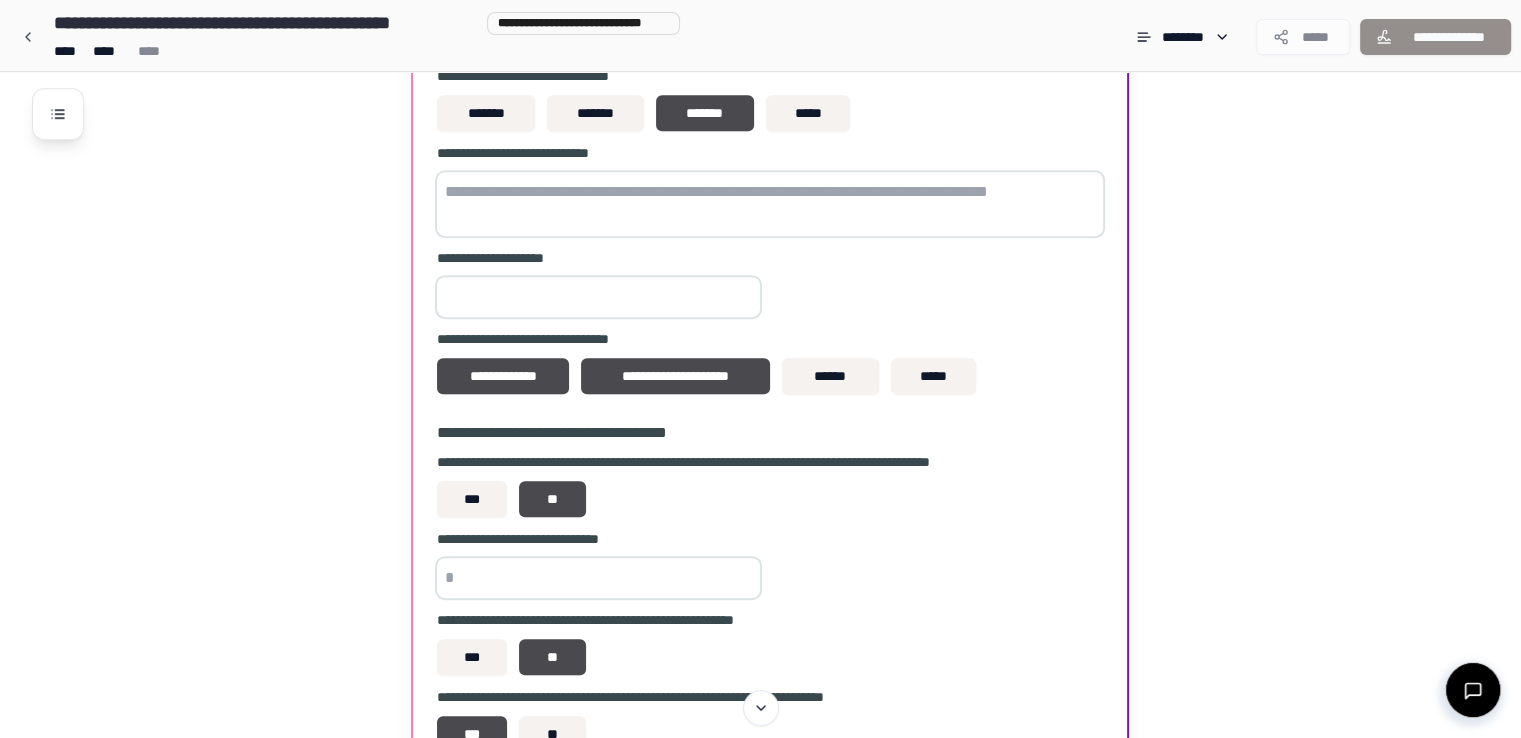 scroll, scrollTop: 1096, scrollLeft: 0, axis: vertical 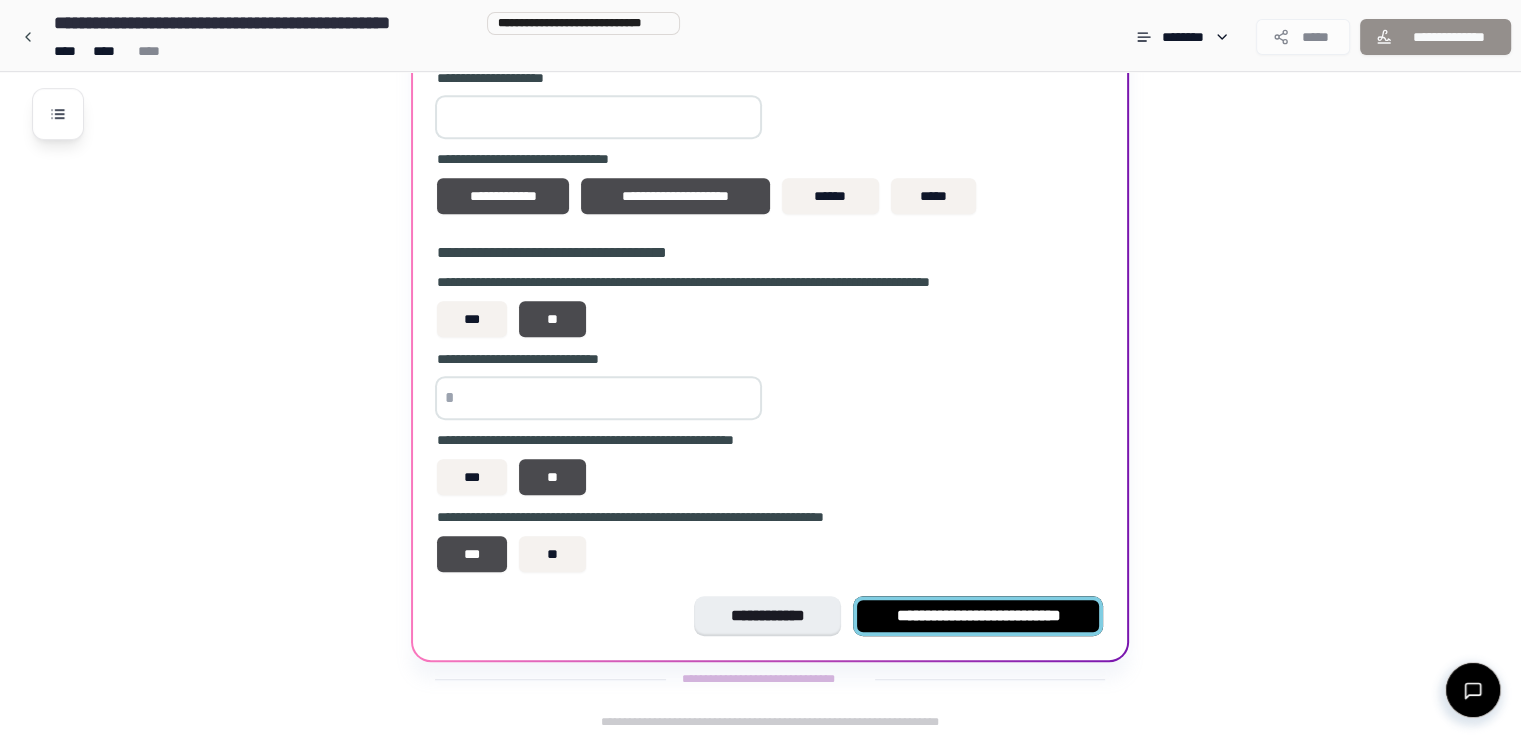 click on "**********" at bounding box center [978, 616] 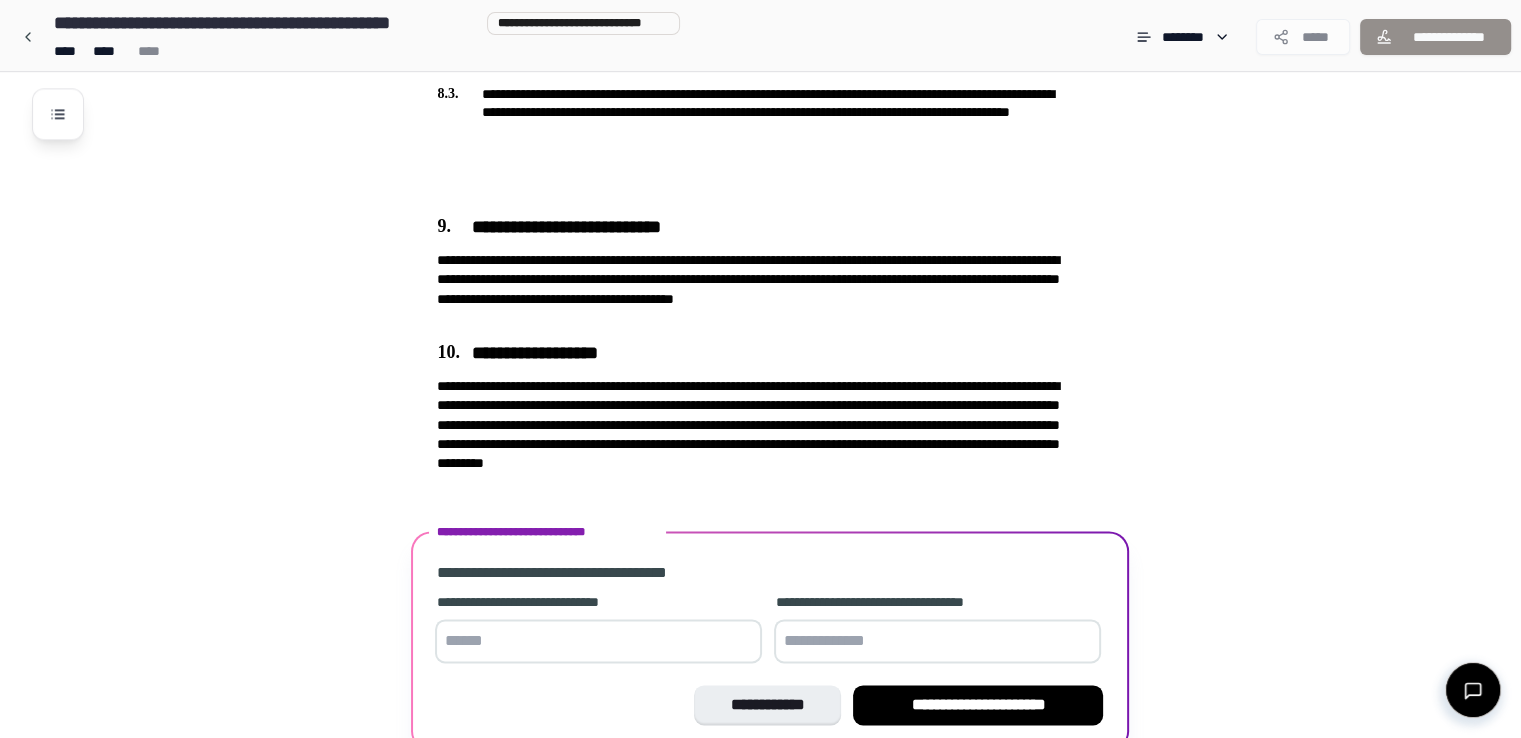 scroll, scrollTop: 2929, scrollLeft: 0, axis: vertical 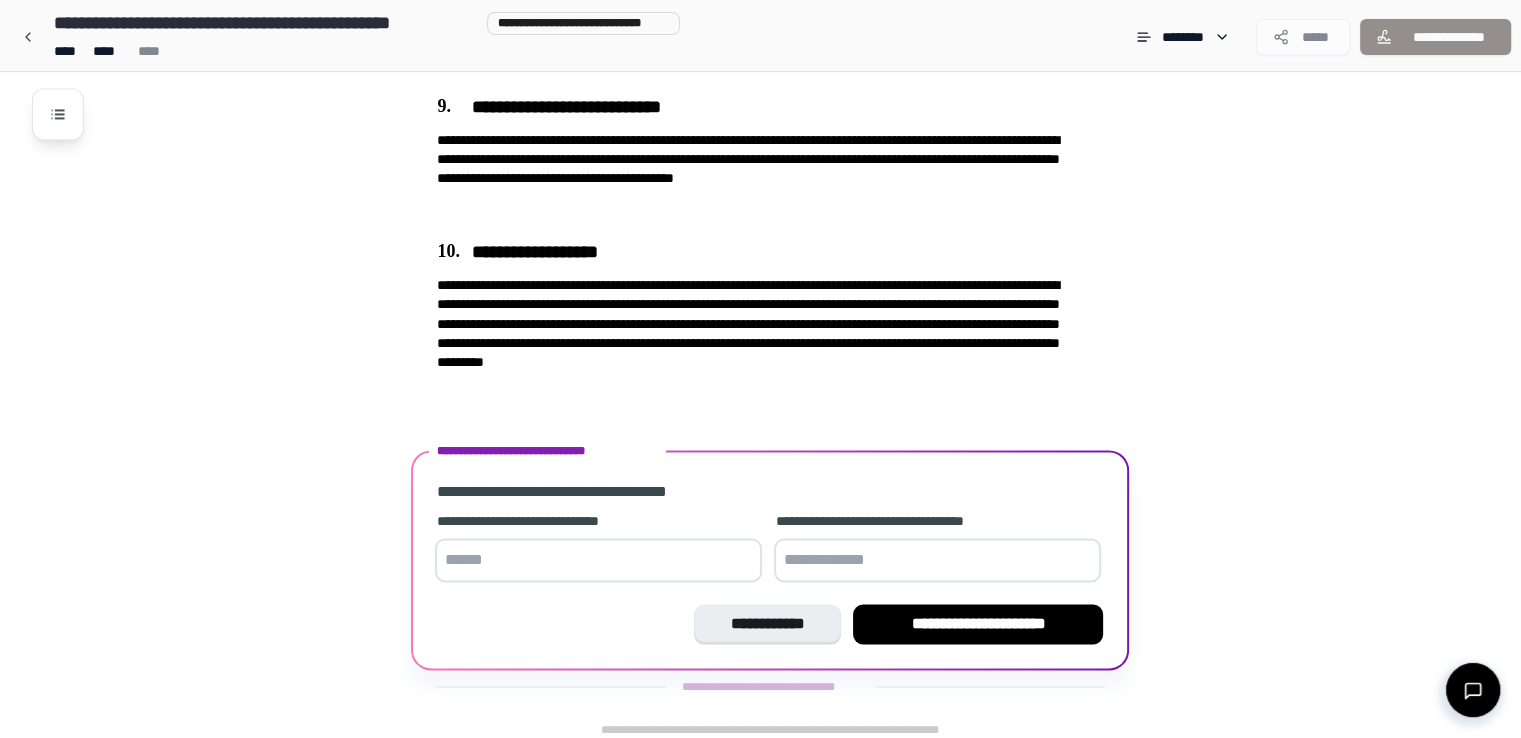 click at bounding box center (598, 560) 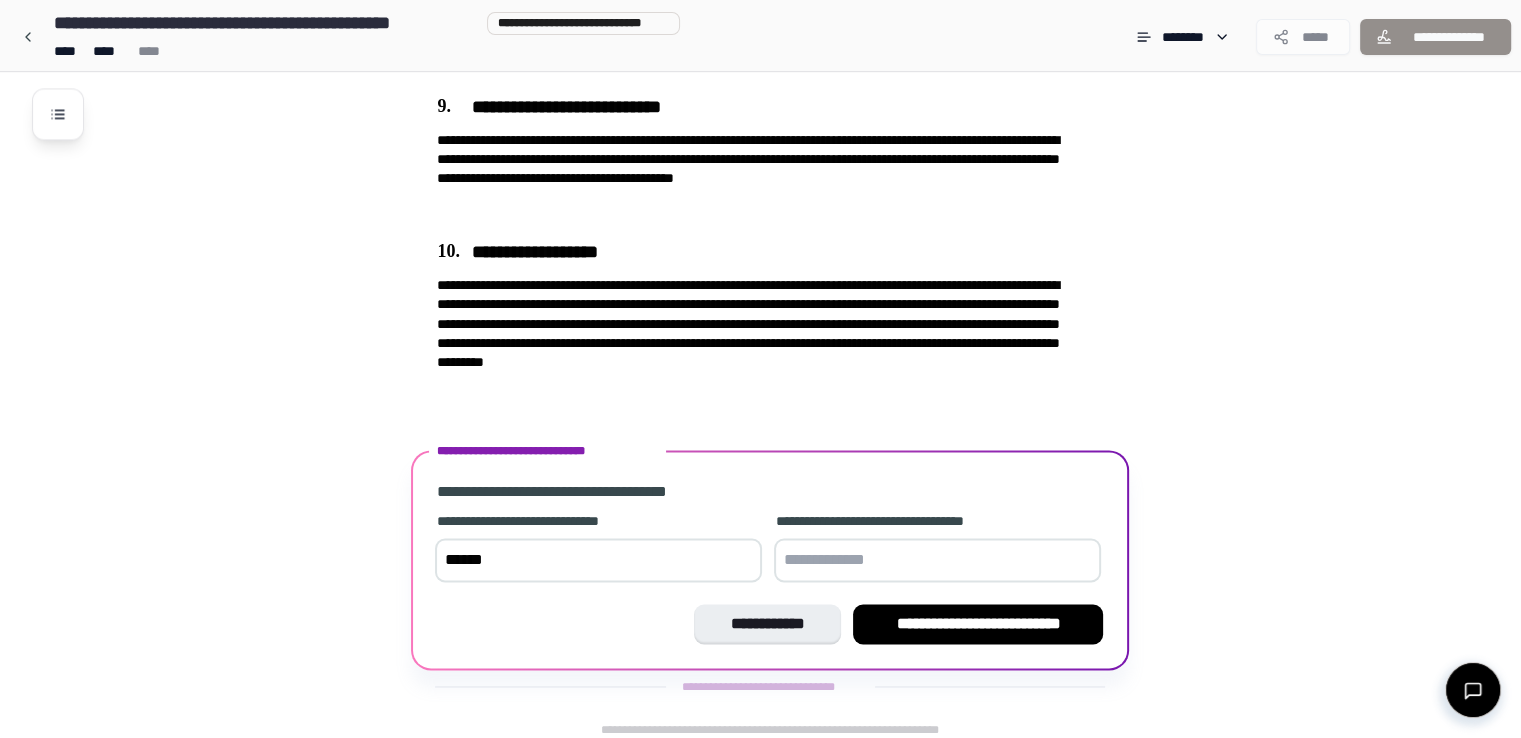 type on "******" 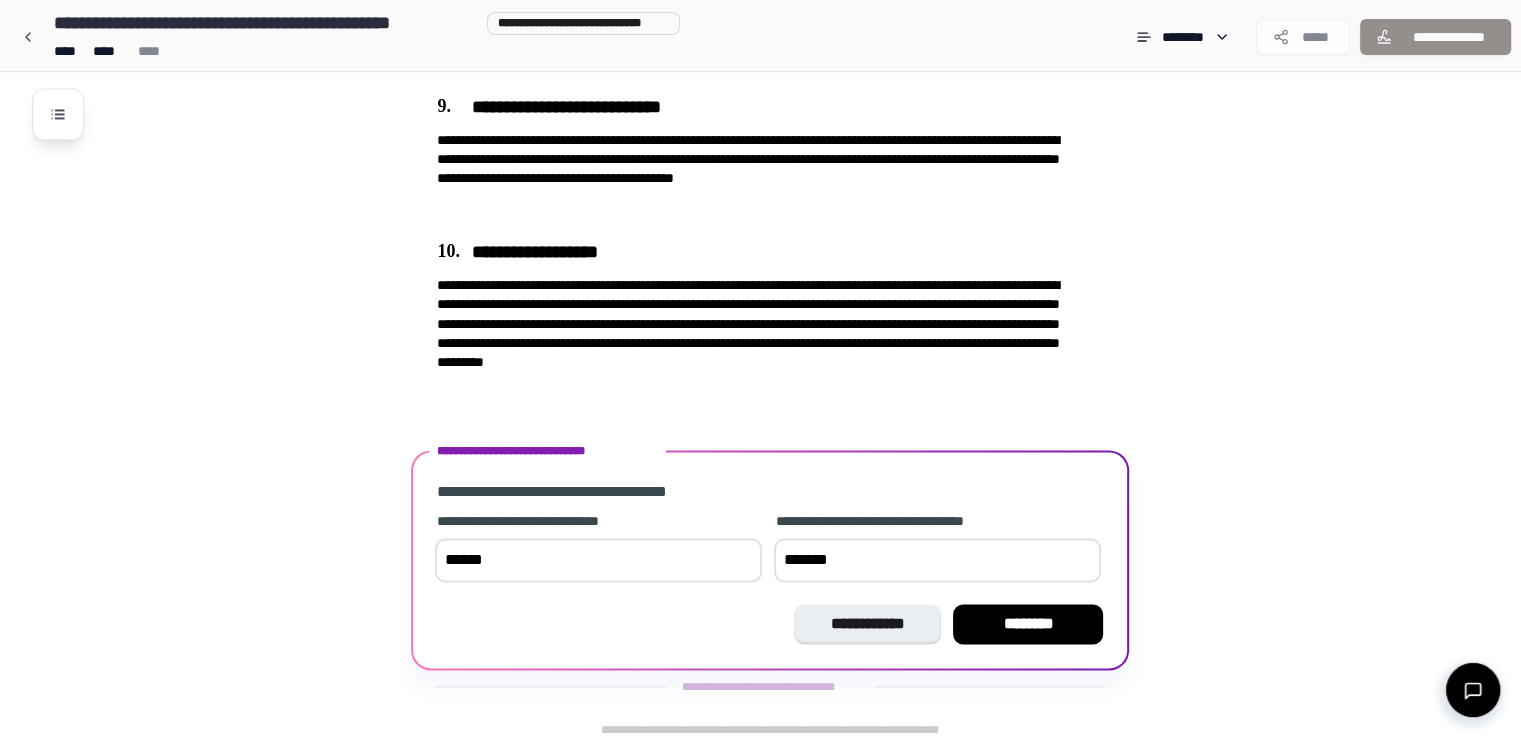 type on "********" 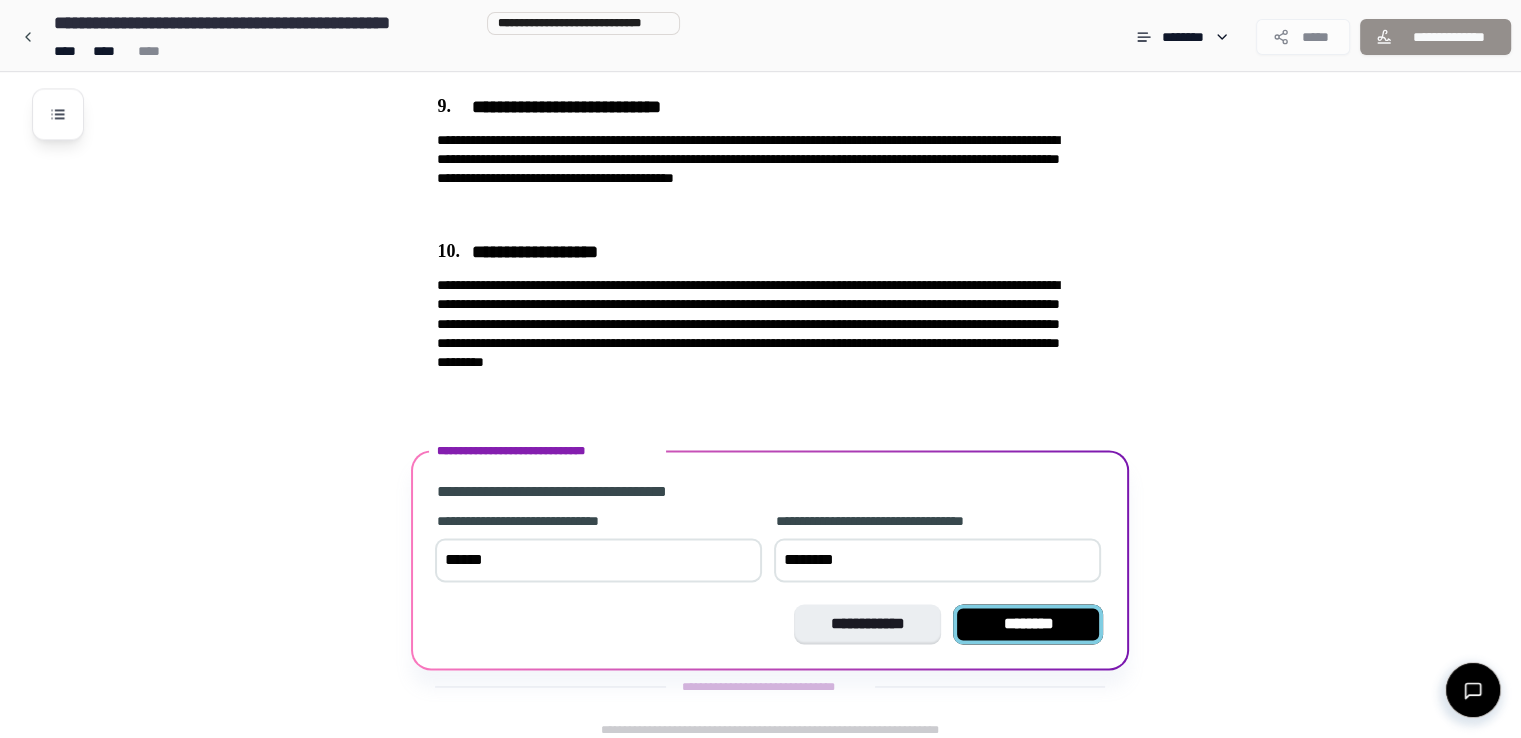 click on "********" at bounding box center (1028, 624) 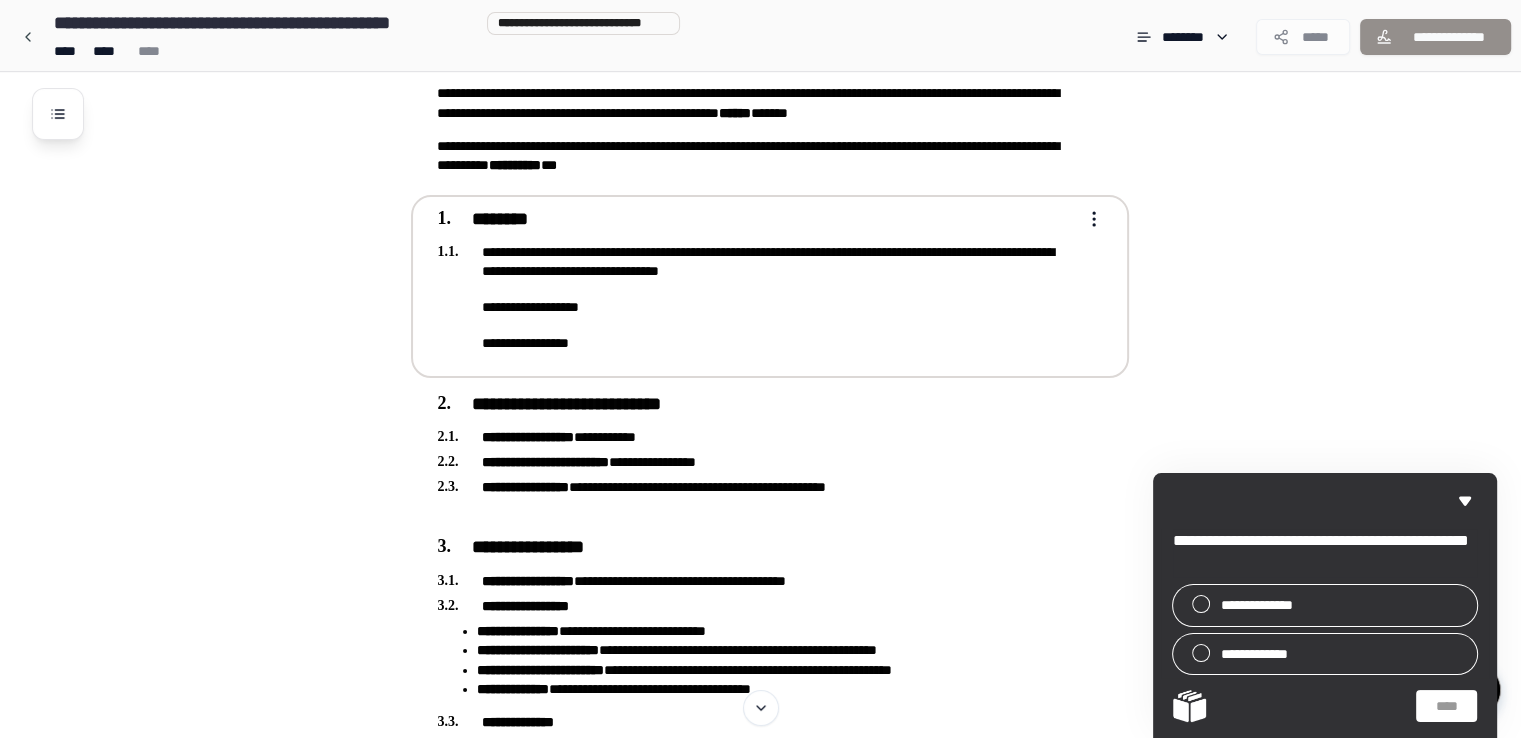 scroll, scrollTop: 100, scrollLeft: 0, axis: vertical 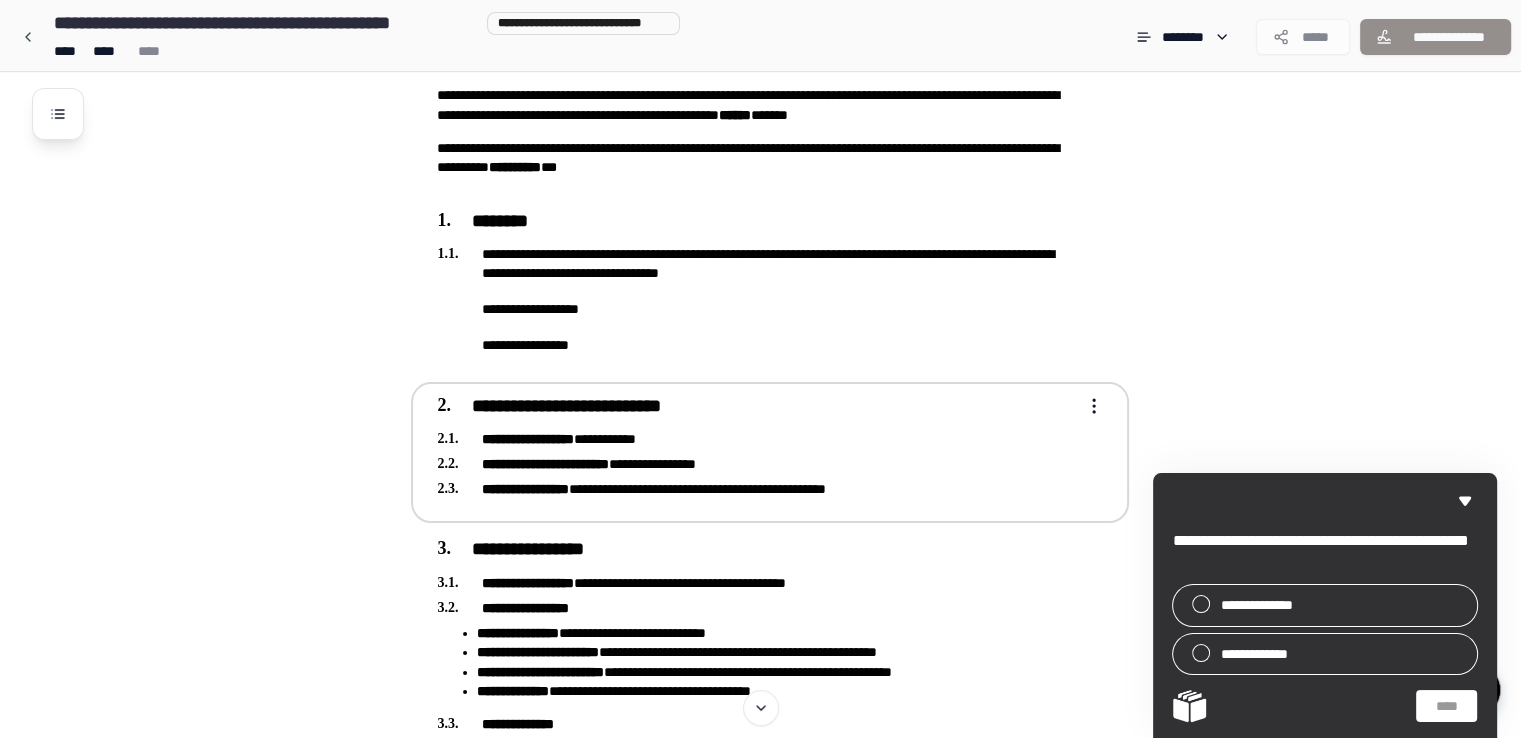 click on "**********" at bounding box center (528, 439) 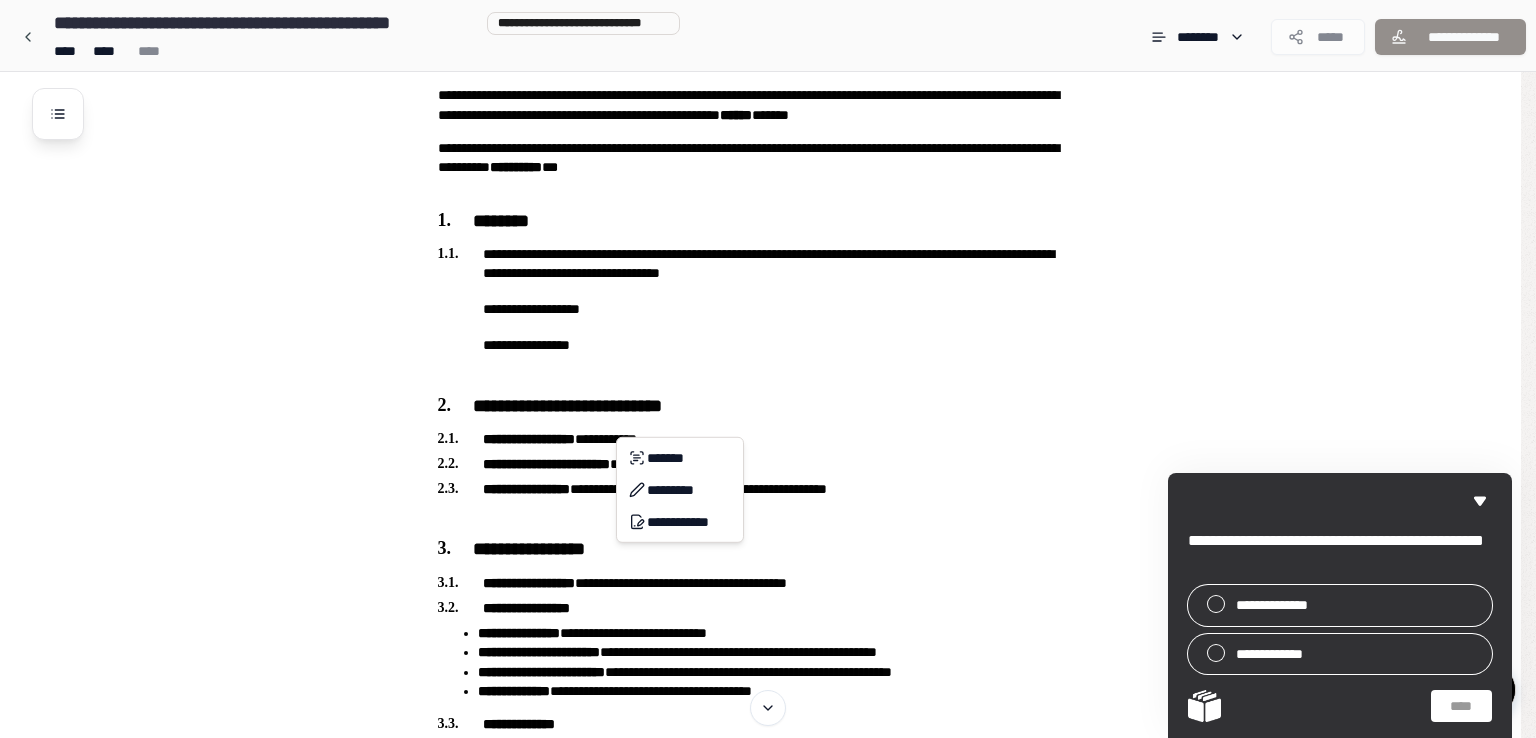 click on "**********" at bounding box center (768, 1873) 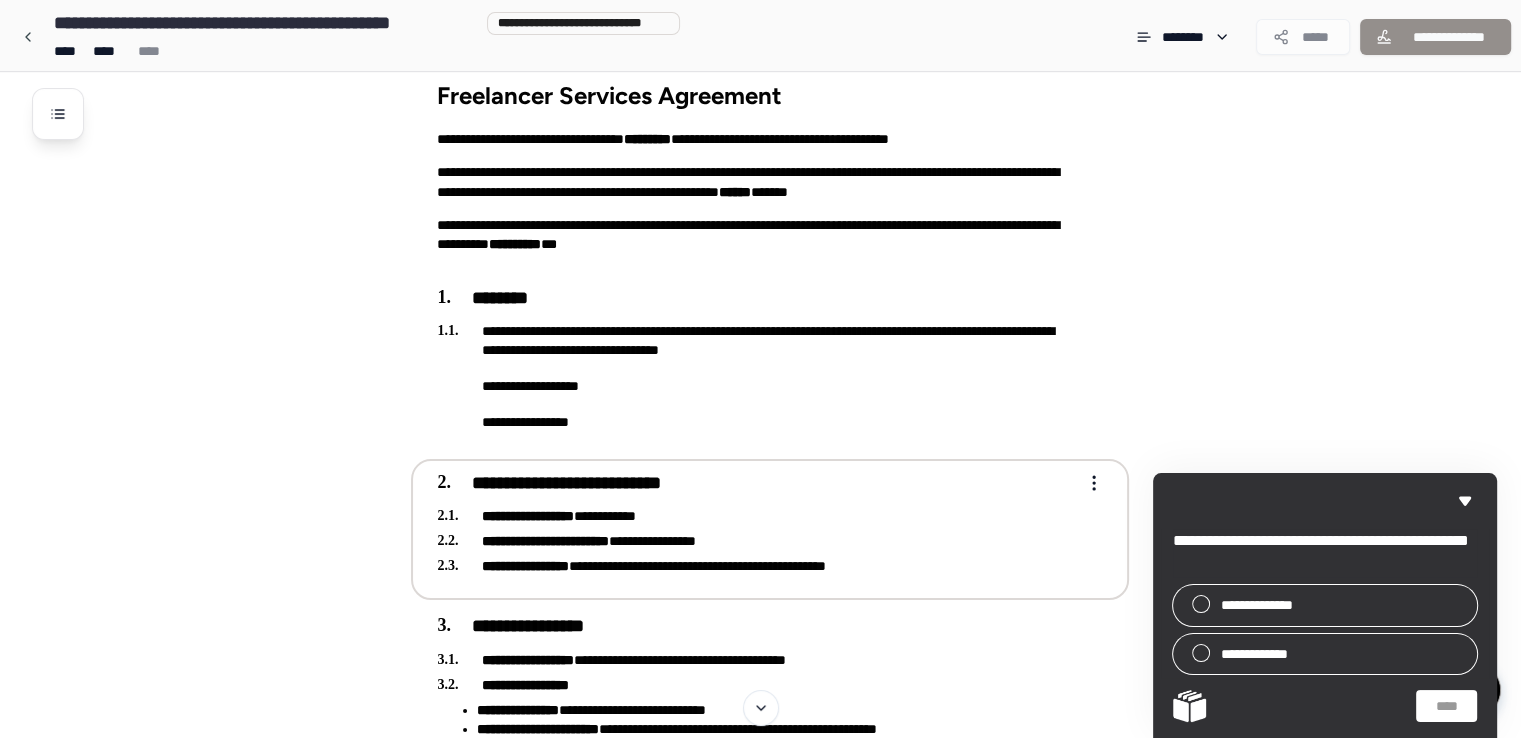 scroll, scrollTop: 0, scrollLeft: 0, axis: both 